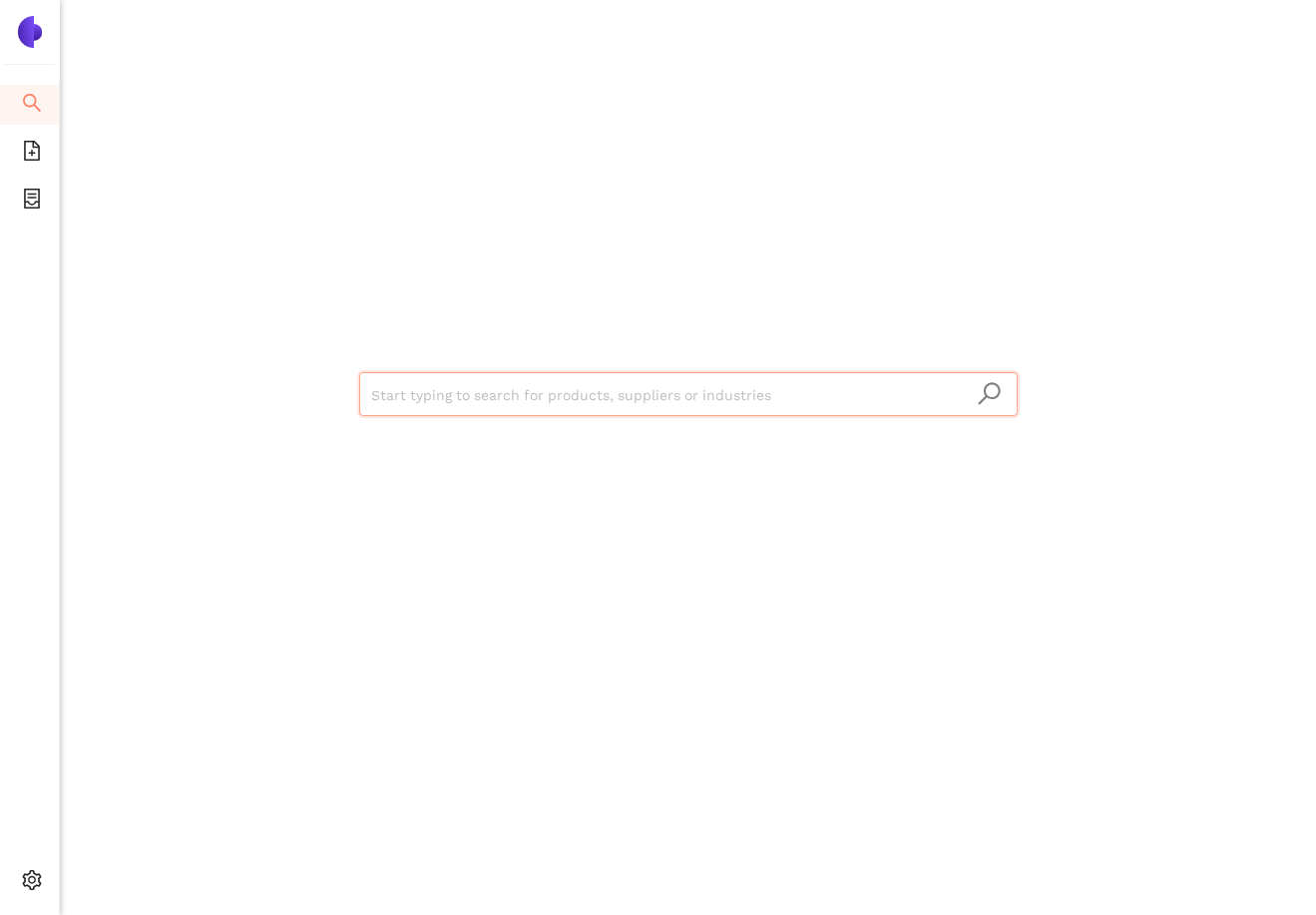 scroll, scrollTop: 0, scrollLeft: 0, axis: both 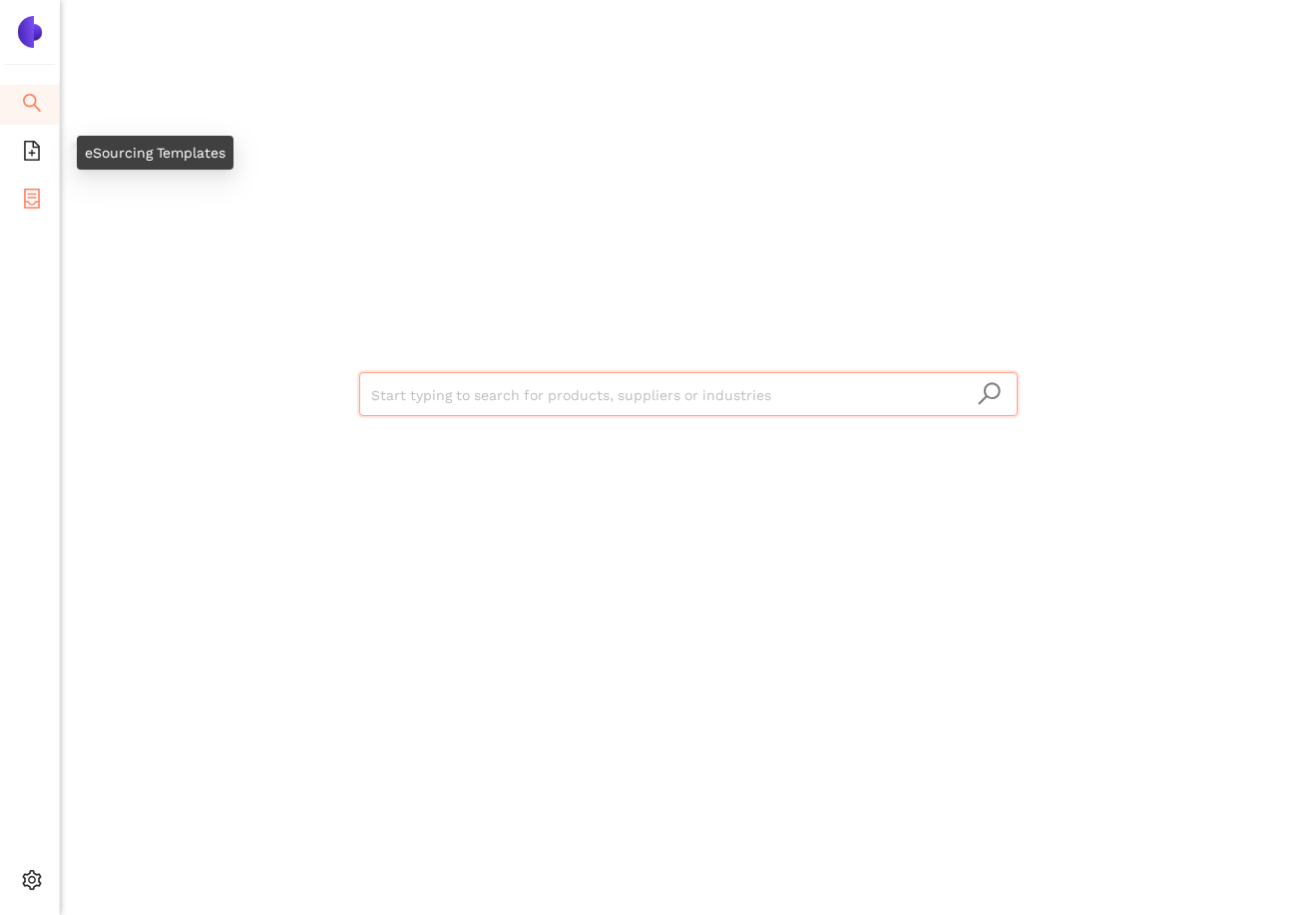 click at bounding box center [32, 202] 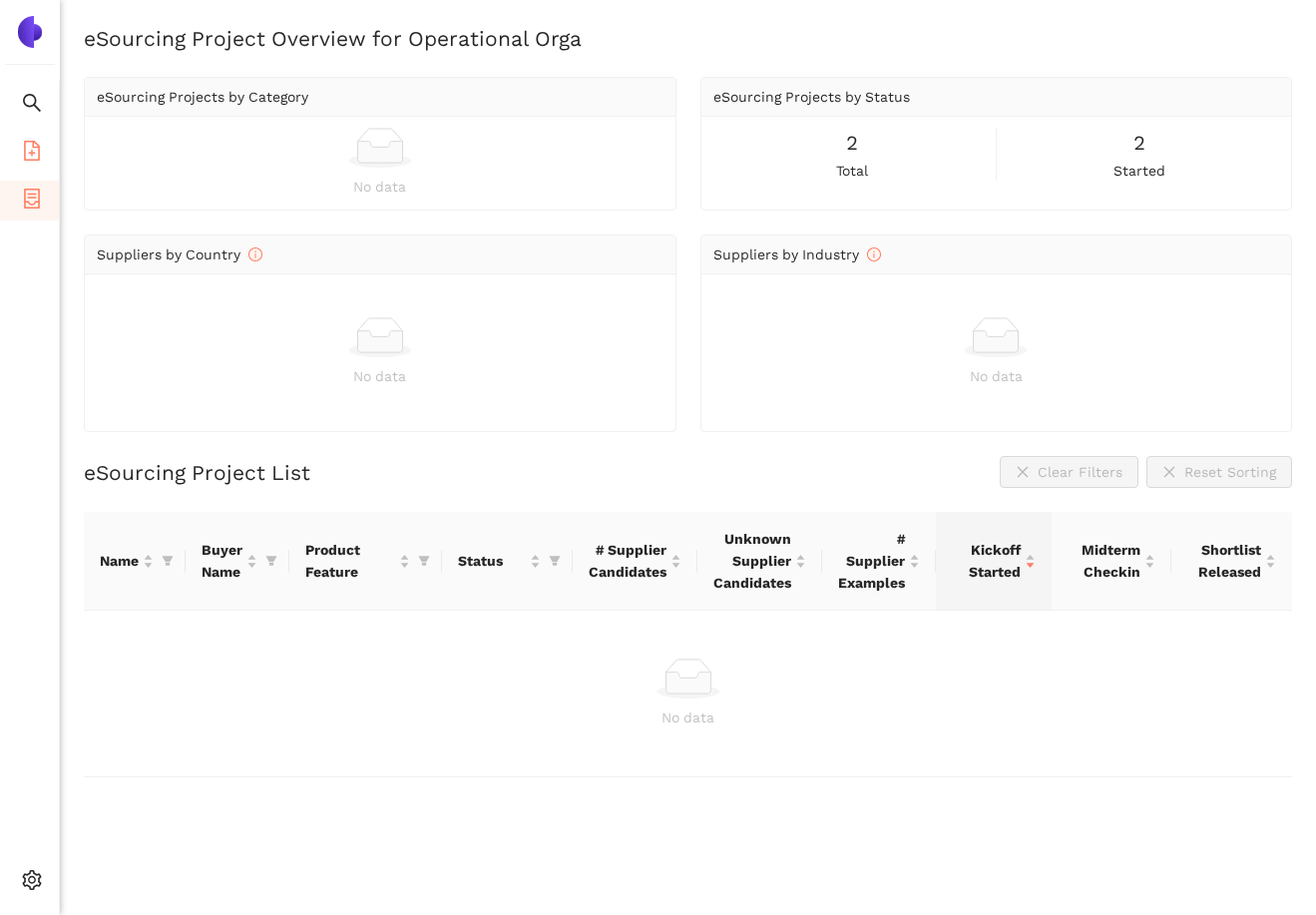click 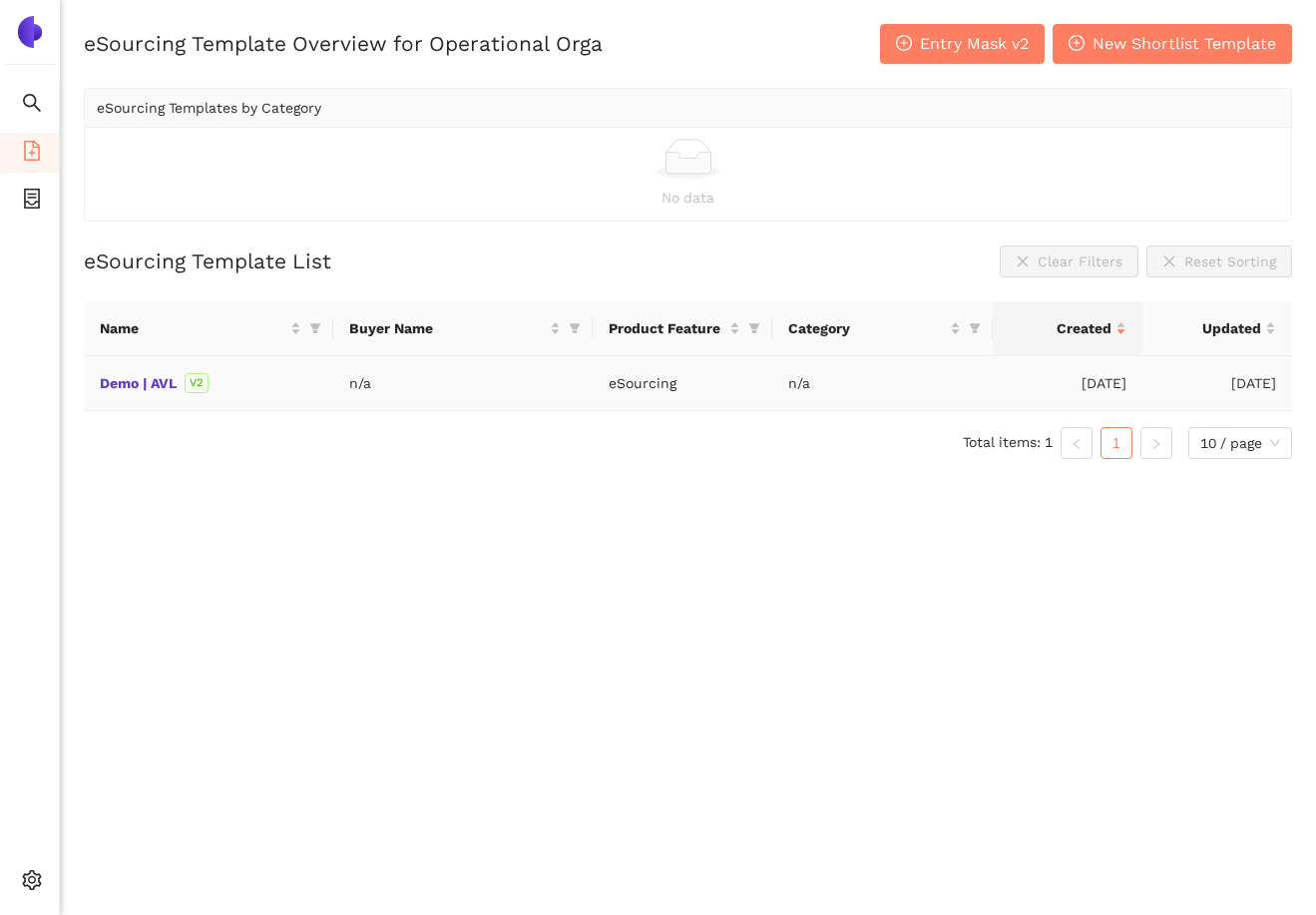 type 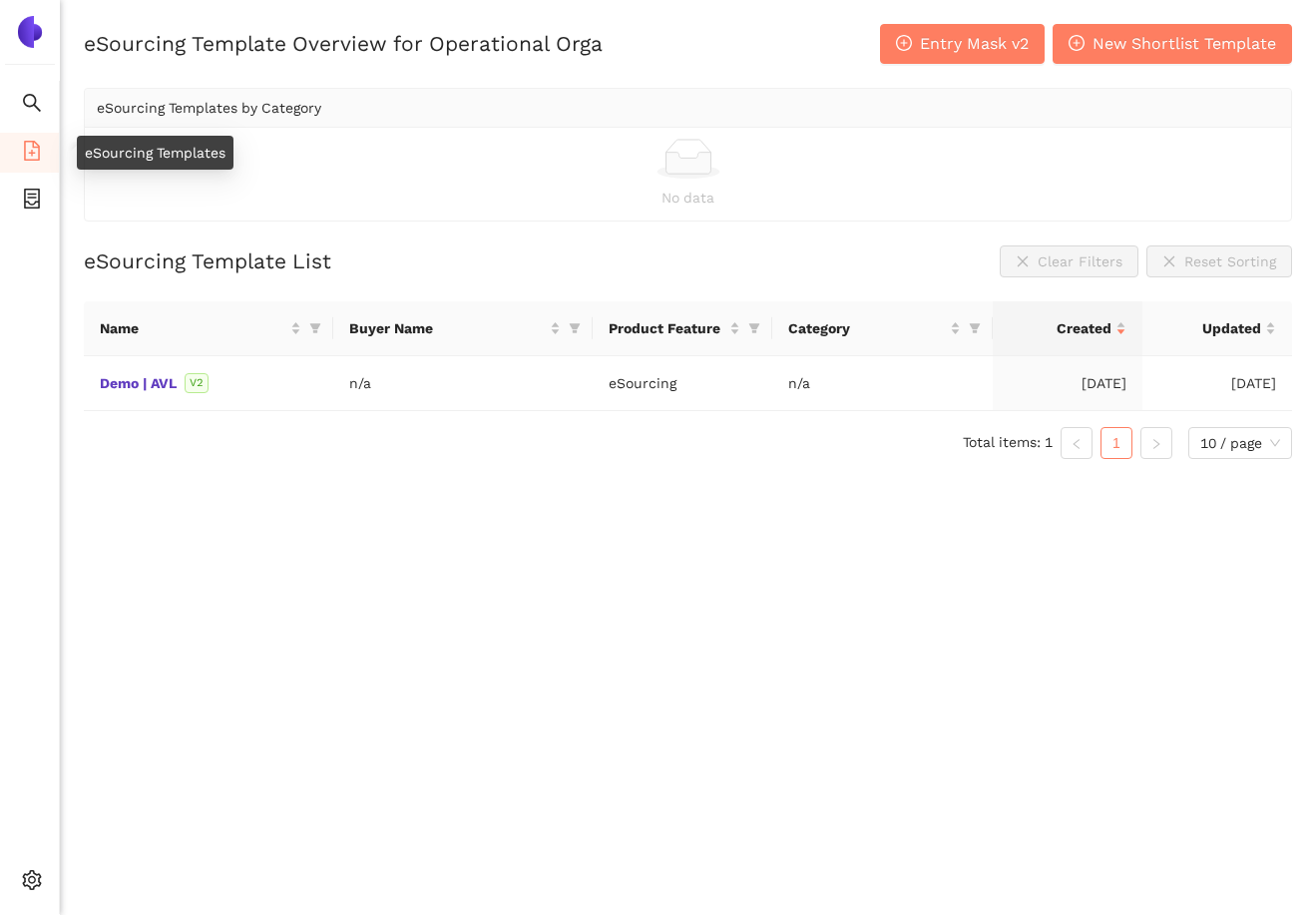 click 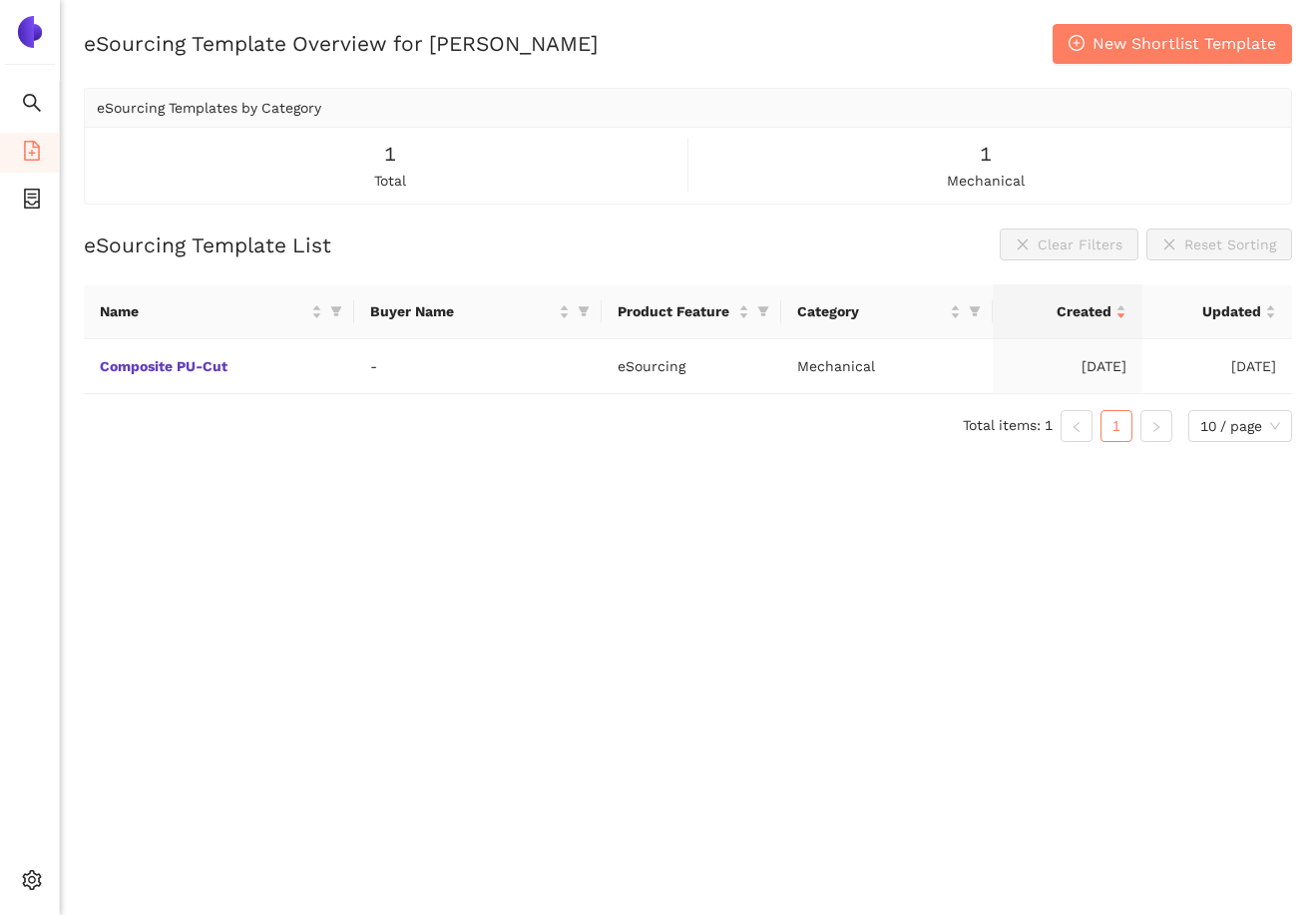 scroll, scrollTop: 0, scrollLeft: 0, axis: both 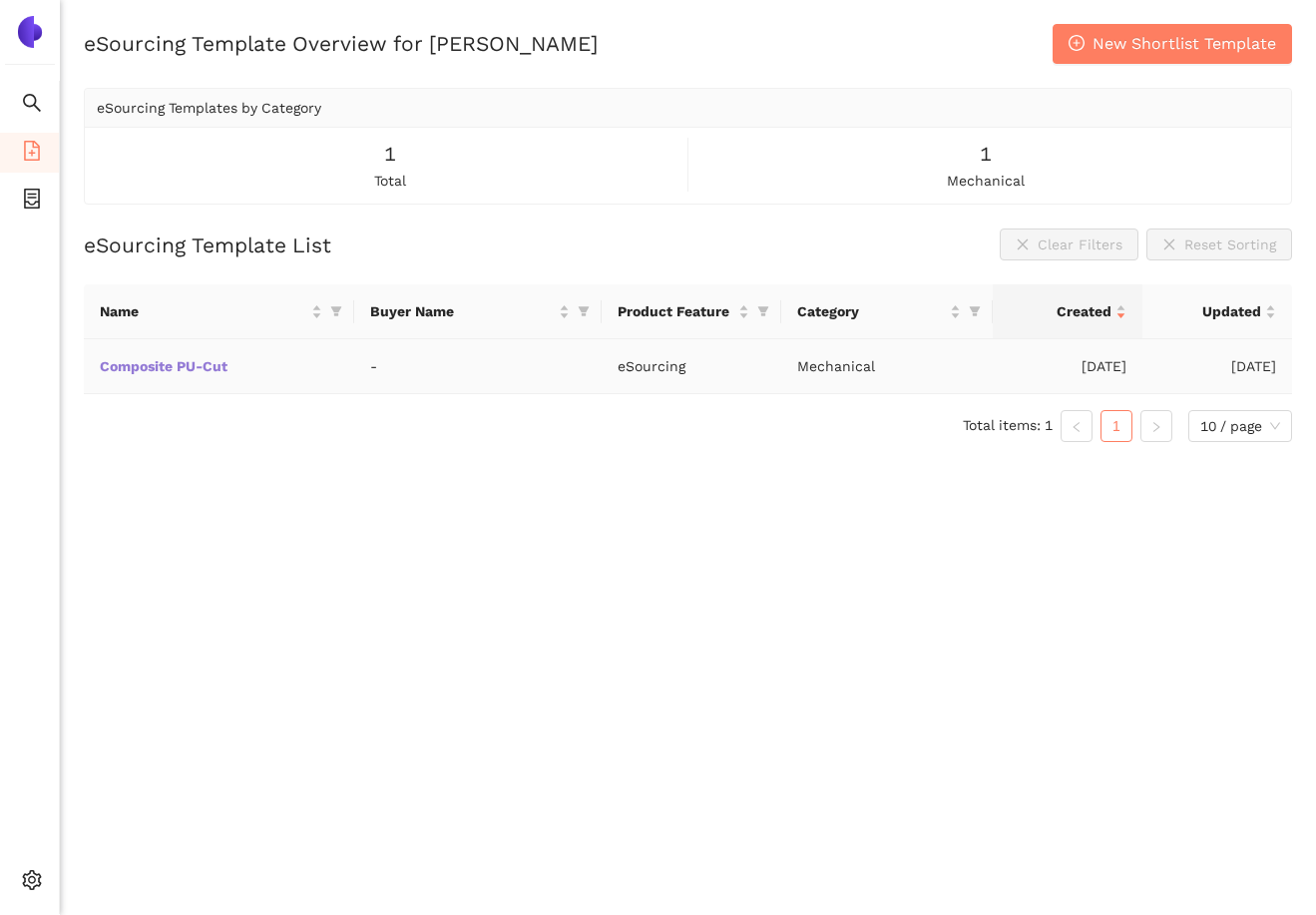 click on "Composite PU-Cut" at bounding box center [0, 0] 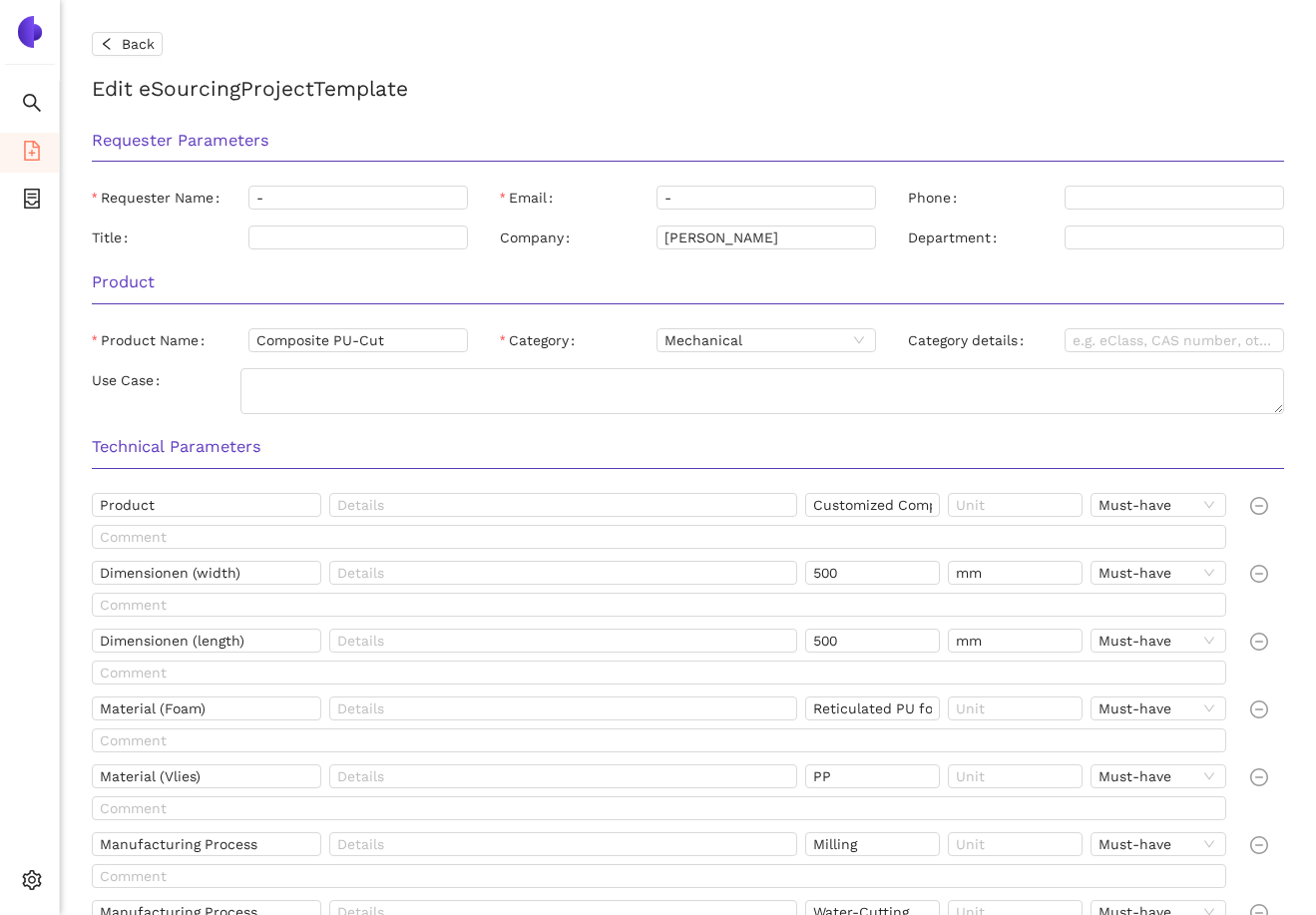 click 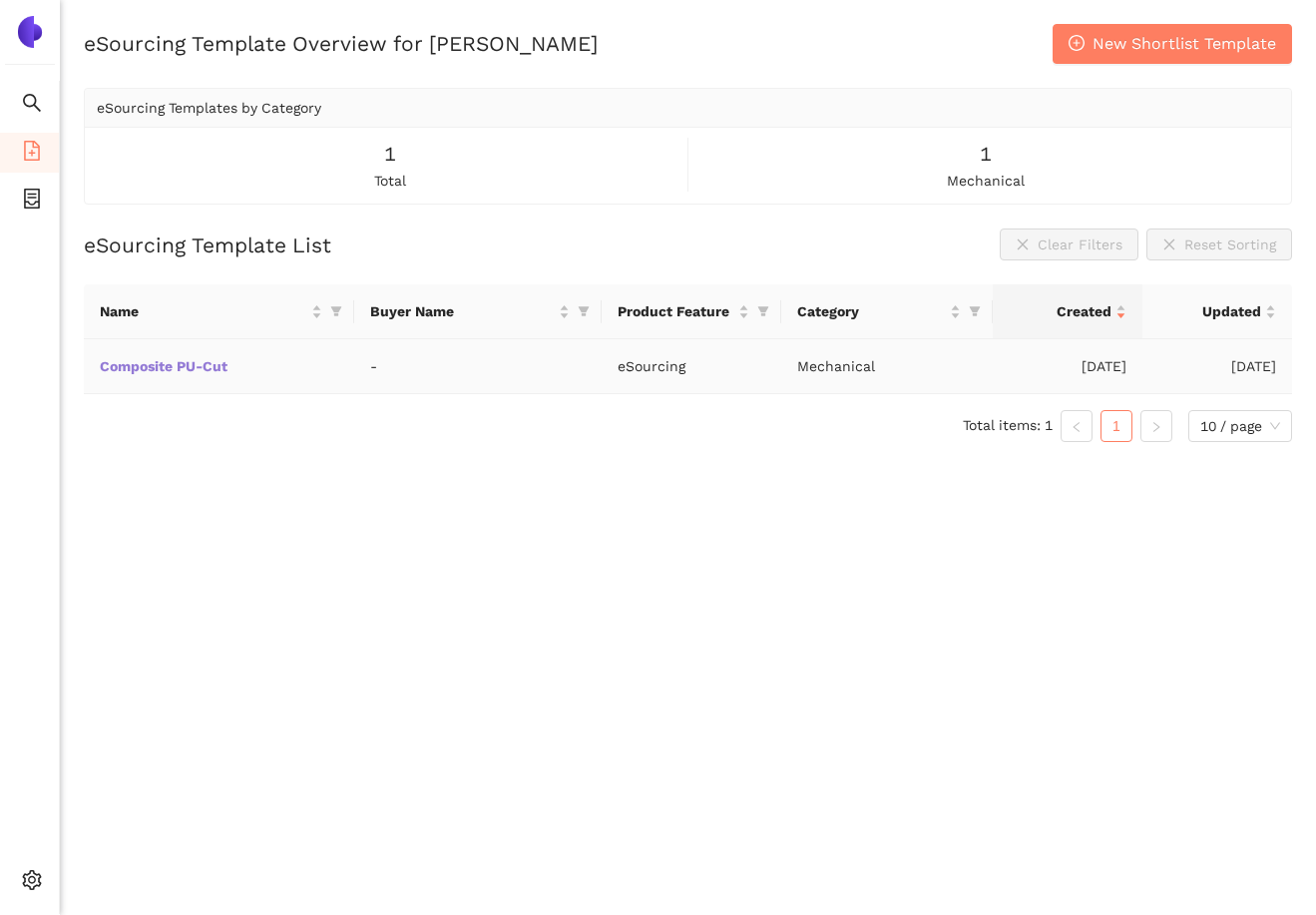 click on "Composite PU-Cut" at bounding box center [0, 0] 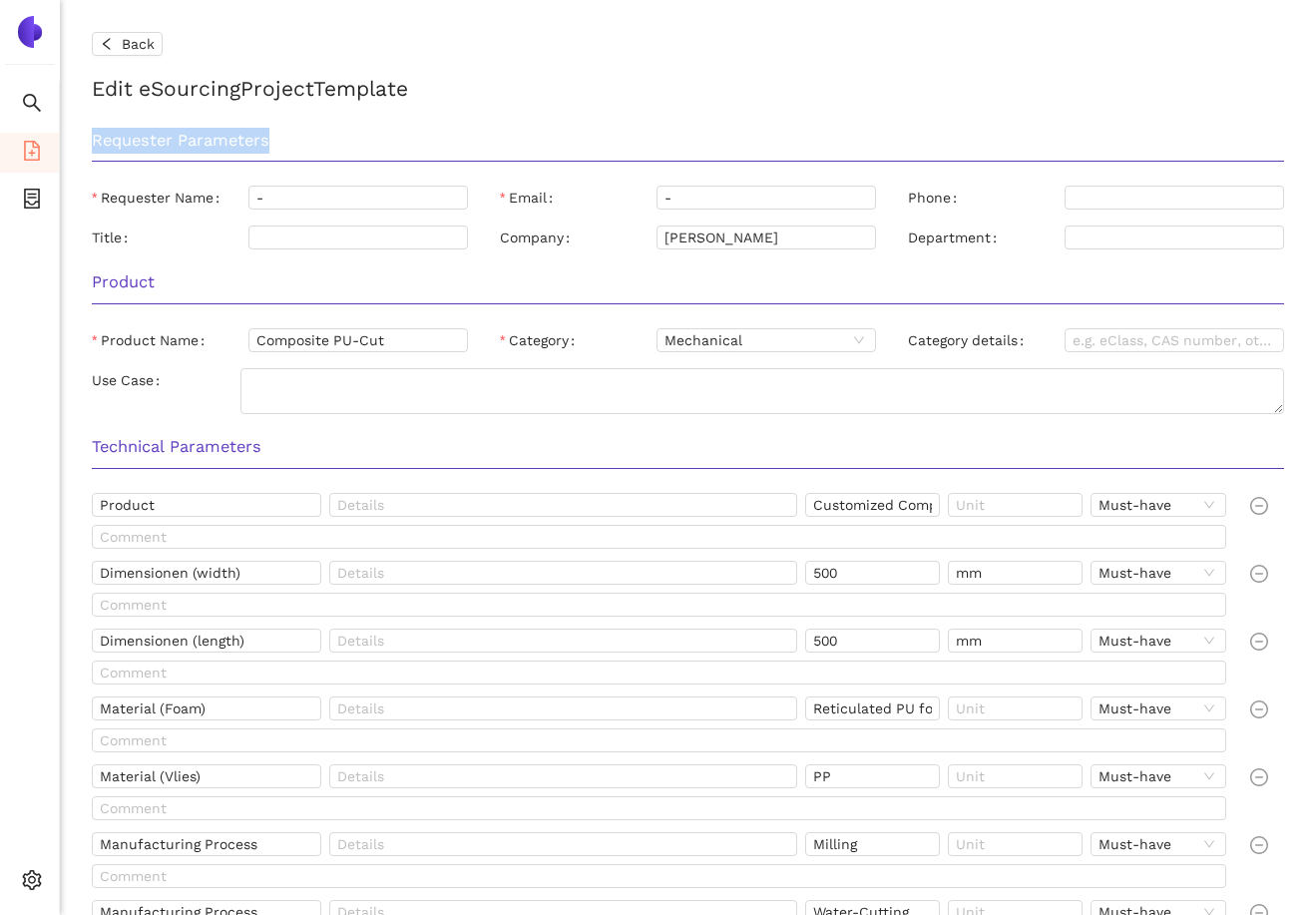 drag, startPoint x: 96, startPoint y: 151, endPoint x: 279, endPoint y: 150, distance: 183.00273 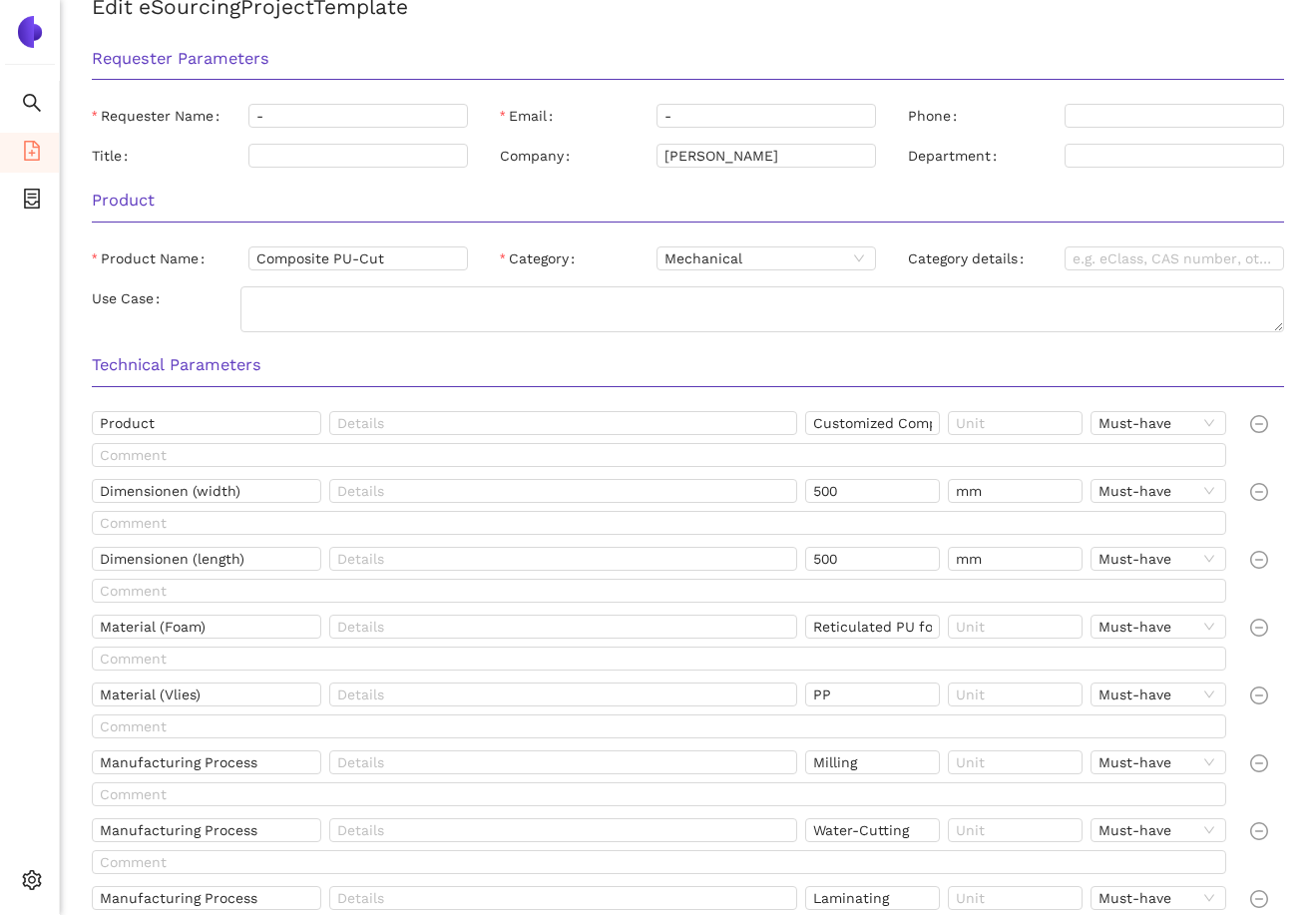 scroll, scrollTop: 79, scrollLeft: 0, axis: vertical 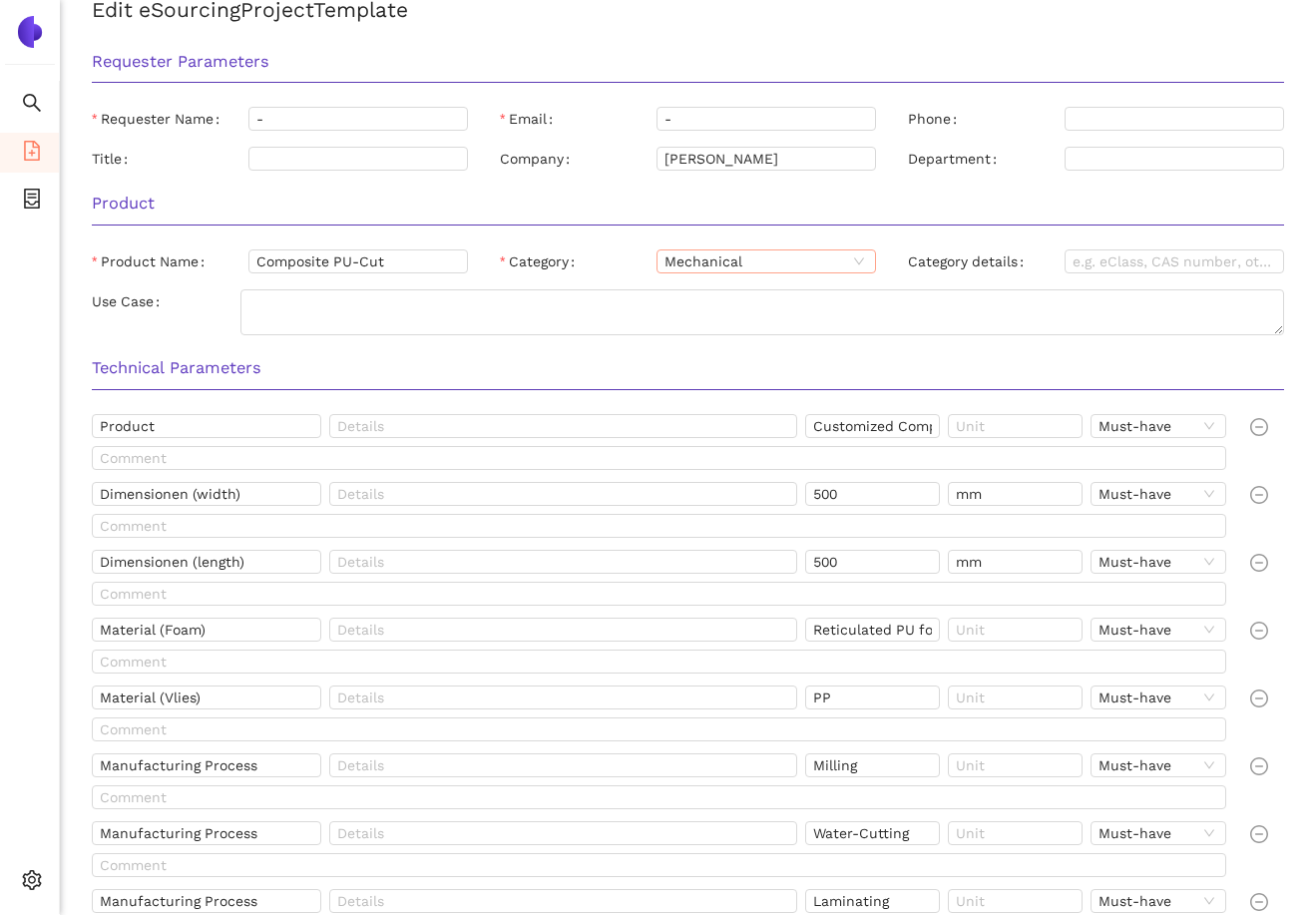 click on "Mechanical" at bounding box center (766, 261) 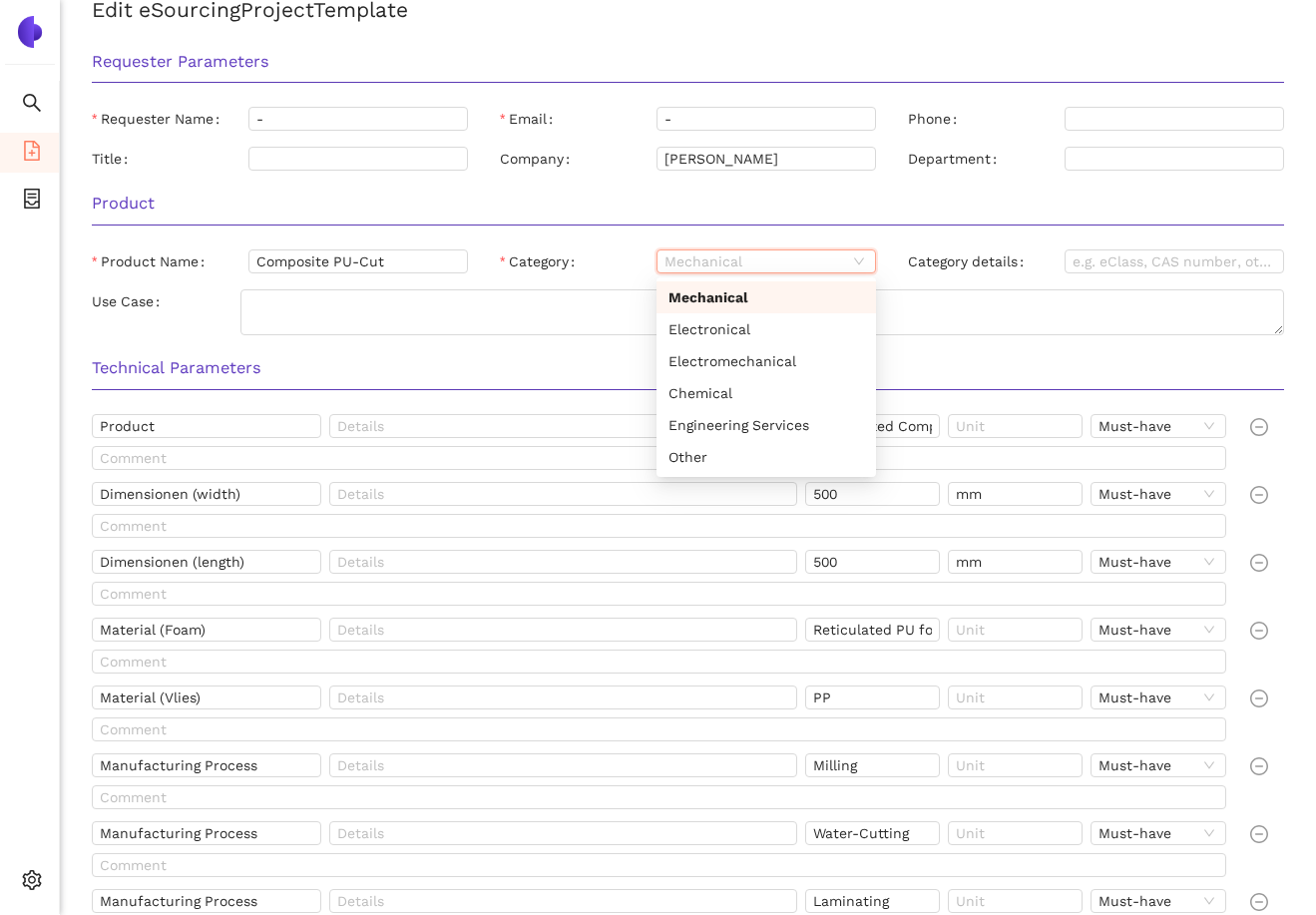 click on "Technical Parameters" at bounding box center (687, 374) 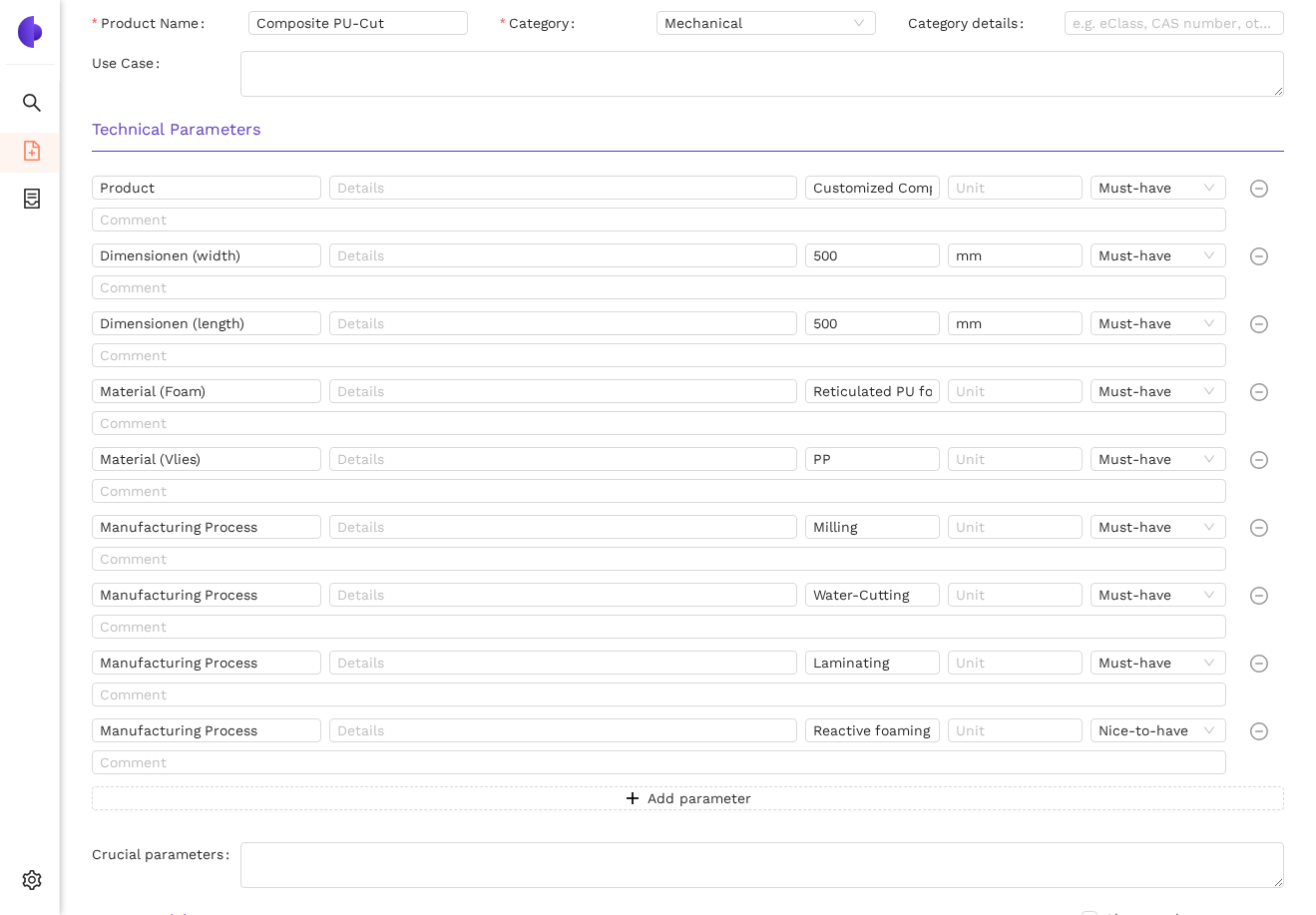 scroll, scrollTop: 314, scrollLeft: 0, axis: vertical 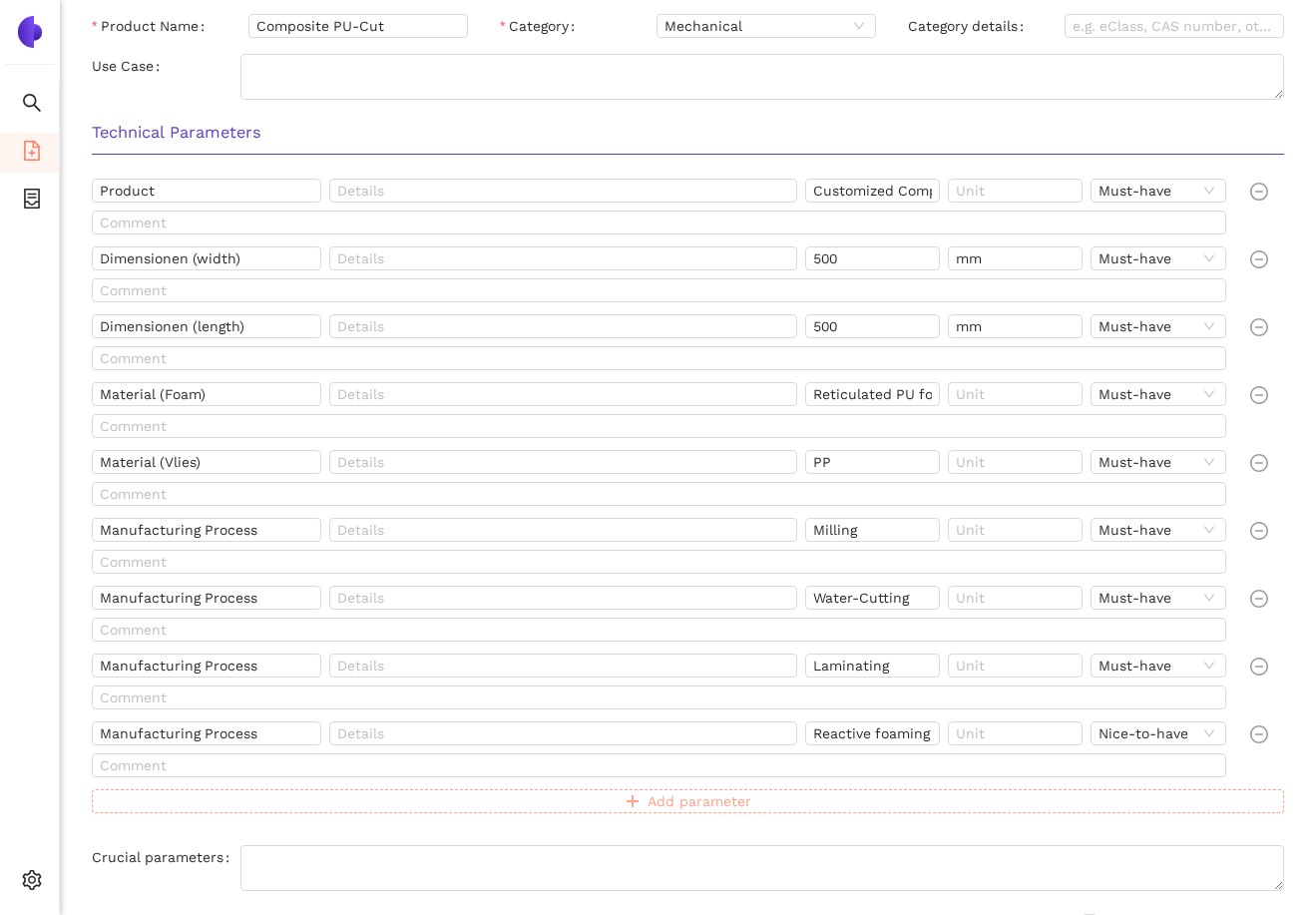 click 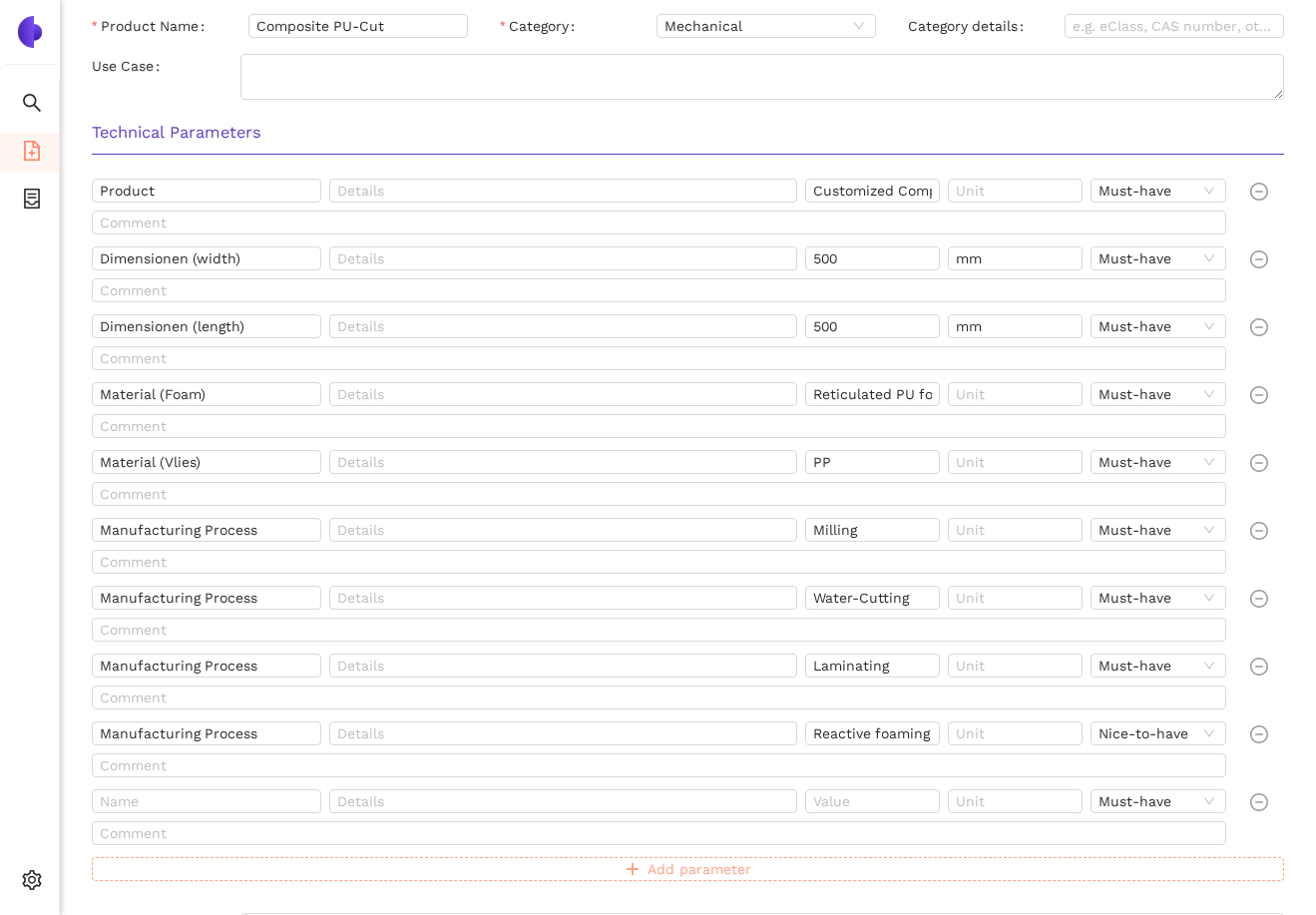 click on "Add parameter" at bounding box center (699, 869) 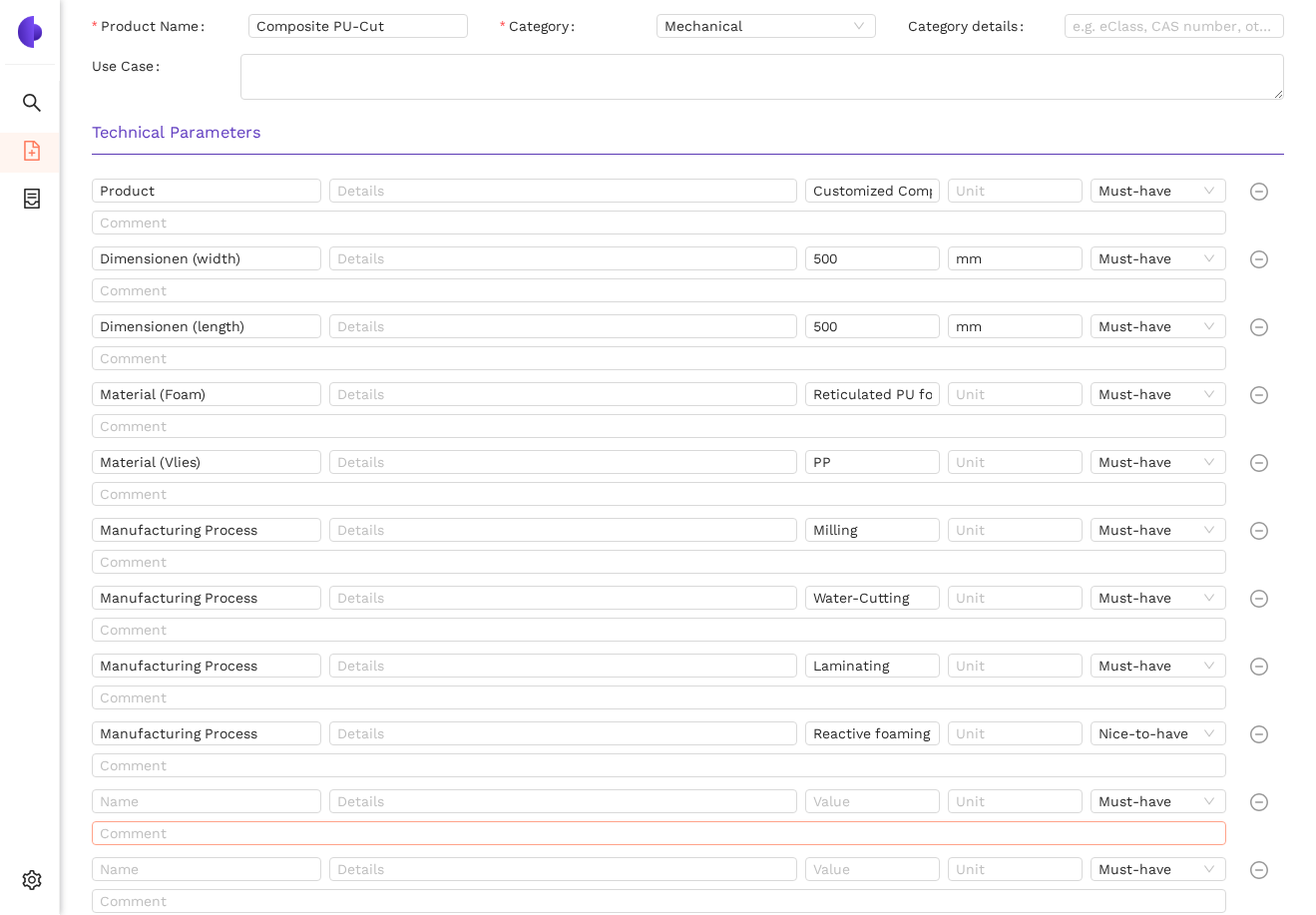 scroll, scrollTop: 369, scrollLeft: 0, axis: vertical 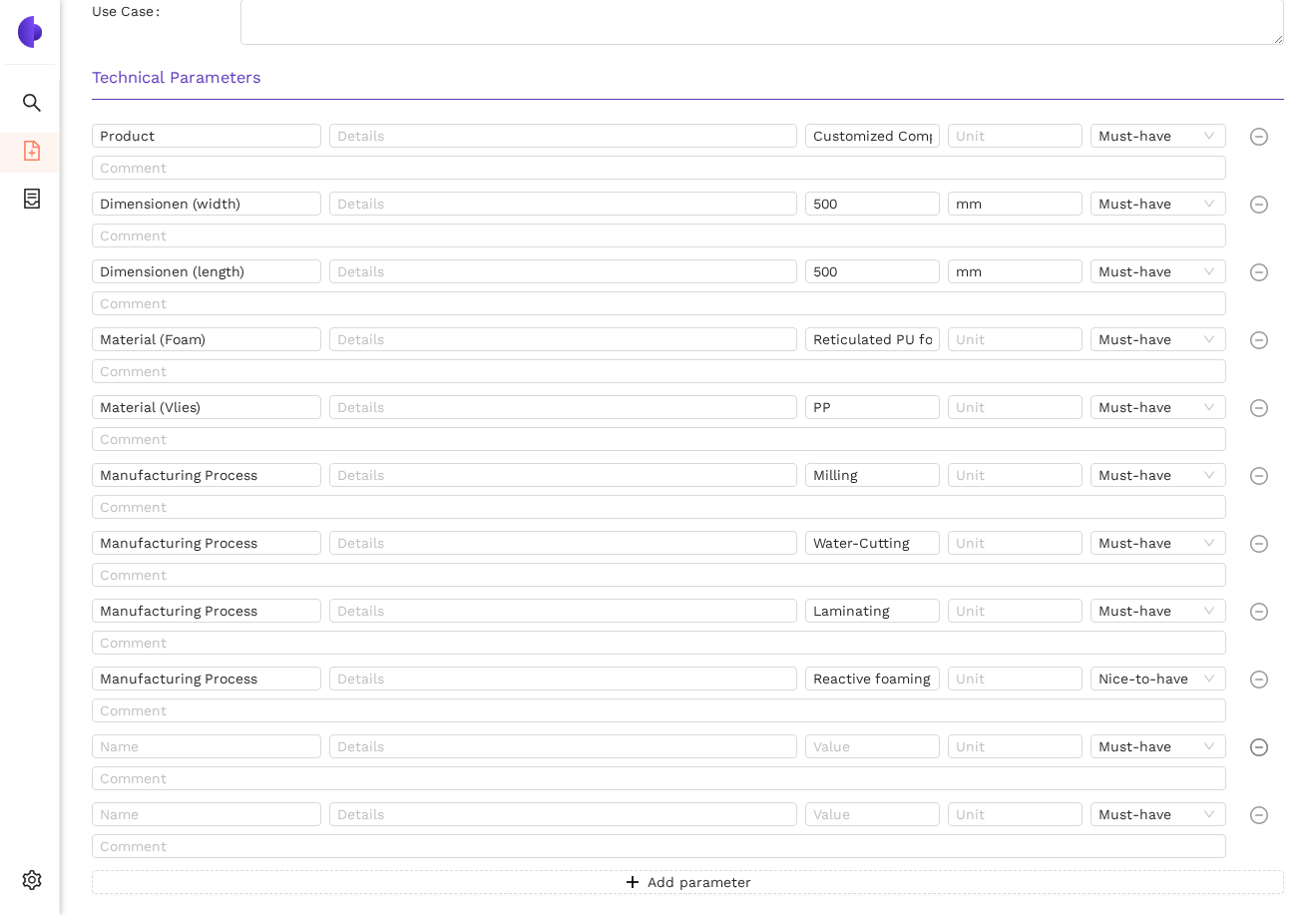 click 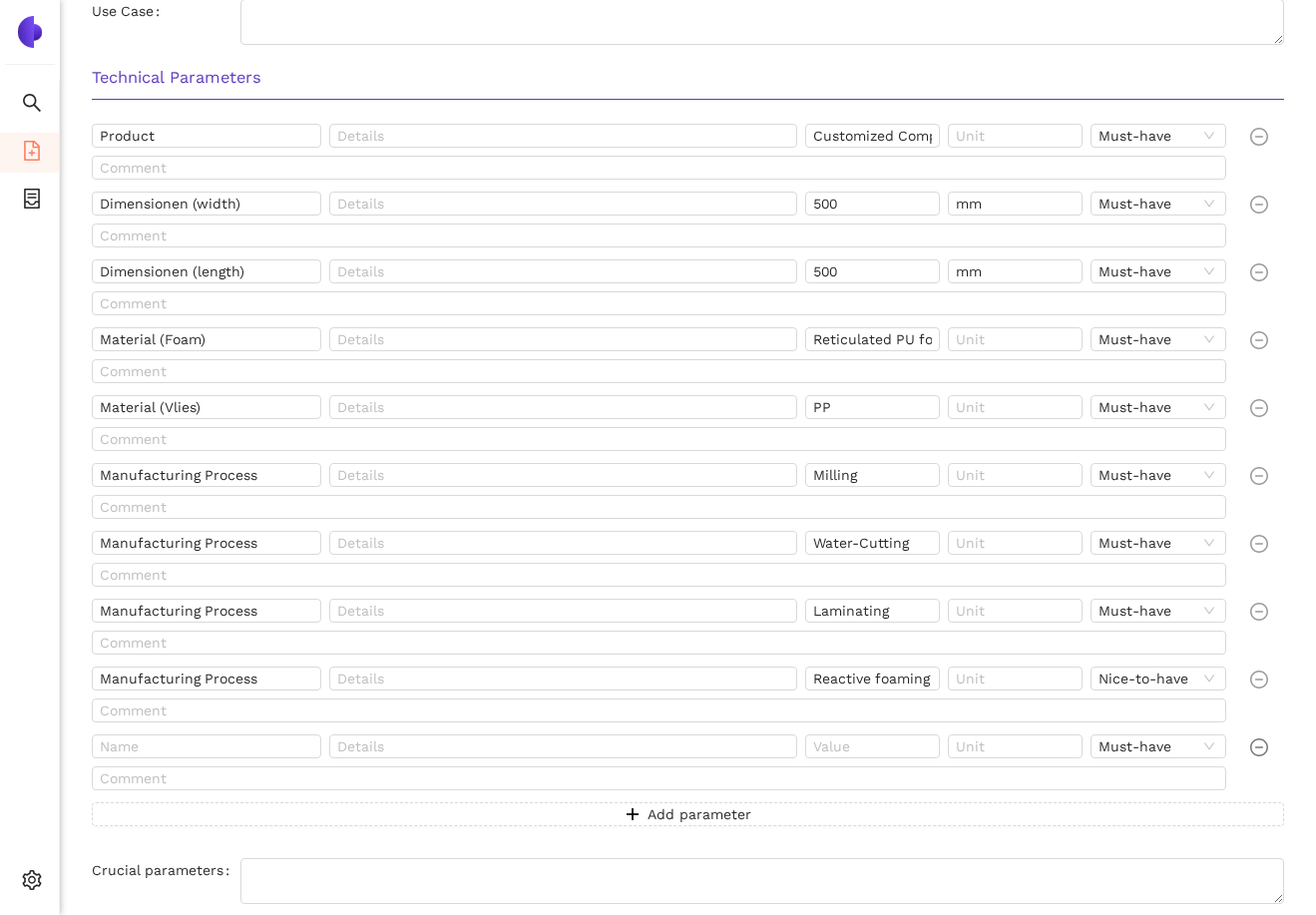 click 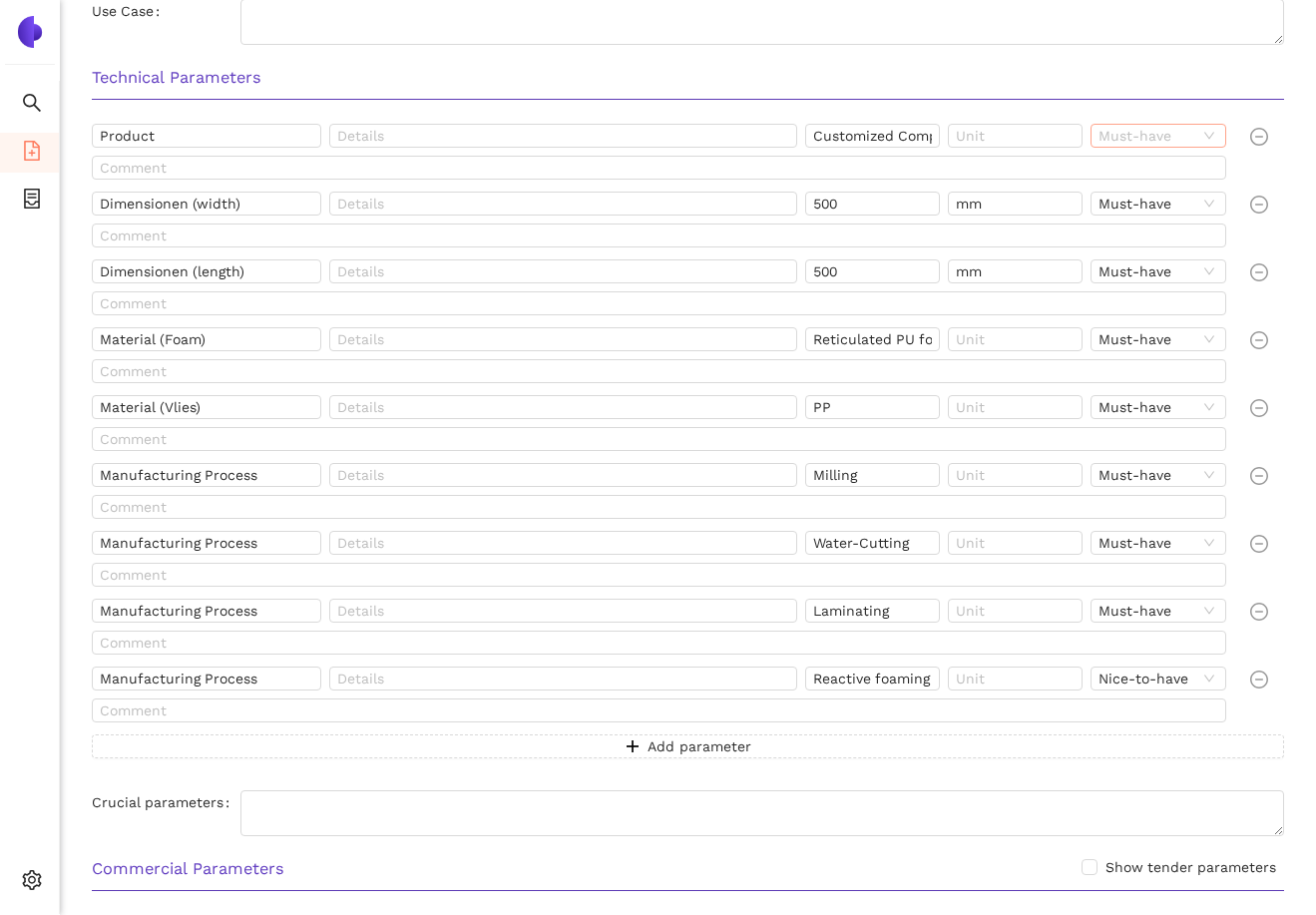click on "Must-have" at bounding box center [1157, 136] 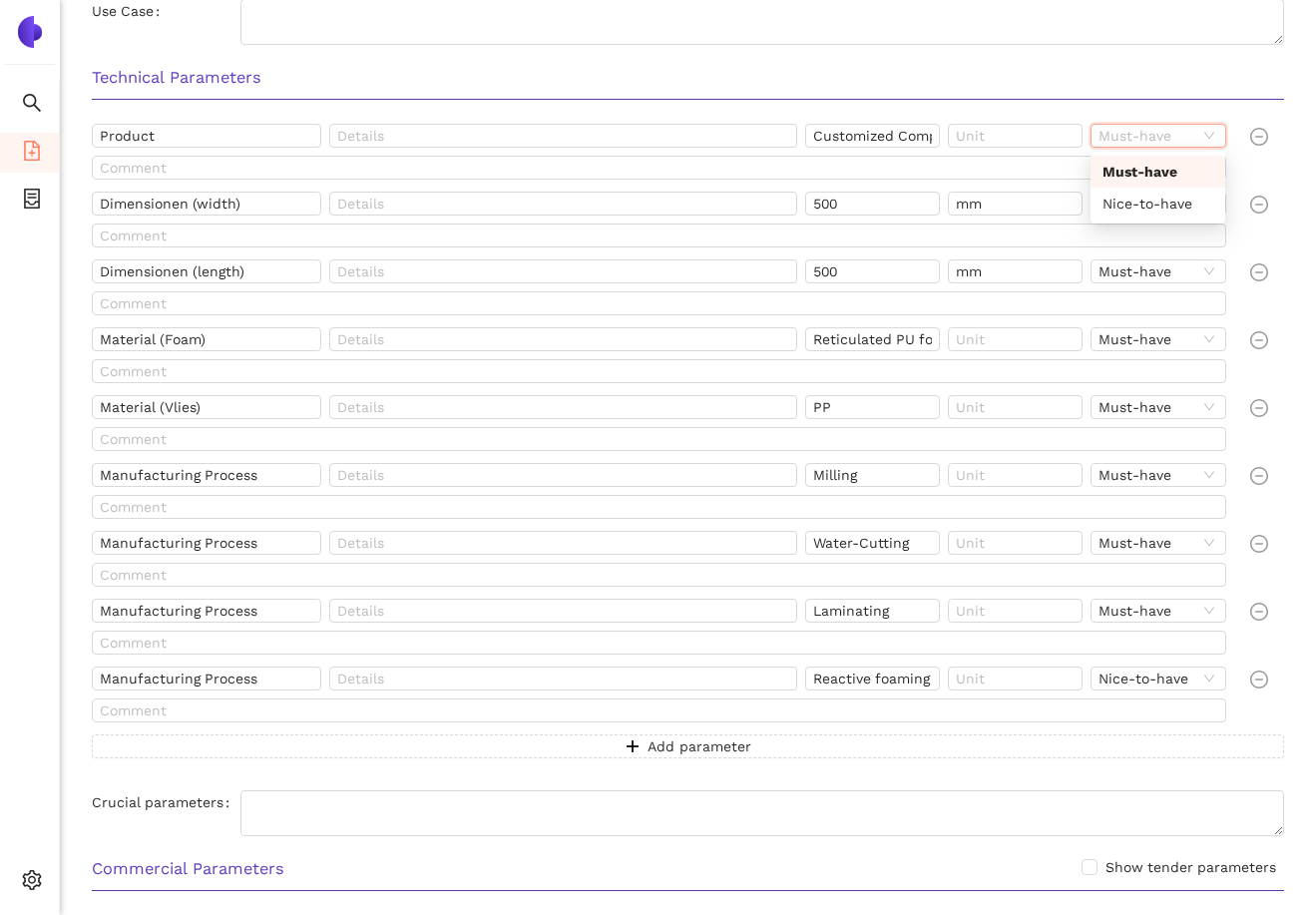 click on "Technical Parameters Product Customized Composite PU-Form Parts Must-have Dimensionen (width) 500 mm Must-have Dimensionen (length) 500 mm Must-have Material (Foam) Reticulated PU foam Must-have Material (Vlies) PP Must-have Manufacturing Process Milling Must-have Manufacturing Process Water-Cutting Must-have Manufacturing Process Laminating Must-have Manufacturing Process Reactive foaming Nice-to-have Add parameter Crucial parameters" at bounding box center (687, 448) 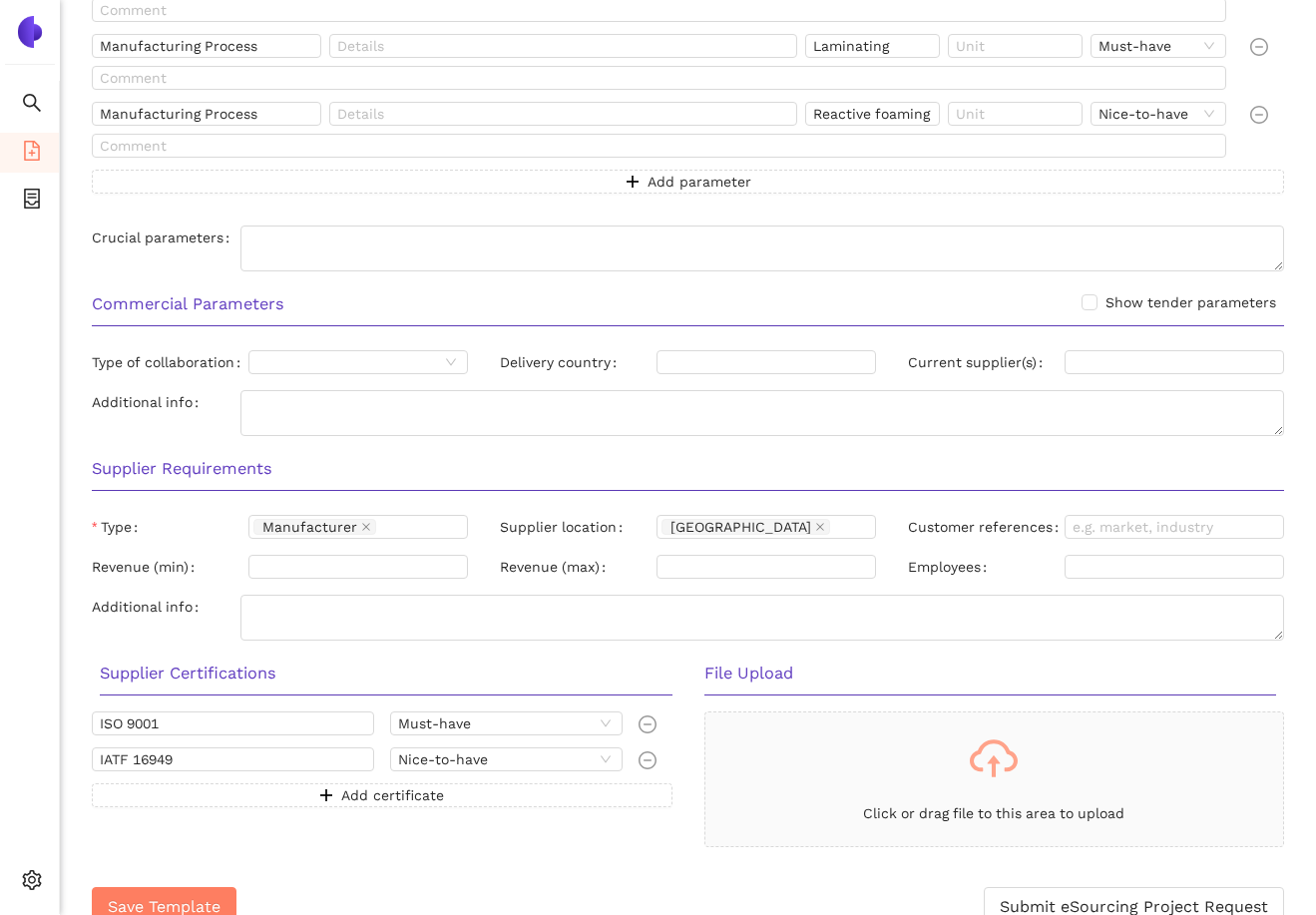 scroll, scrollTop: 943, scrollLeft: 0, axis: vertical 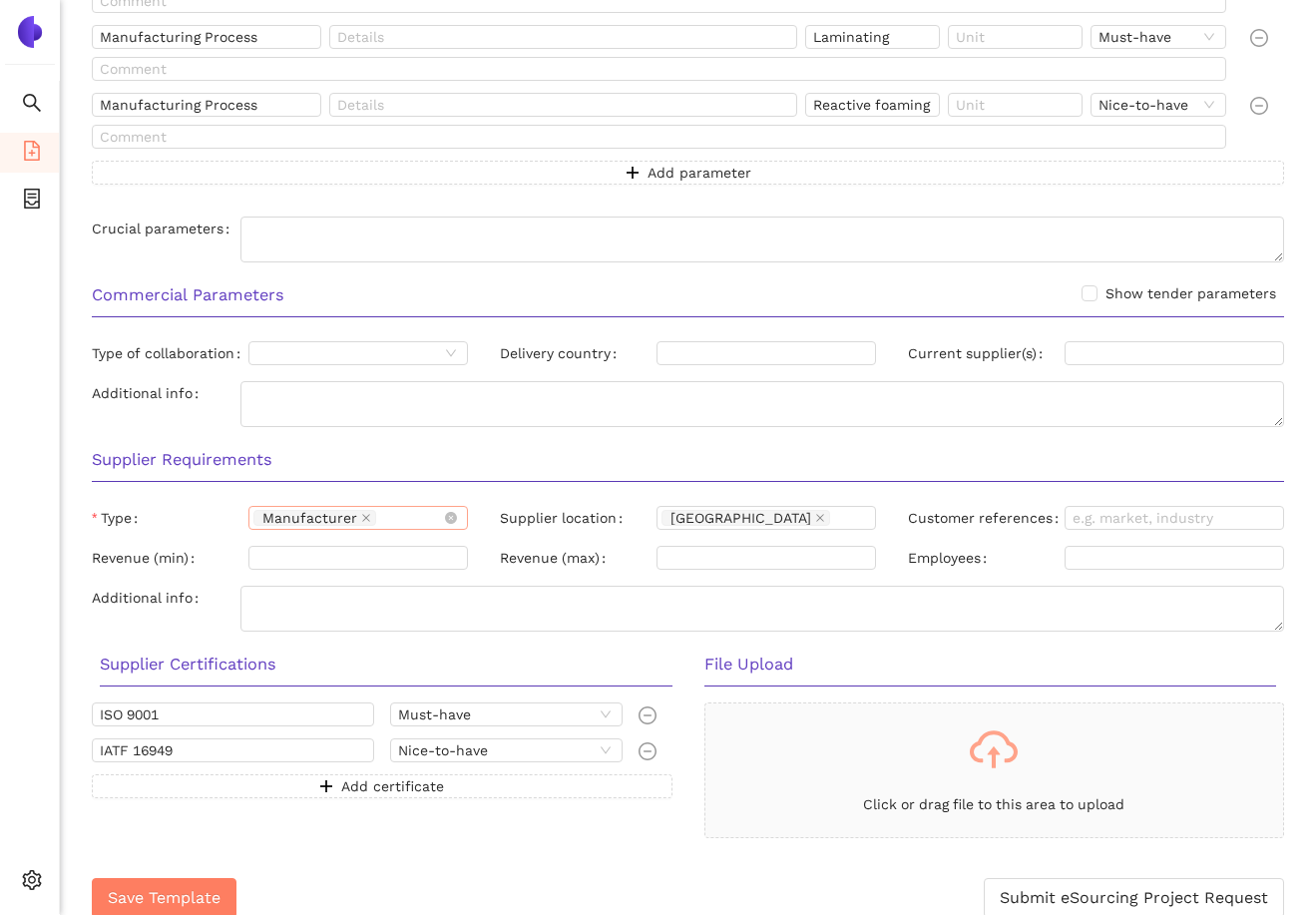 click on "Manufacturer" at bounding box center [348, 518] 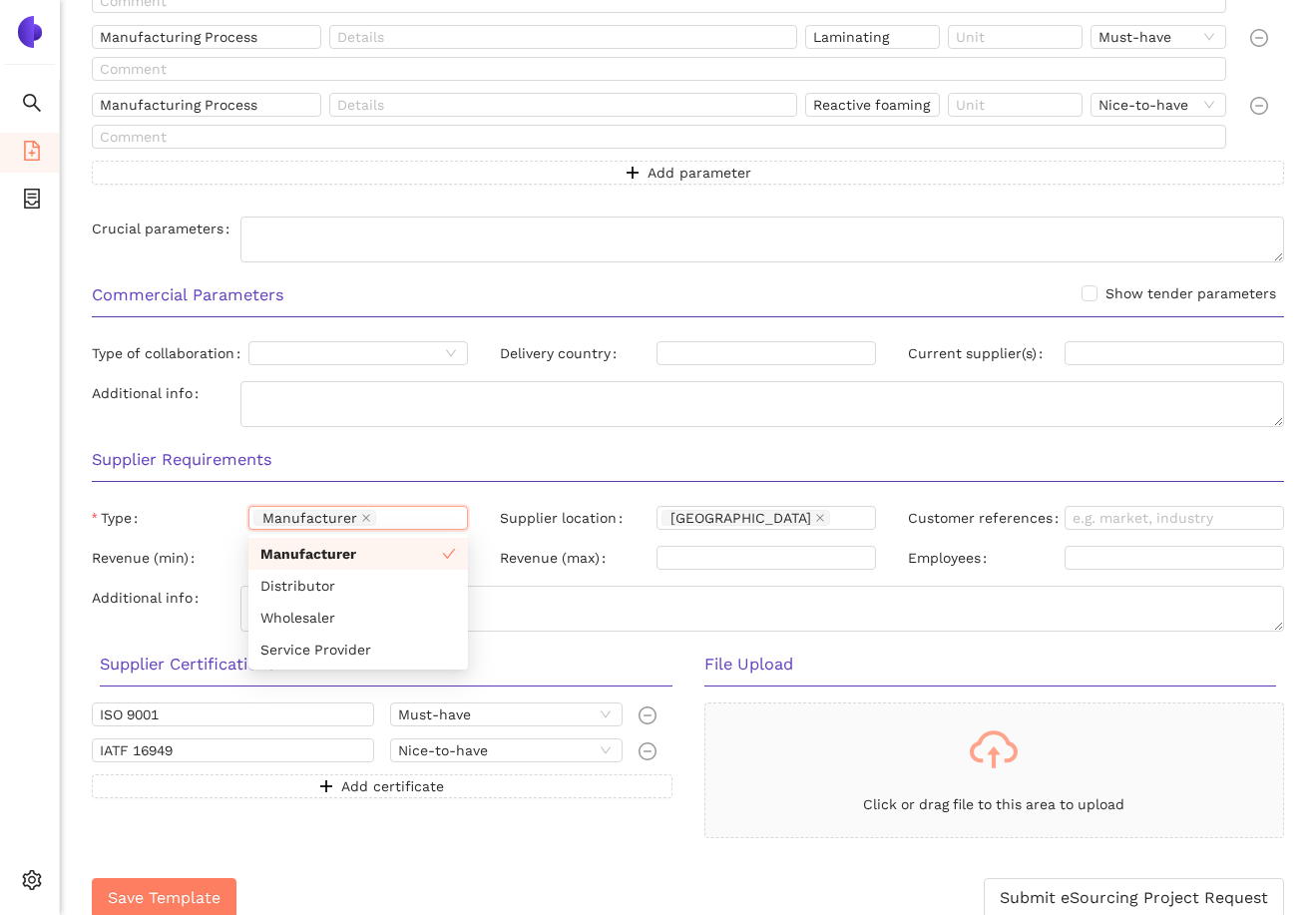 click on "Supplier Requirements" at bounding box center (687, 466) 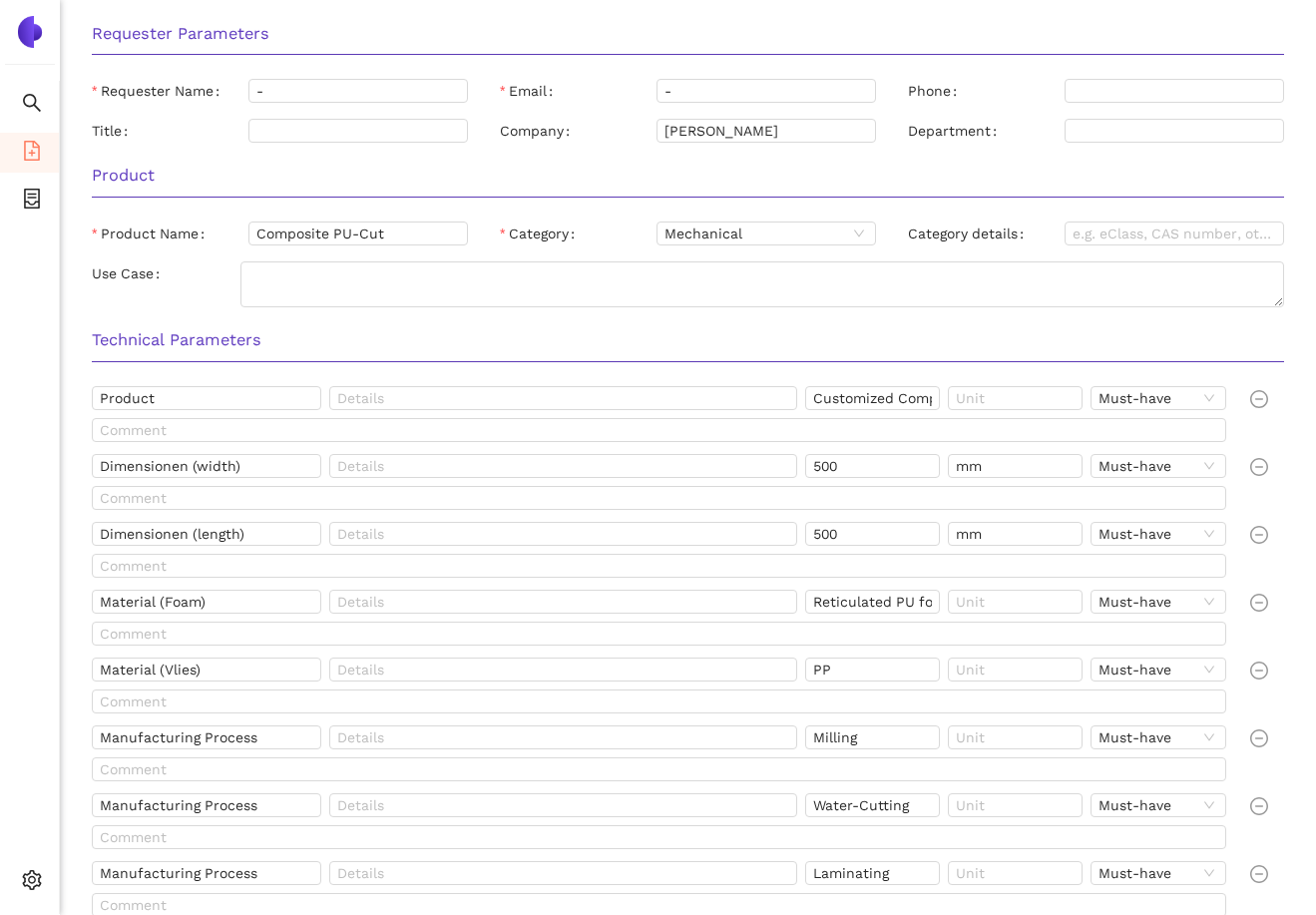 scroll, scrollTop: 91, scrollLeft: 0, axis: vertical 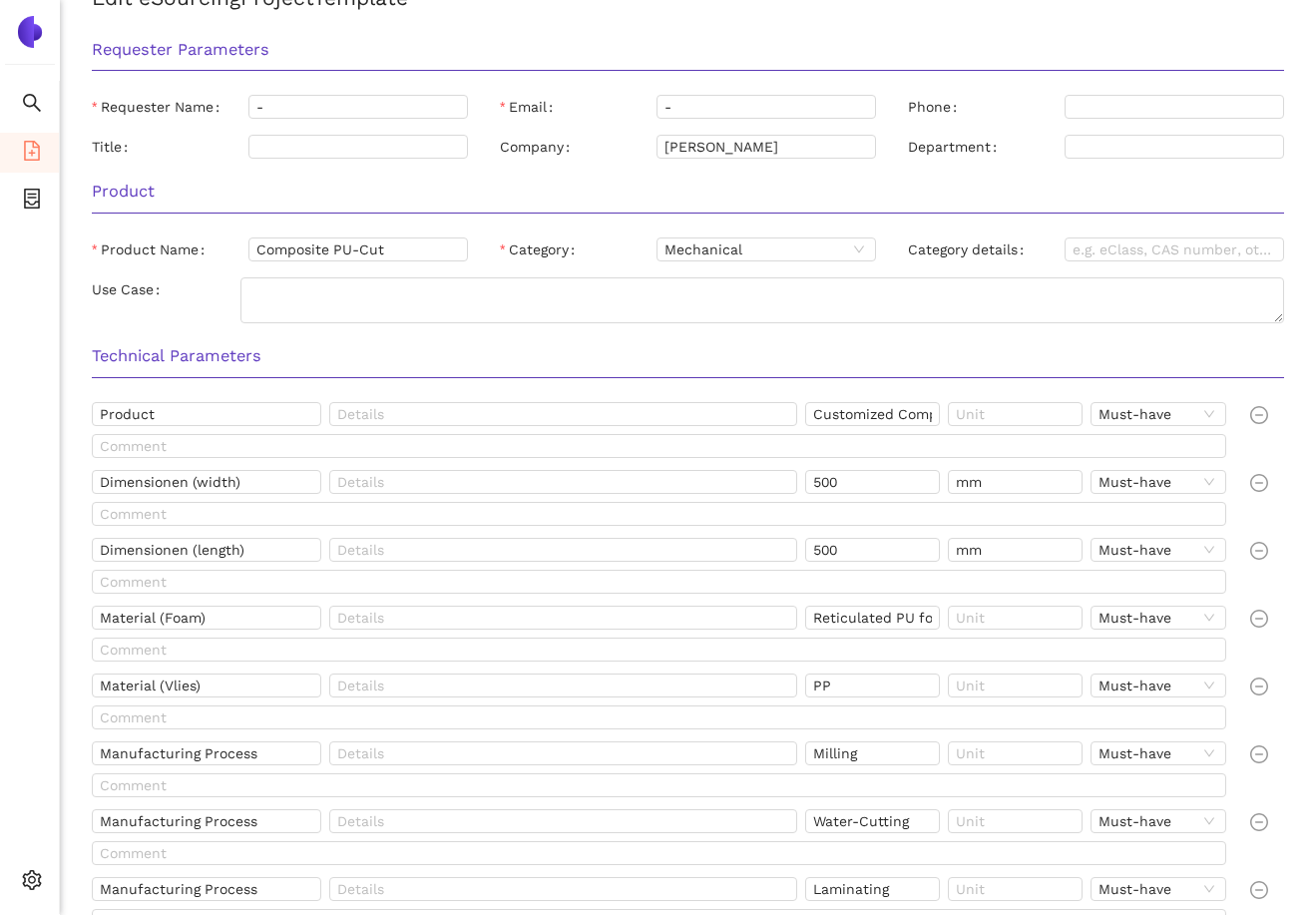 click on "Technical Parameters" at bounding box center [687, 356] 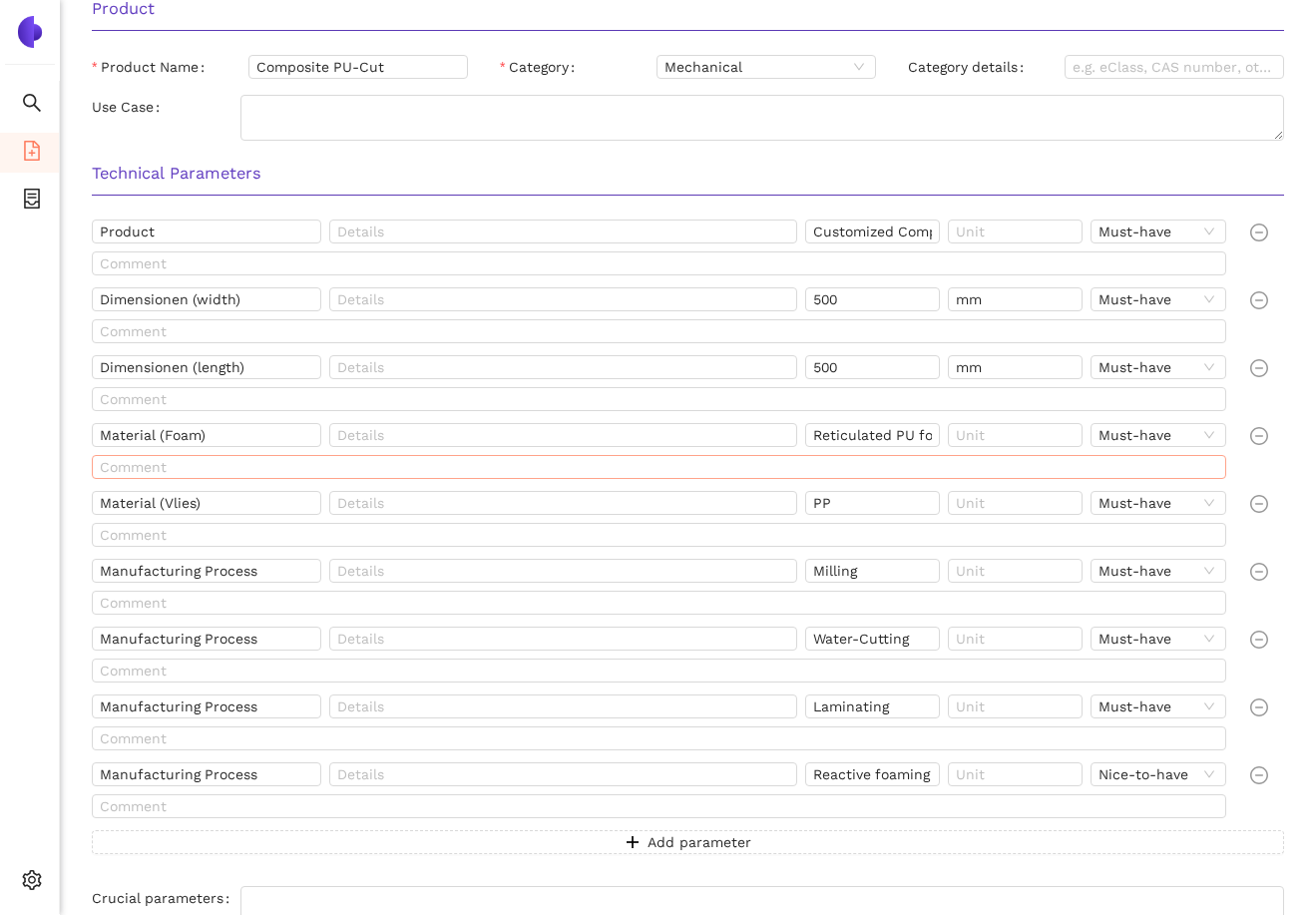 scroll, scrollTop: 275, scrollLeft: 0, axis: vertical 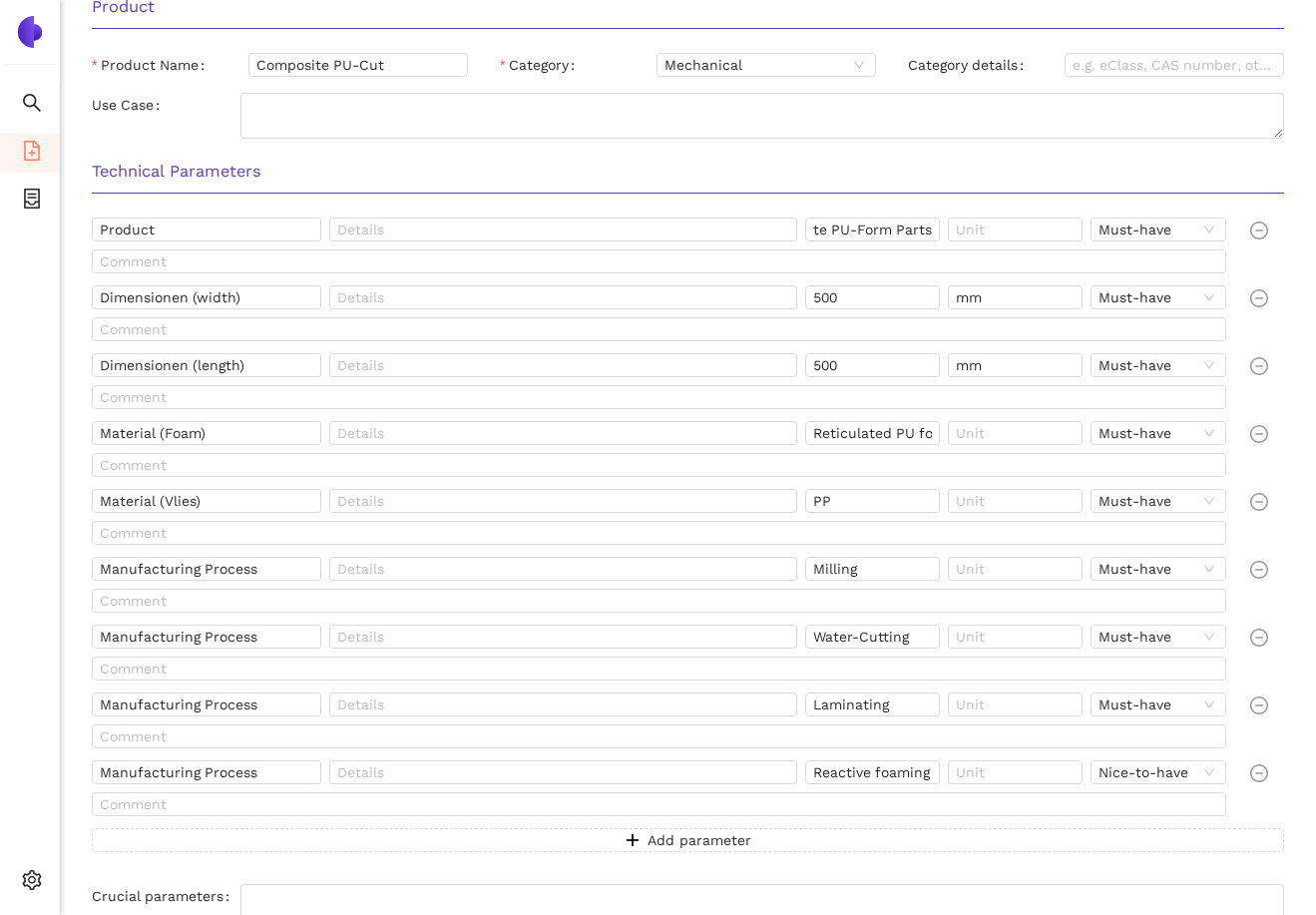 click on "Technical Parameters Product Customized Composite PU-Form Parts Must-have Dimensionen (width) 500 mm Must-have Dimensionen (length) 500 mm Must-have Material (Foam) Reticulated PU foam Must-have Material (Vlies) PP Must-have Manufacturing Process Milling Must-have Manufacturing Process Water-Cutting Must-have Manufacturing Process Laminating Must-have Manufacturing Process Reactive foaming Nice-to-have Add parameter Crucial parameters" at bounding box center (687, 542) 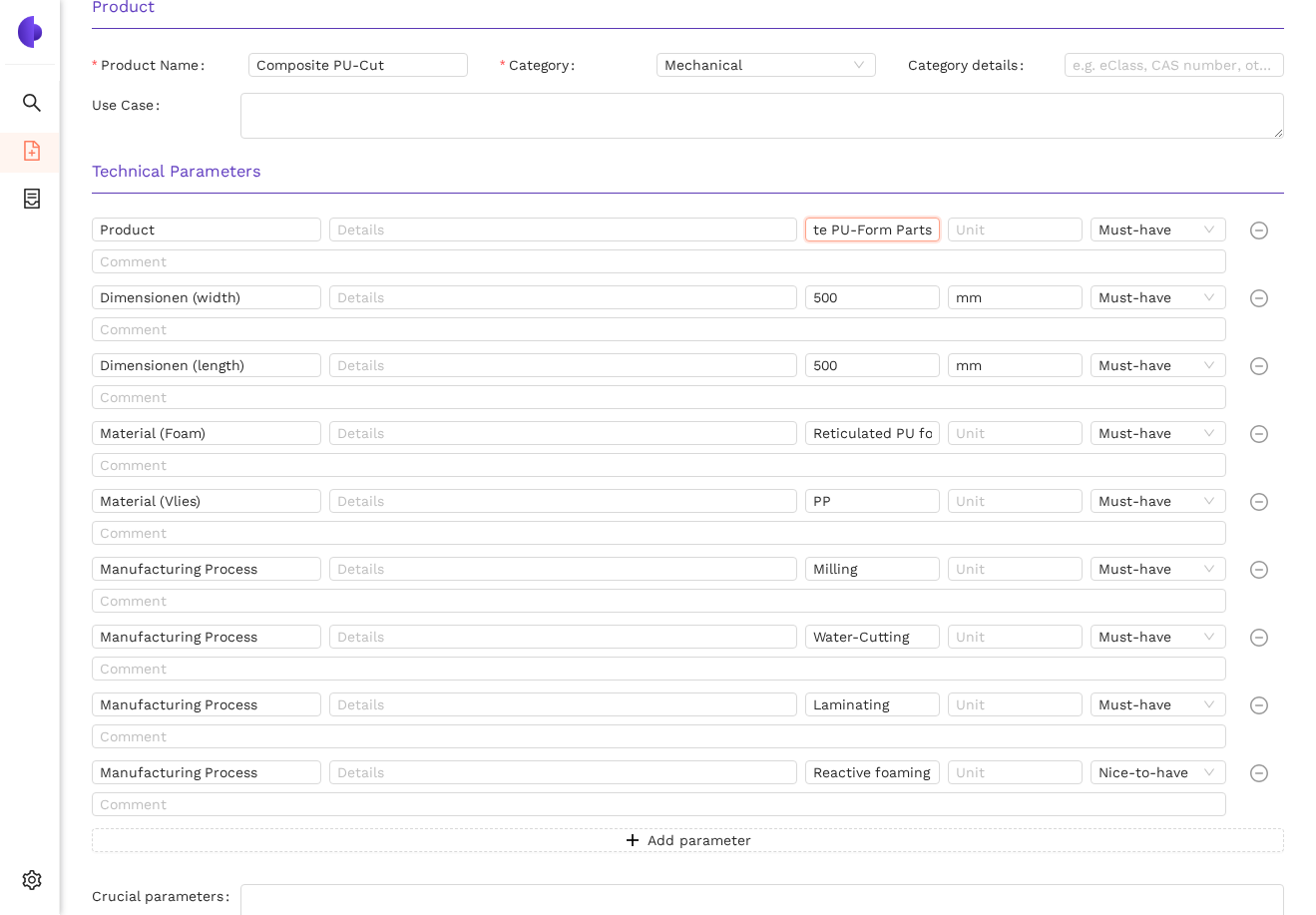 click on "Customized Composite PU-Form Parts" at bounding box center [872, 229] 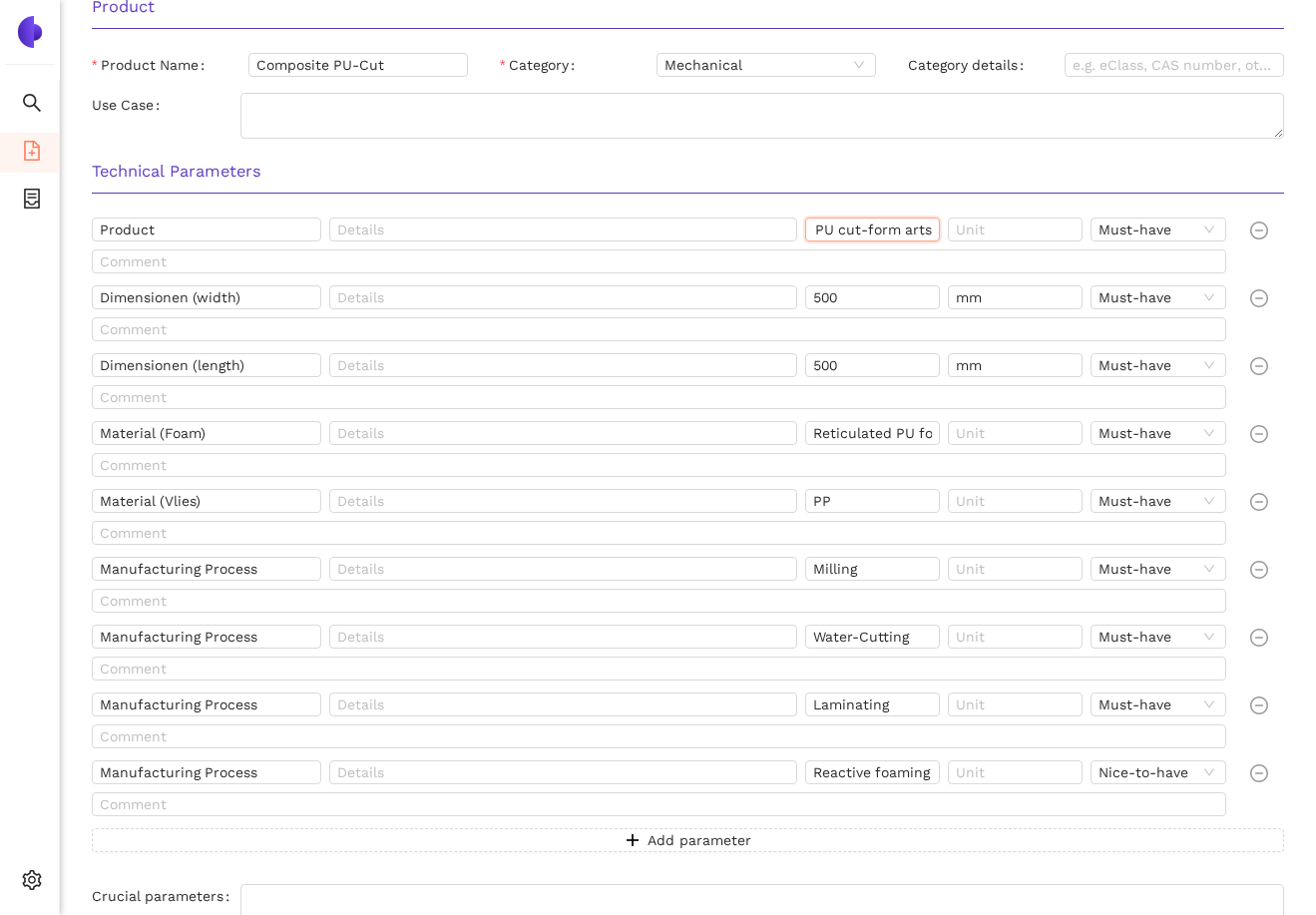 scroll, scrollTop: 0, scrollLeft: 159, axis: horizontal 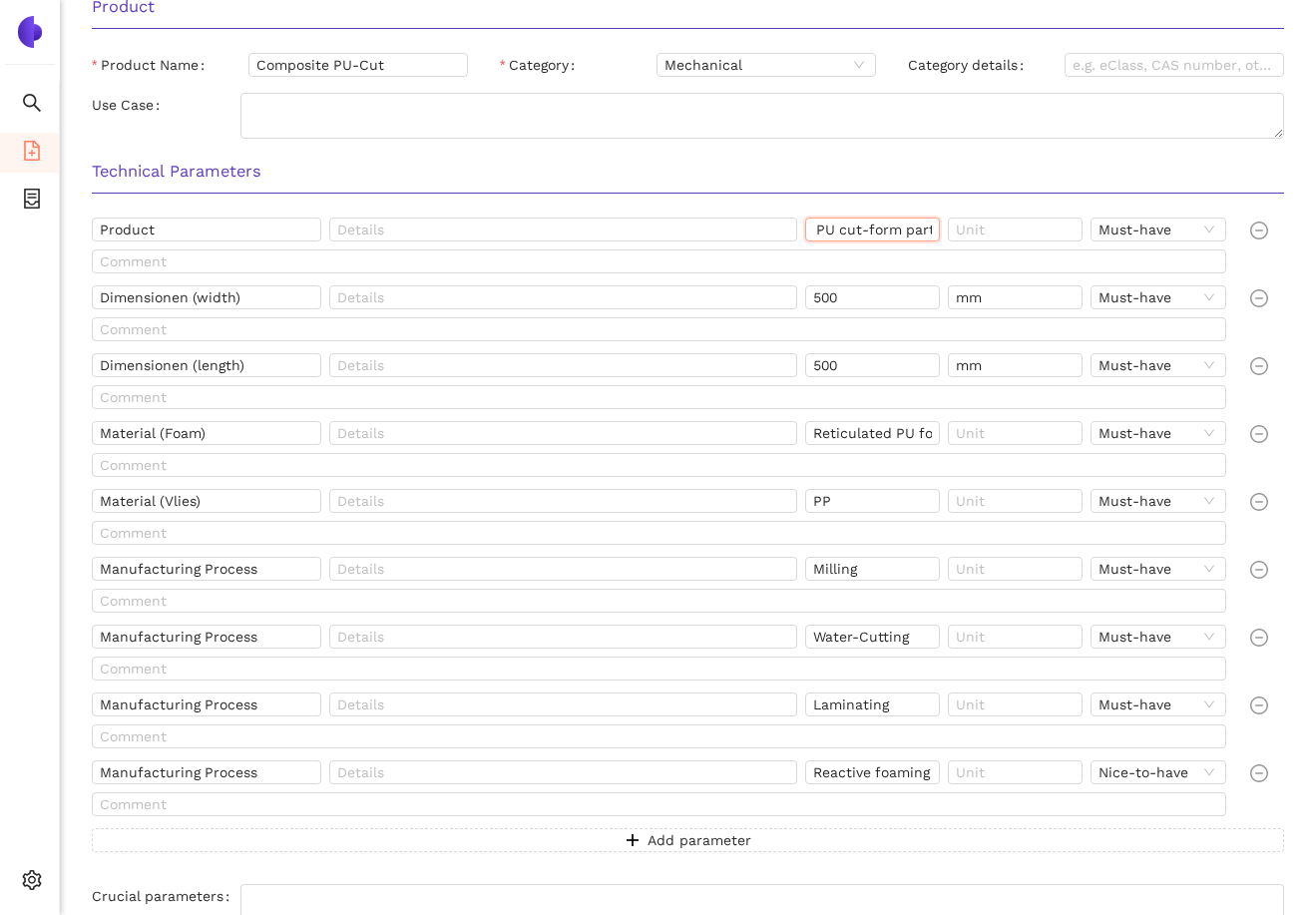 type on "Customized Composite PU cut-form parts" 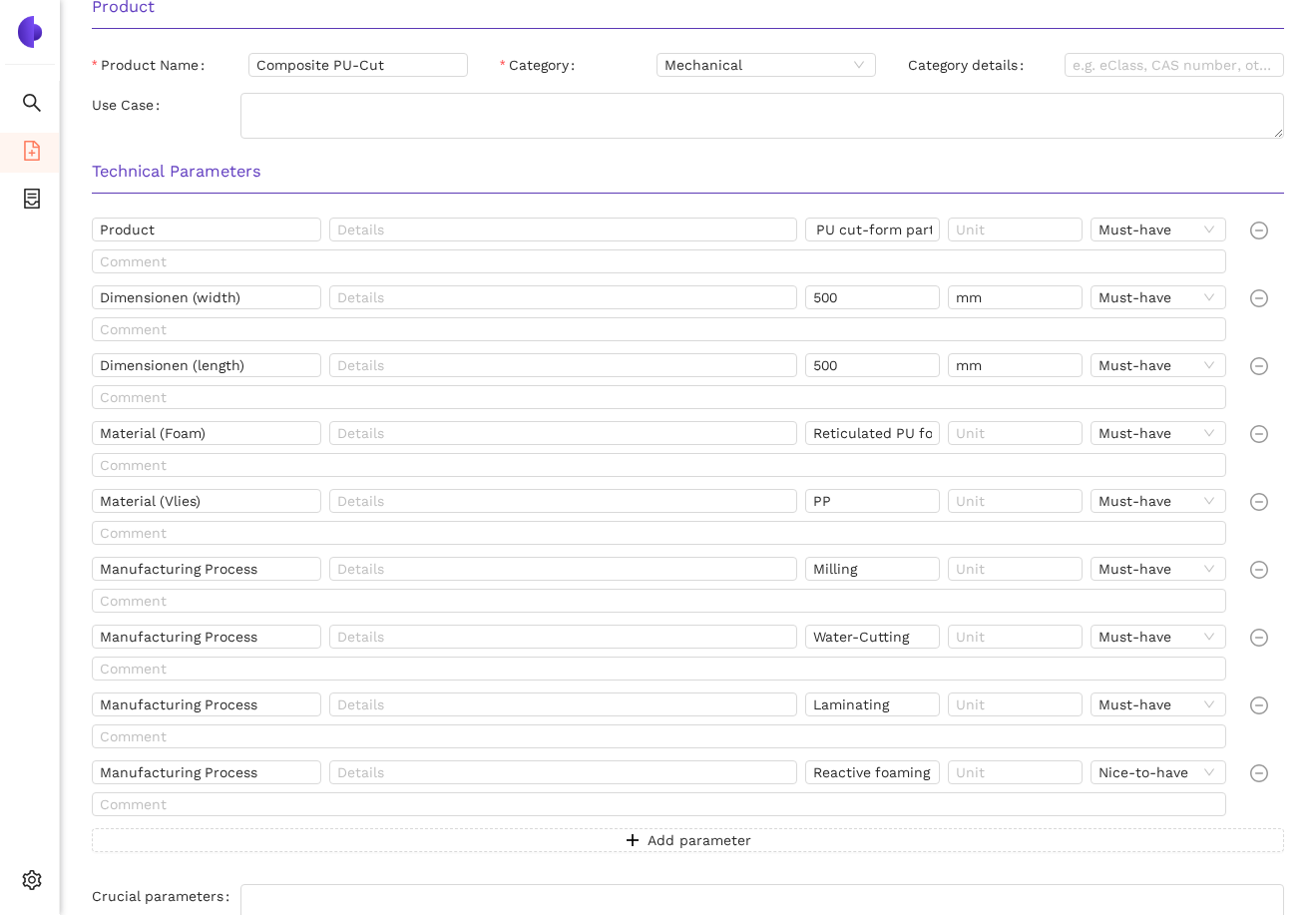 click on "Technical Parameters" at bounding box center [687, 178] 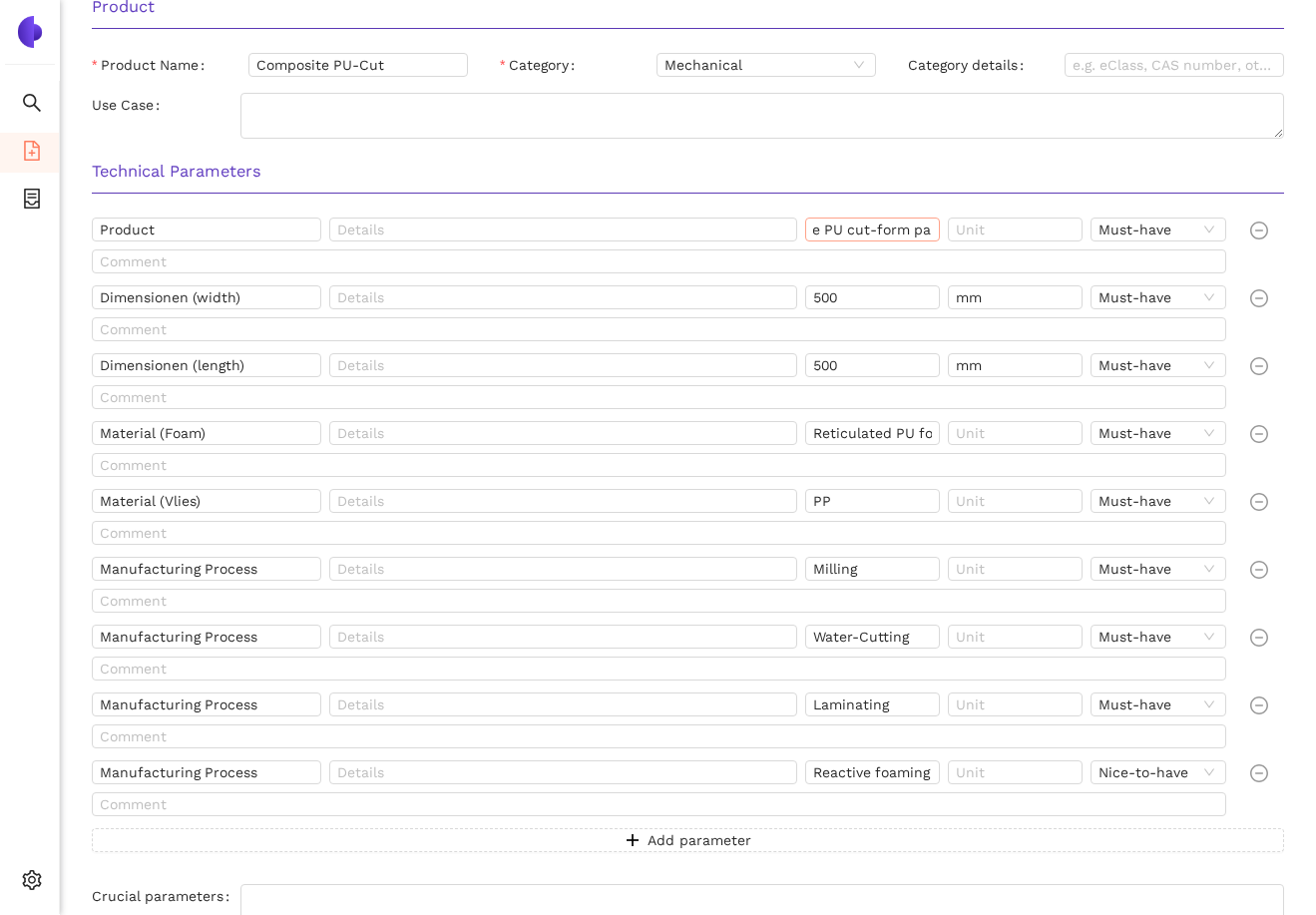 scroll, scrollTop: 0, scrollLeft: 163, axis: horizontal 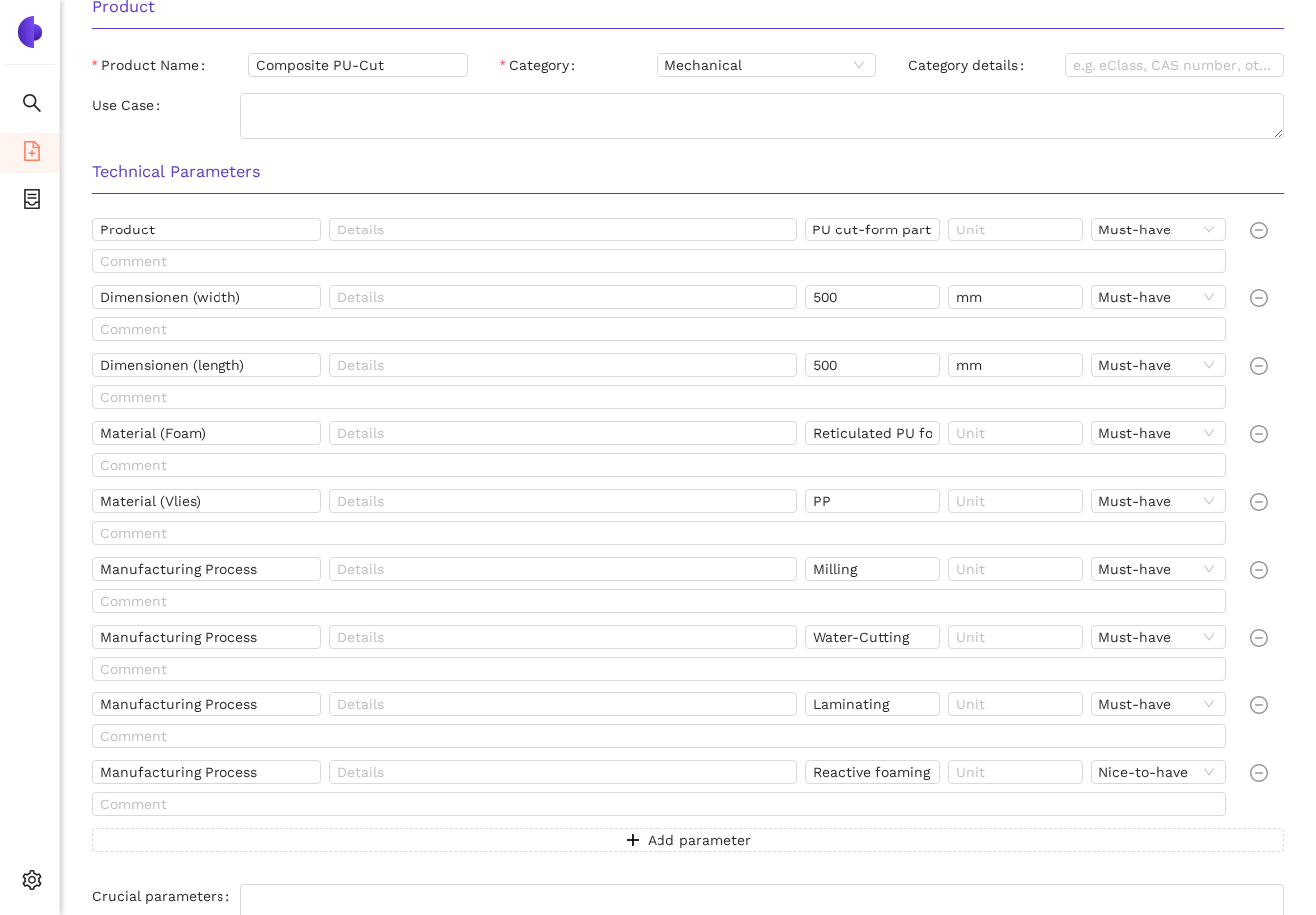 click on "Technical Parameters Product Customized Composite PU cut-form parts Must-have Dimensionen (width) 500 mm Must-have Dimensionen (length) 500 mm Must-have Material (Foam) Reticulated PU foam Must-have Material (Vlies) PP Must-have Manufacturing Process Milling Must-have Manufacturing Process Water-Cutting Must-have Manufacturing Process Laminating Must-have Manufacturing Process Reactive foaming Nice-to-have Add parameter Crucial parameters" at bounding box center [687, 542] 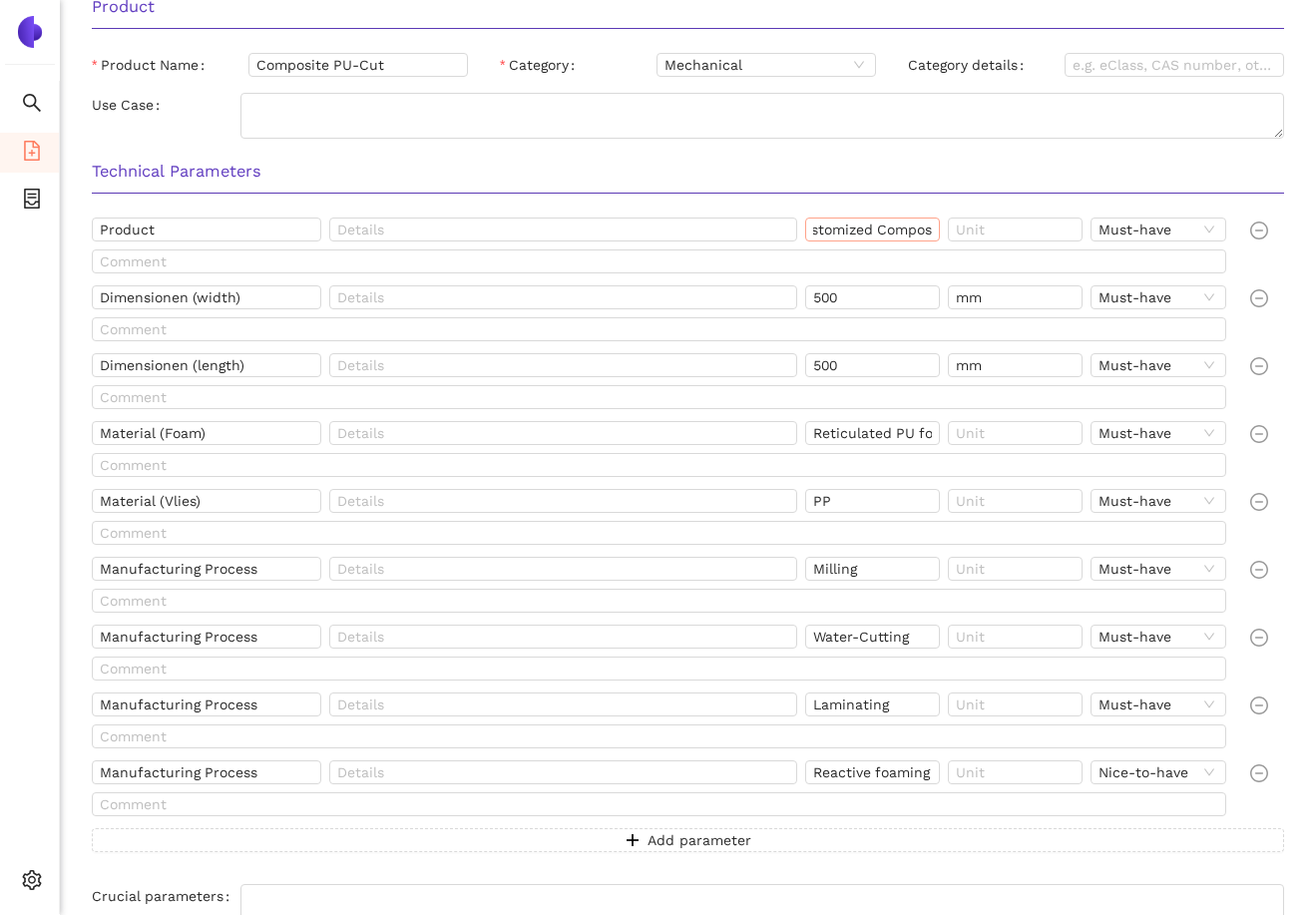 scroll, scrollTop: 0, scrollLeft: 0, axis: both 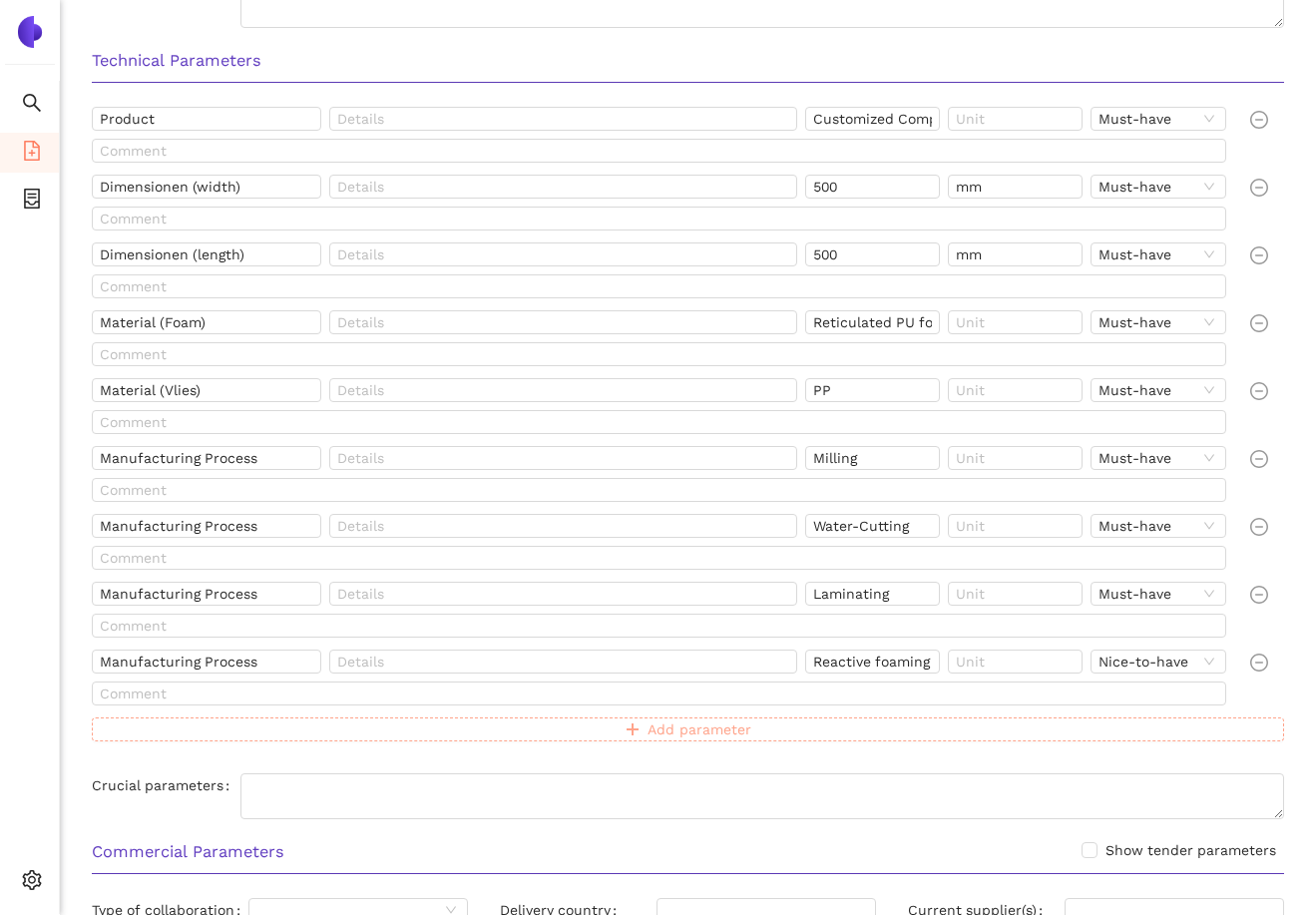 click on "Add parameter" at bounding box center (687, 729) 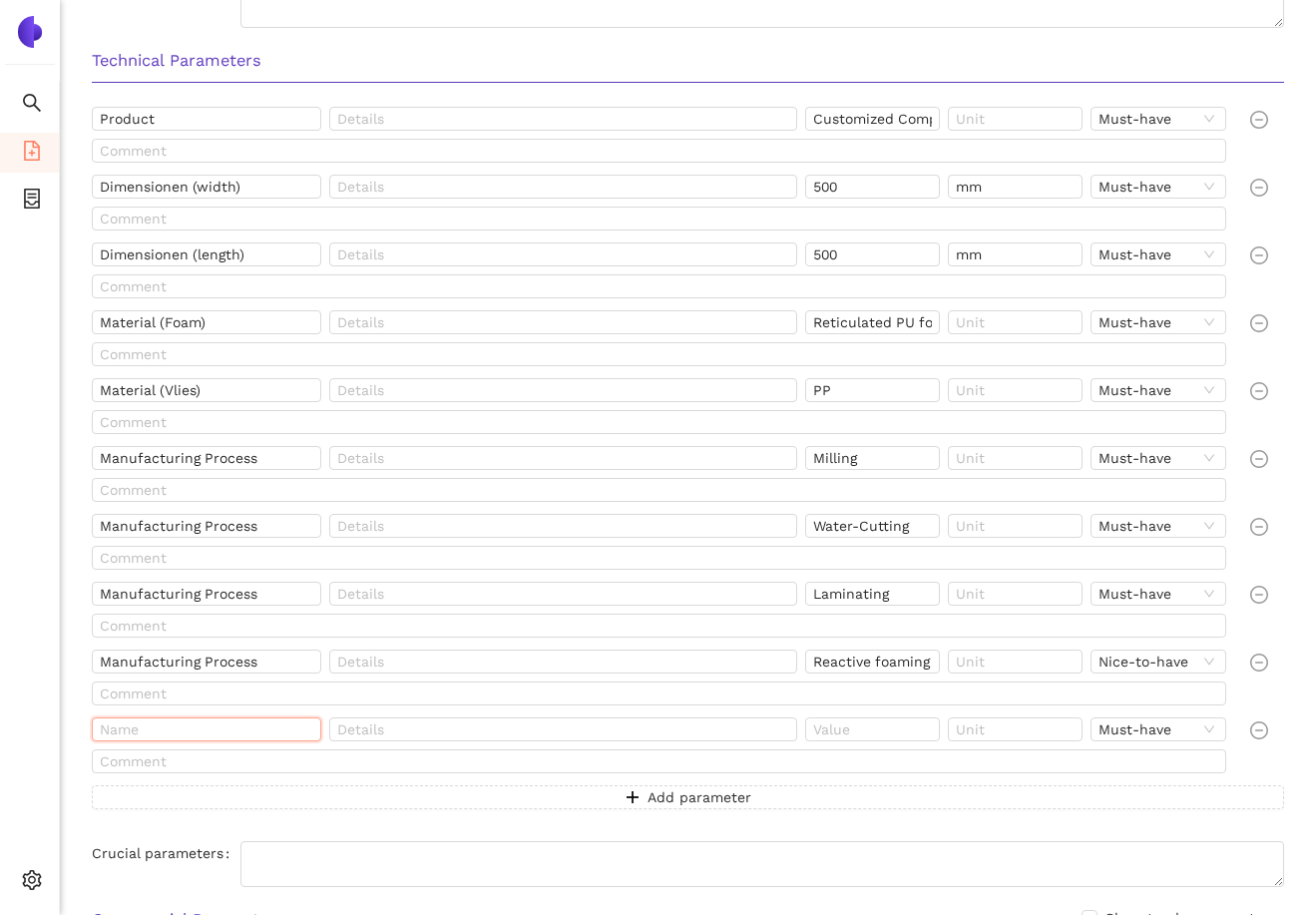 click at bounding box center (207, 729) 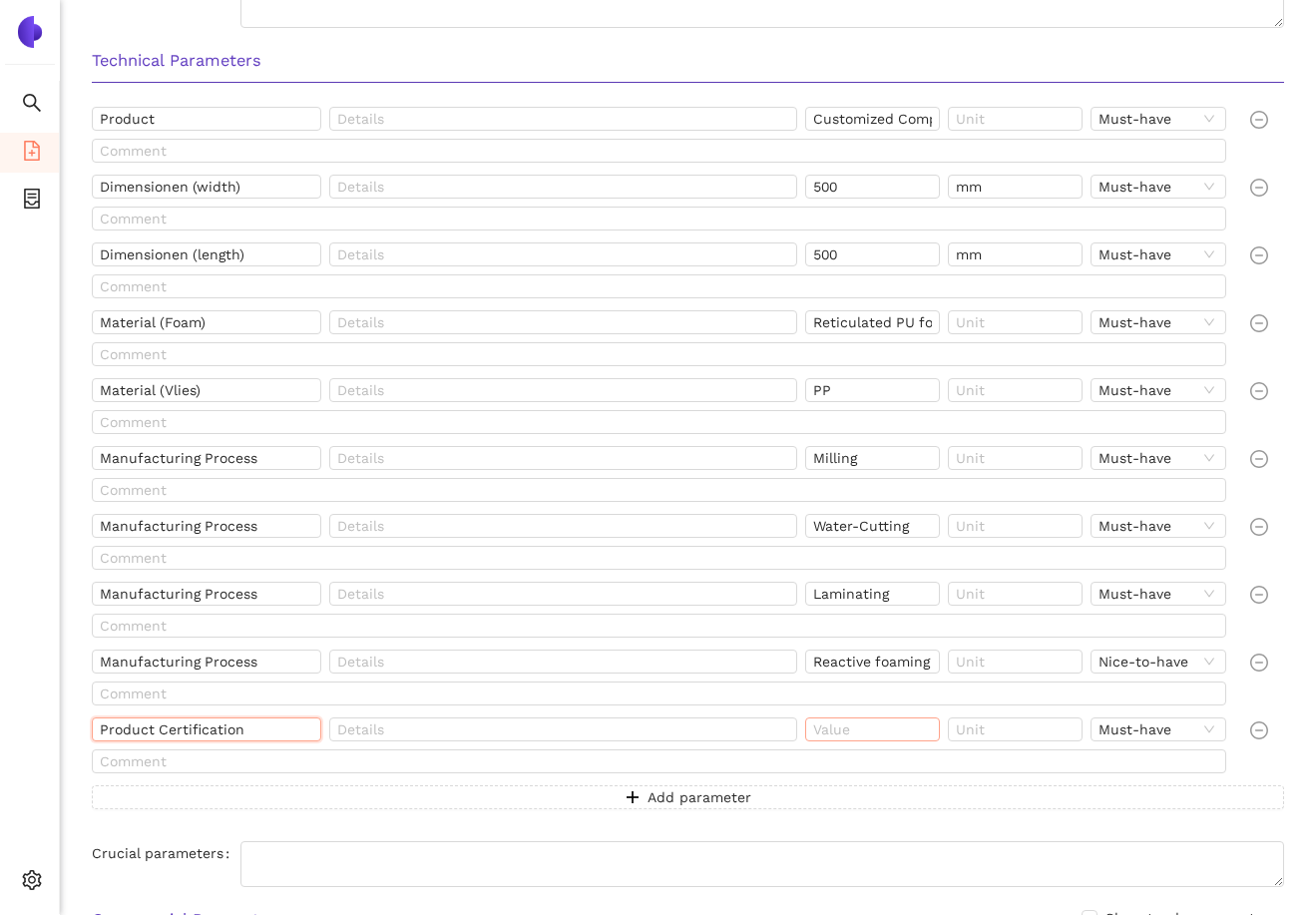 type on "Product Certification" 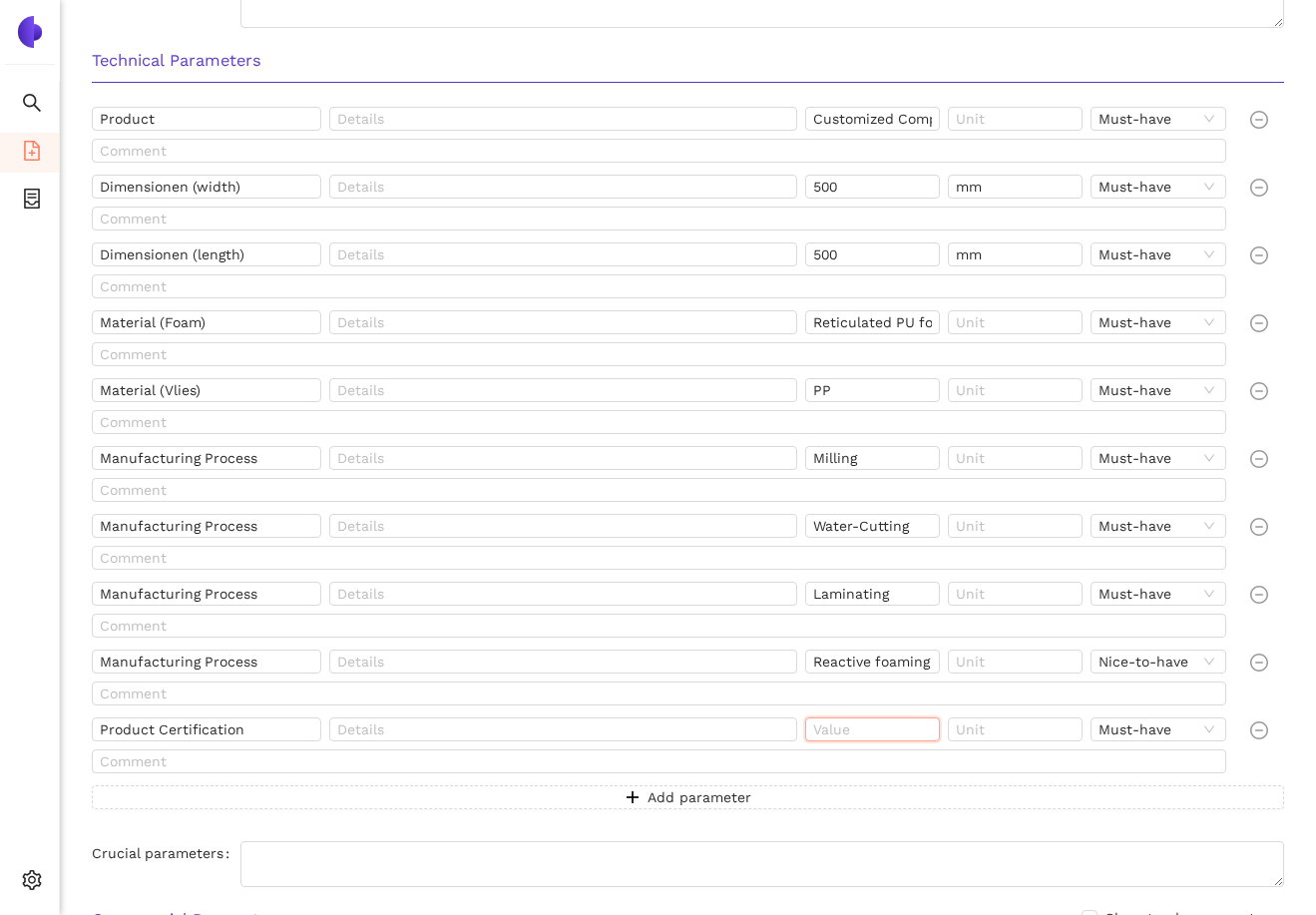 click at bounding box center [872, 729] 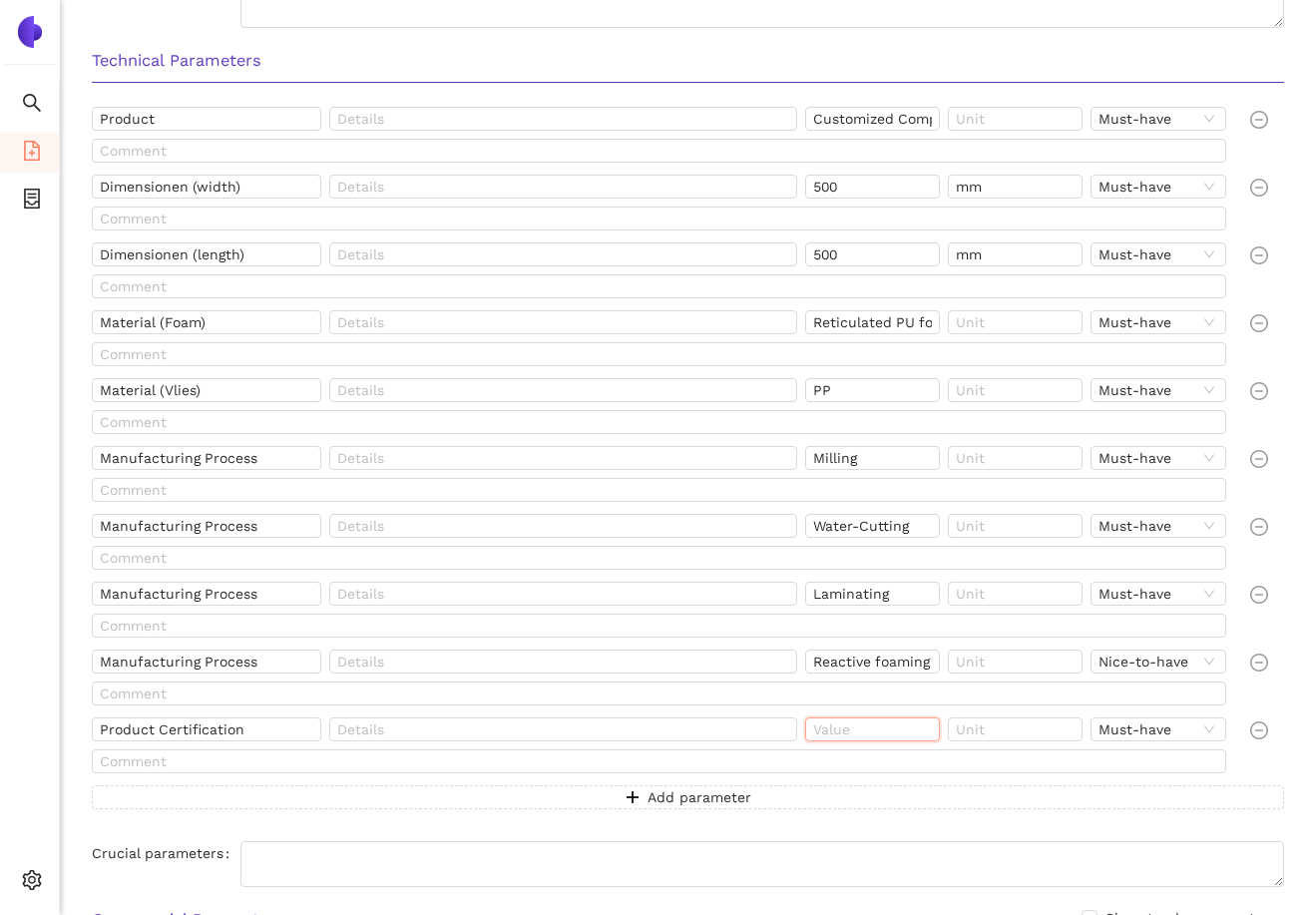click at bounding box center (872, 729) 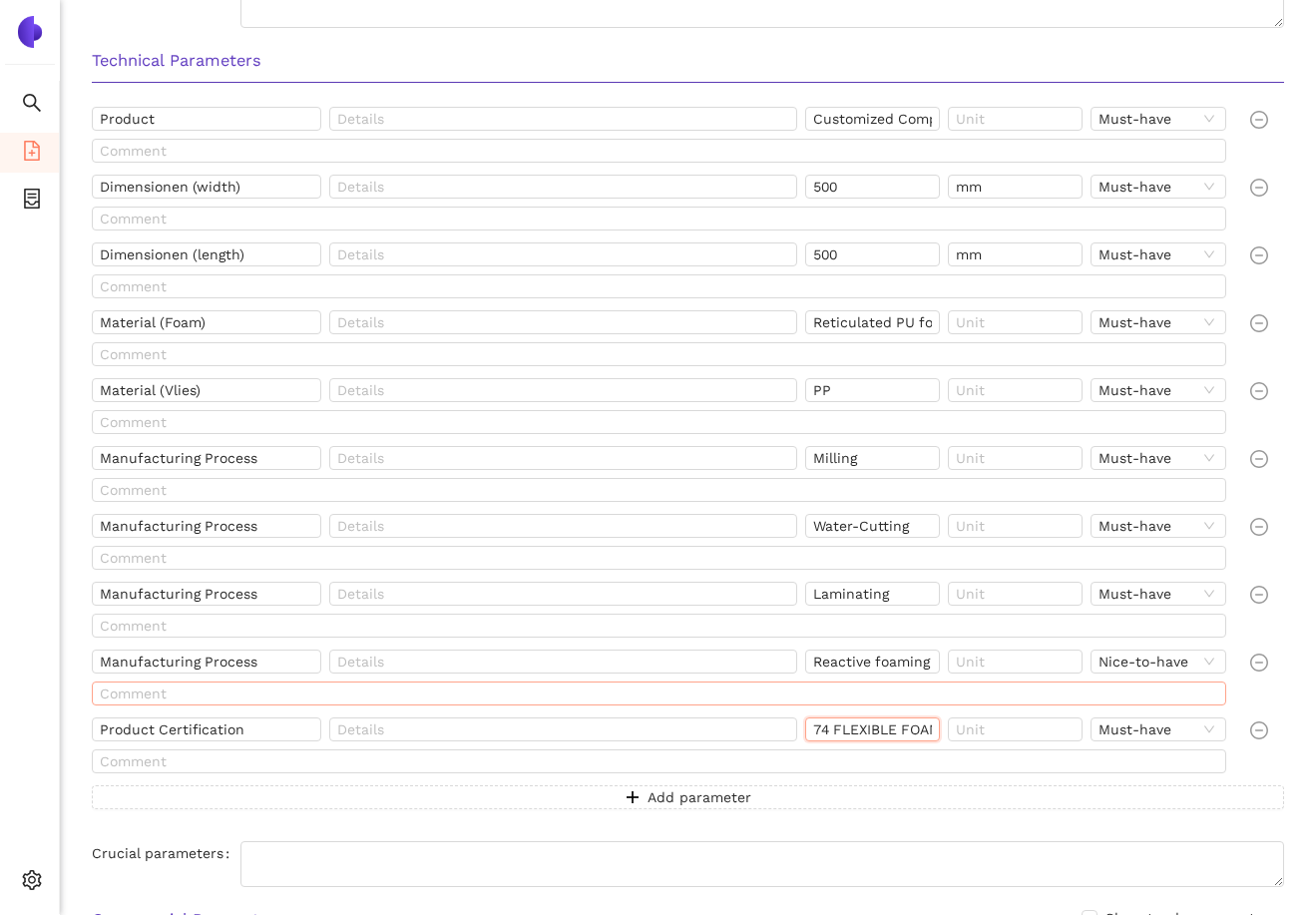 scroll, scrollTop: 0, scrollLeft: 80, axis: horizontal 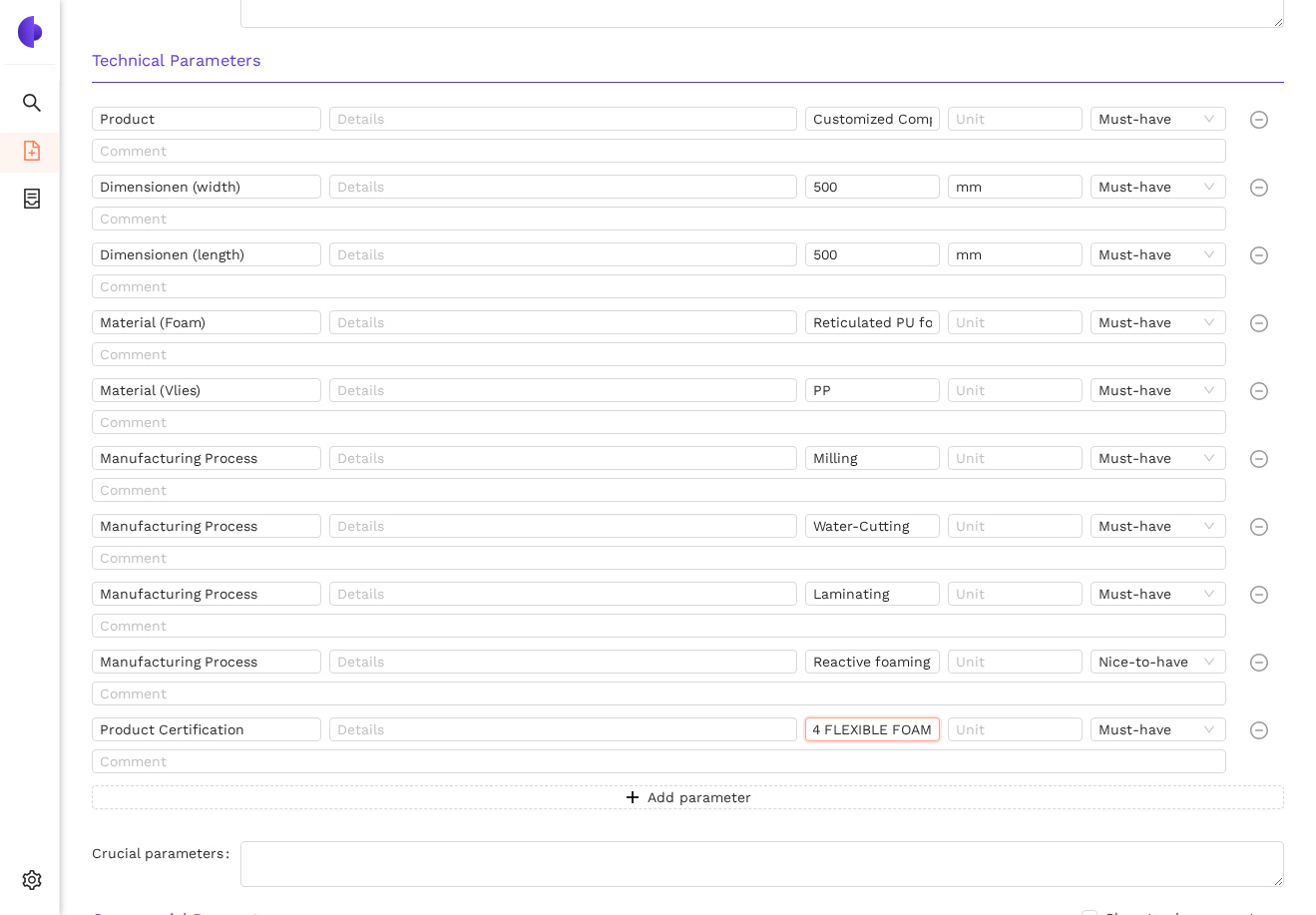 type on "ASTM D3574 FLEXIBLE FOAM" 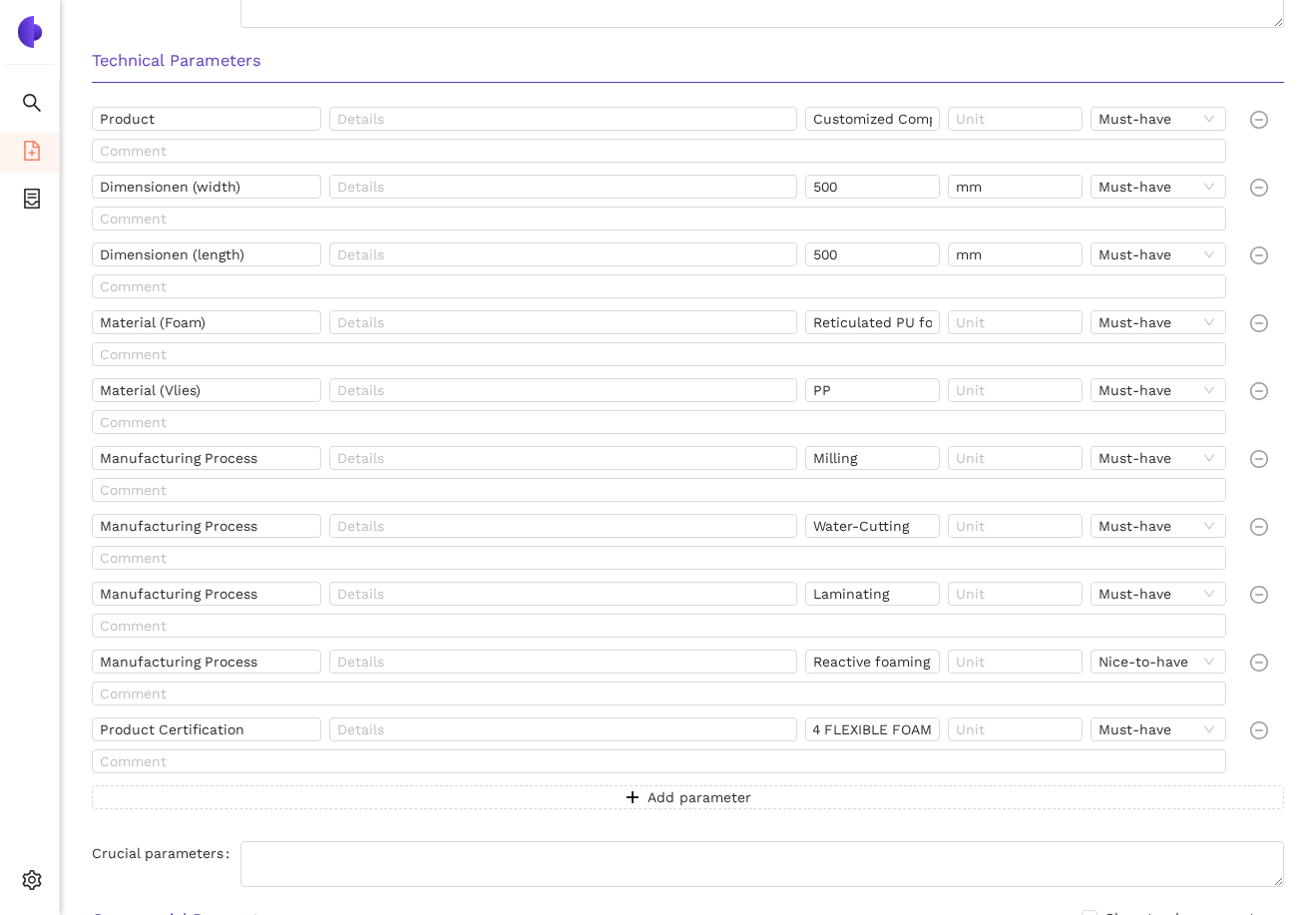 click at bounding box center [1267, 749] 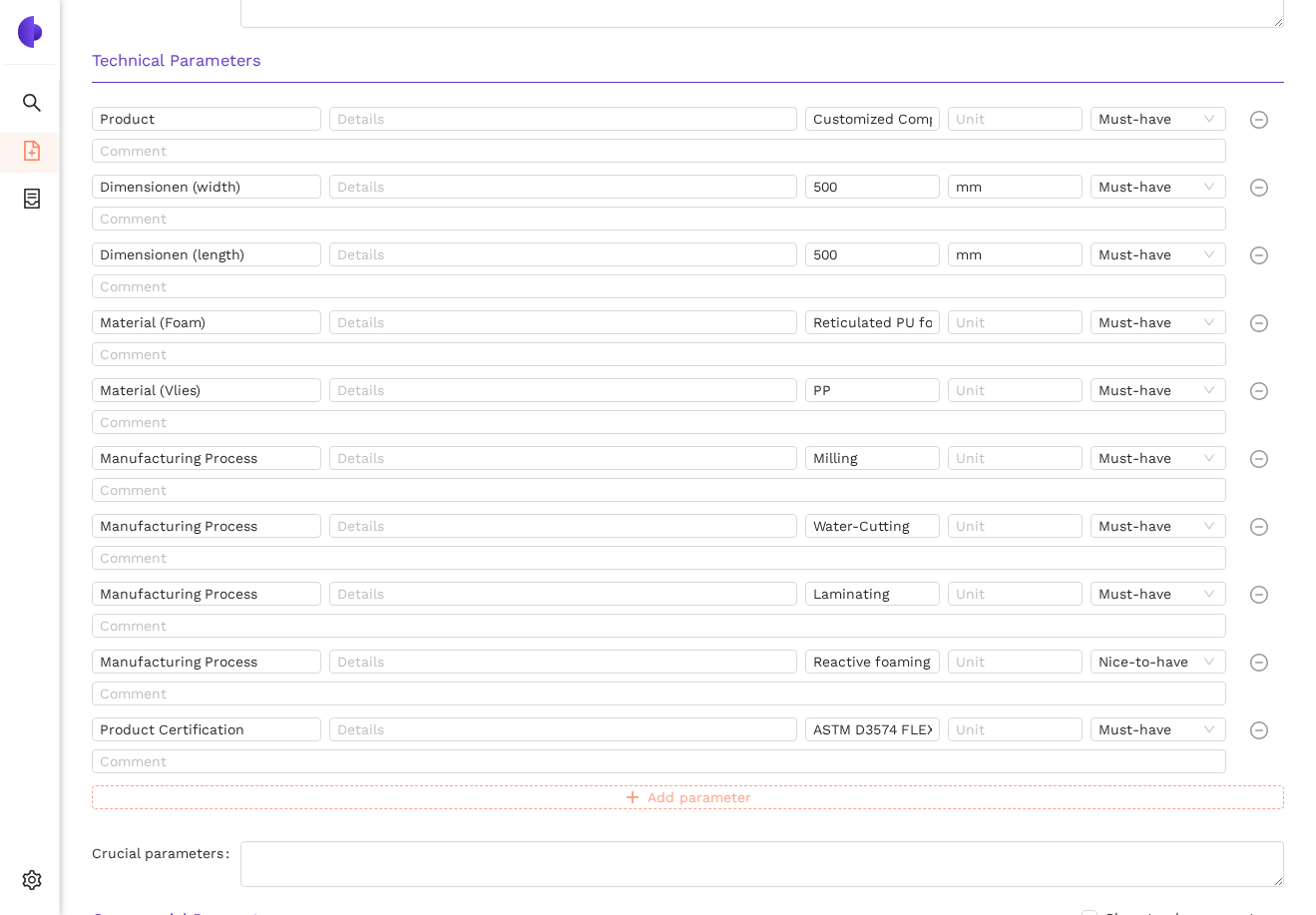 click on "Add parameter" at bounding box center [699, 797] 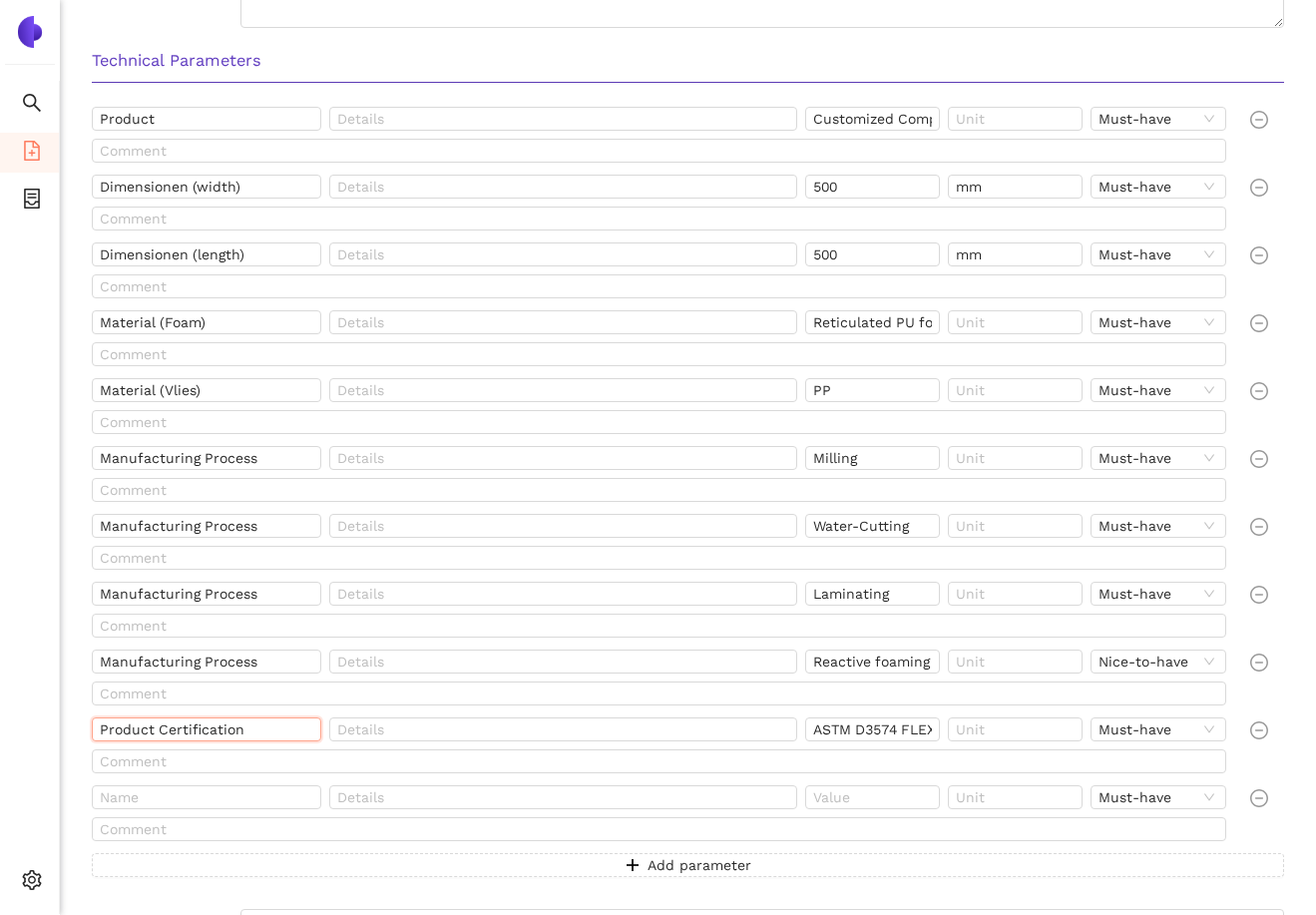 click on "Product Certification" at bounding box center (207, 729) 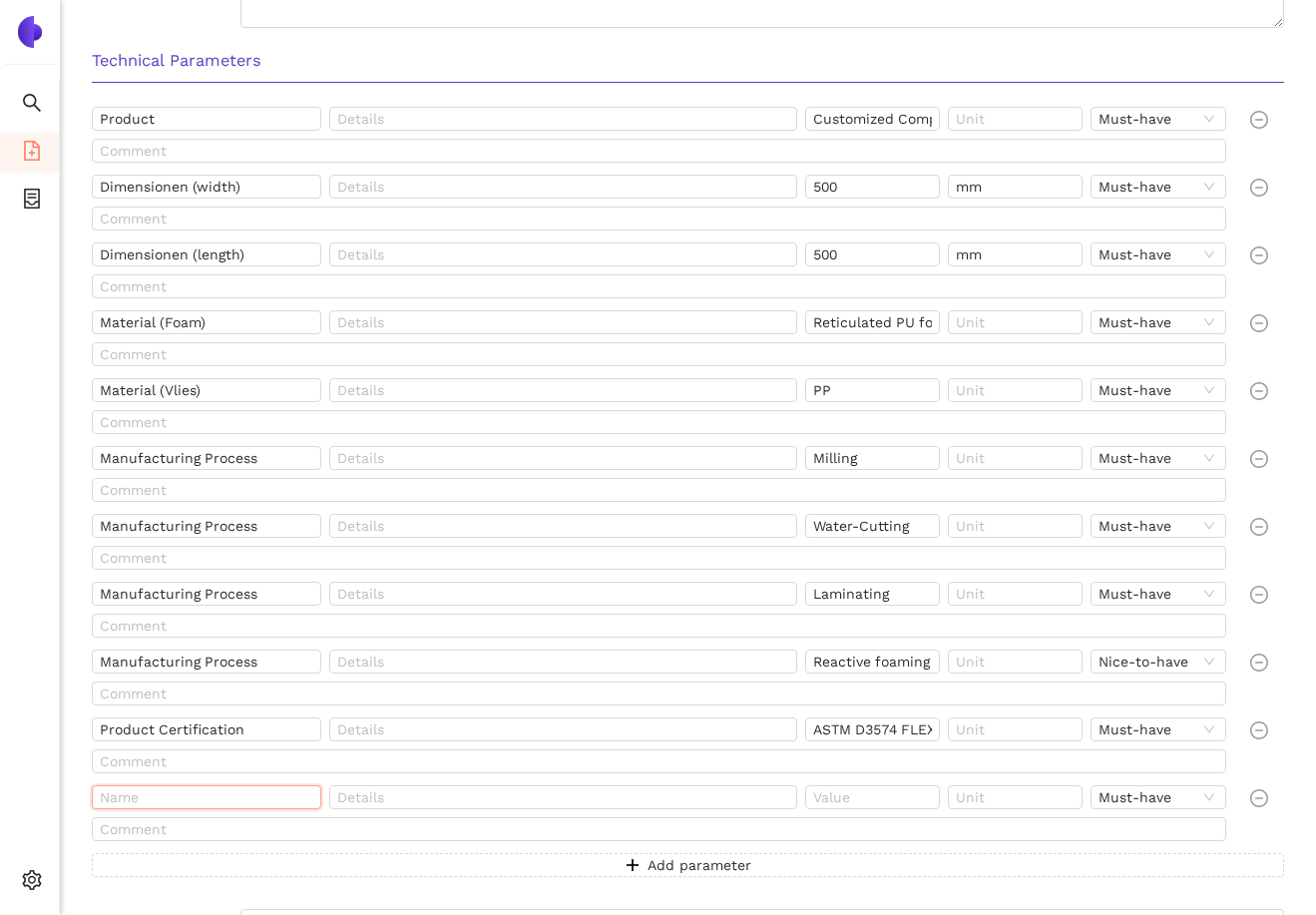 click at bounding box center (207, 797) 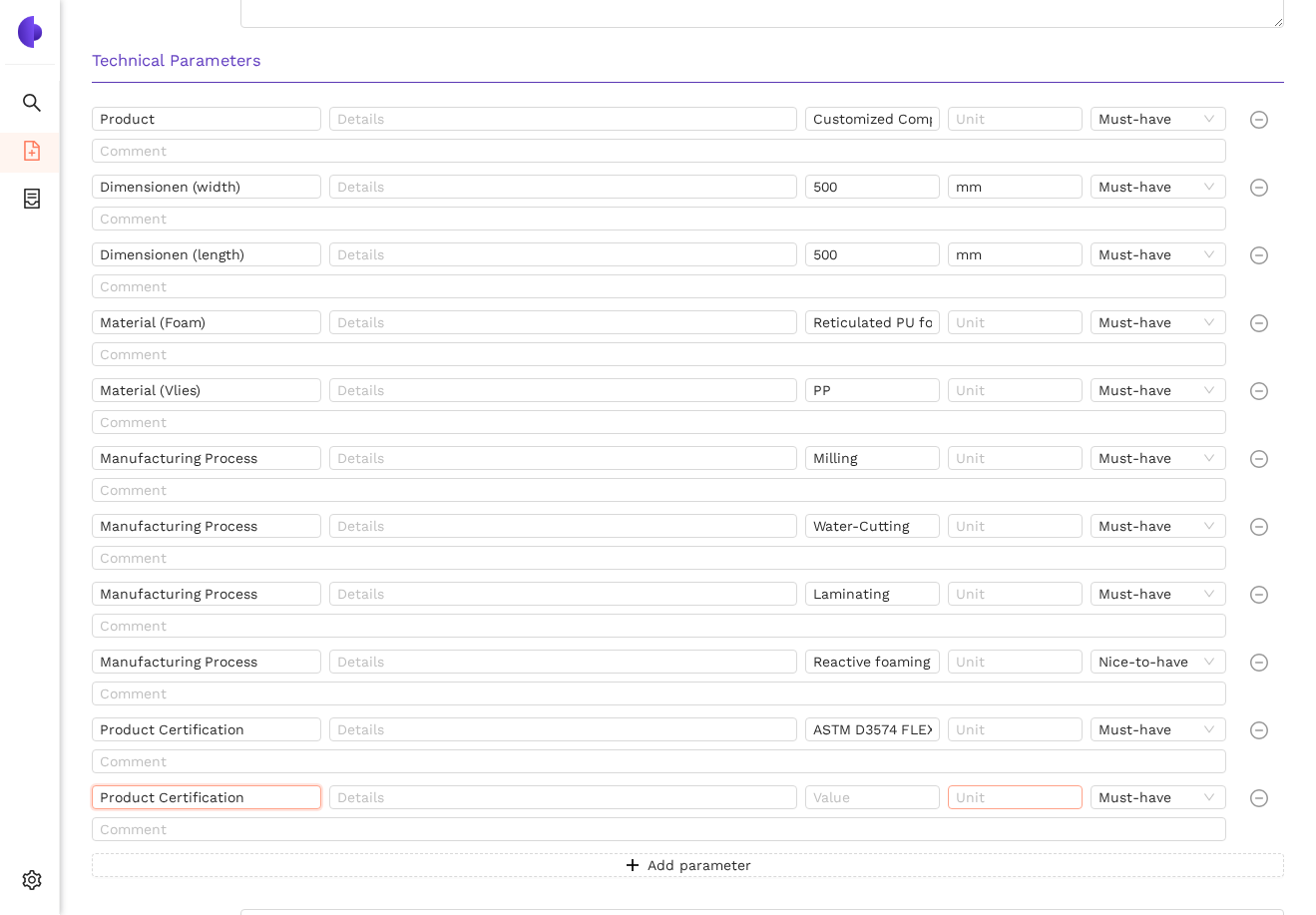 type on "Product Certification" 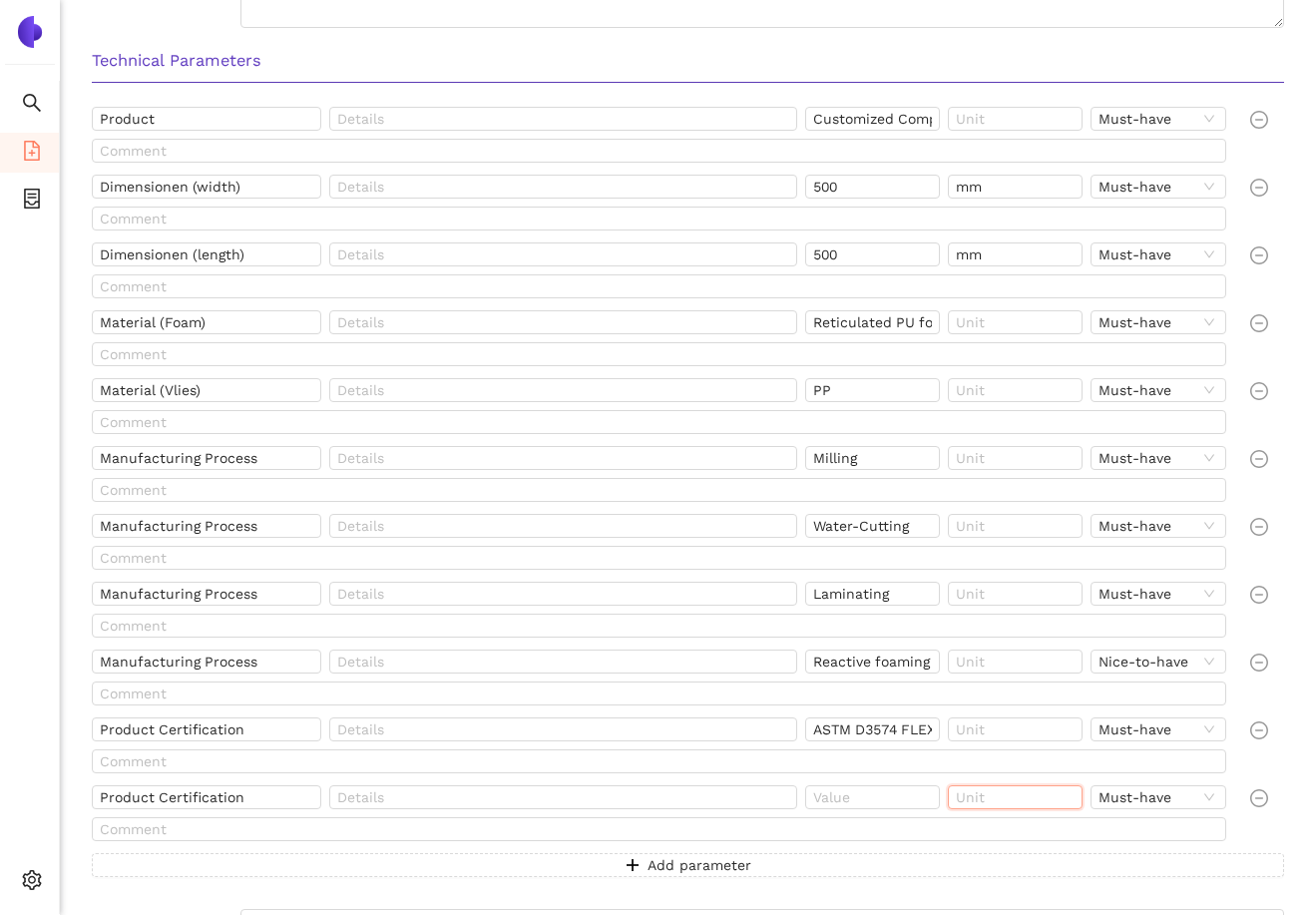click at bounding box center (1015, 797) 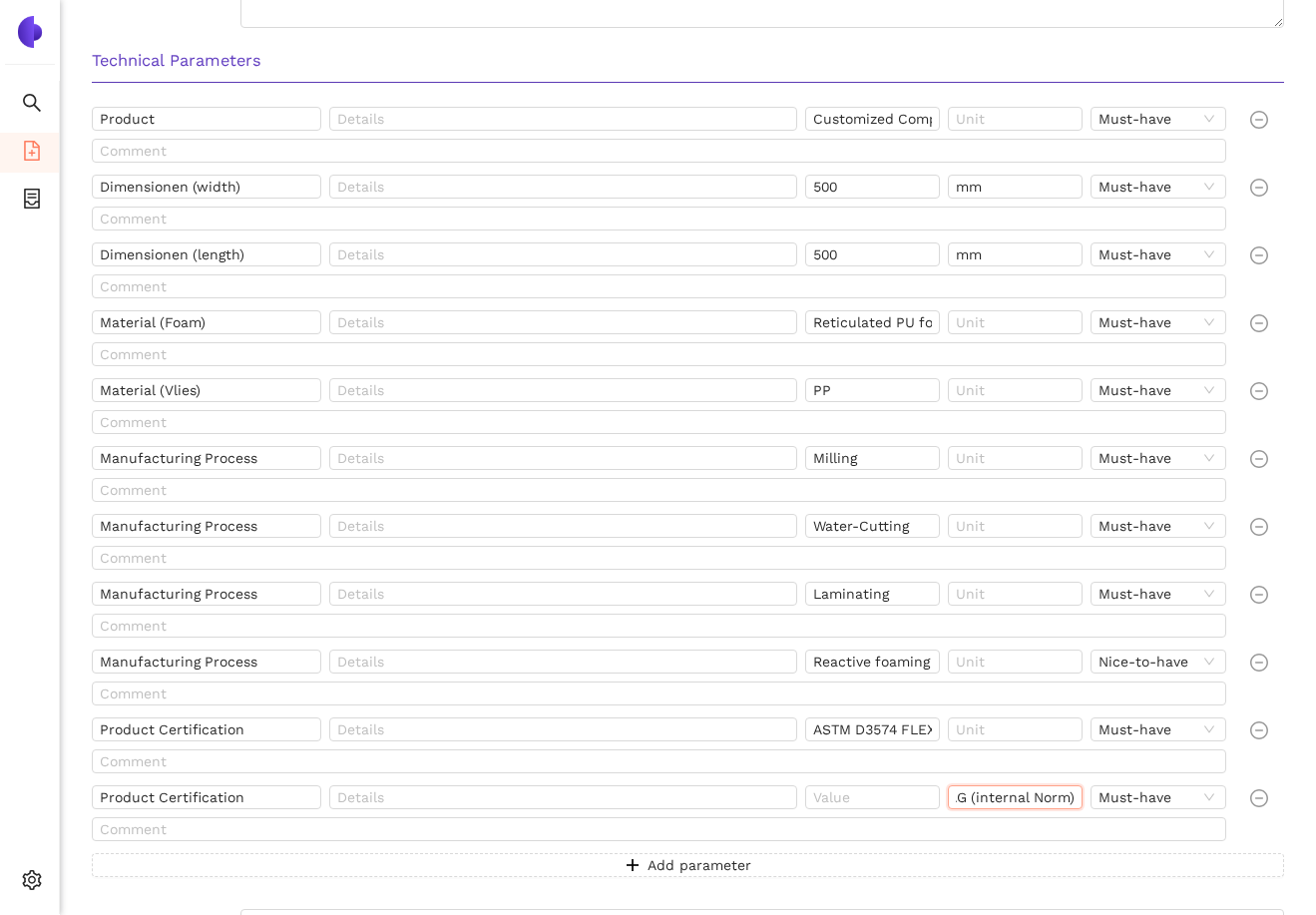 scroll, scrollTop: 0, scrollLeft: 36, axis: horizontal 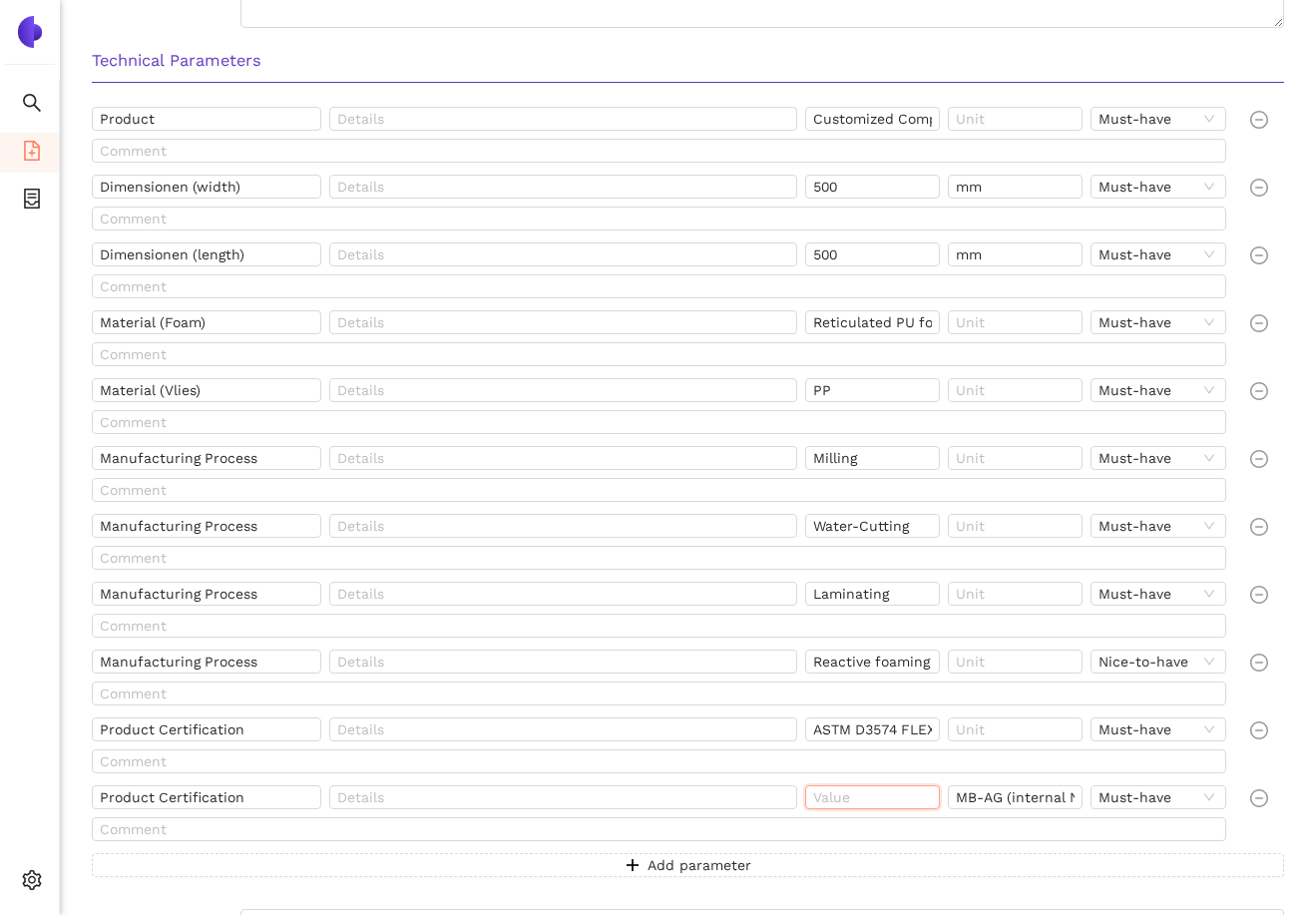 click at bounding box center (872, 797) 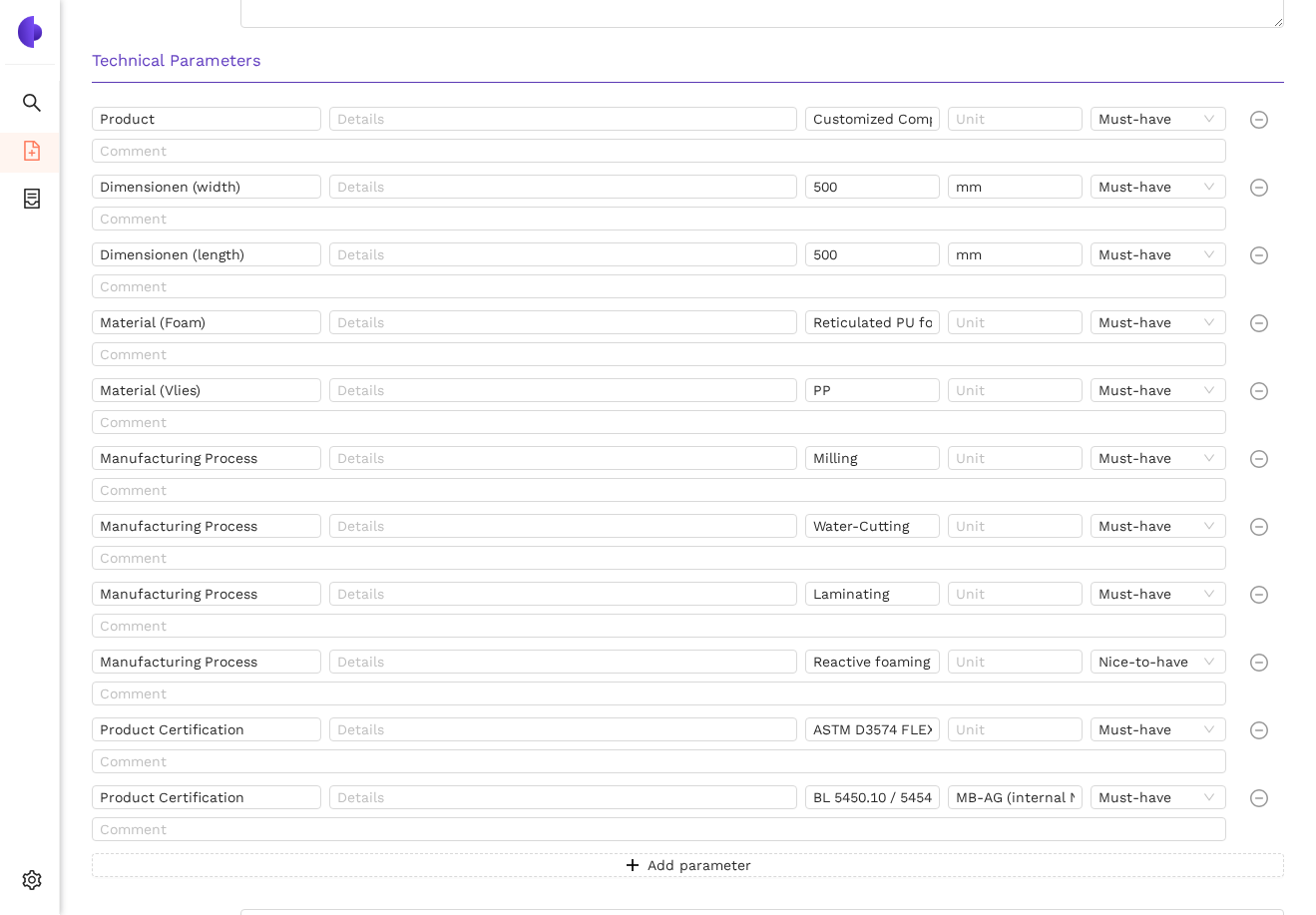 scroll, scrollTop: 0, scrollLeft: 0, axis: both 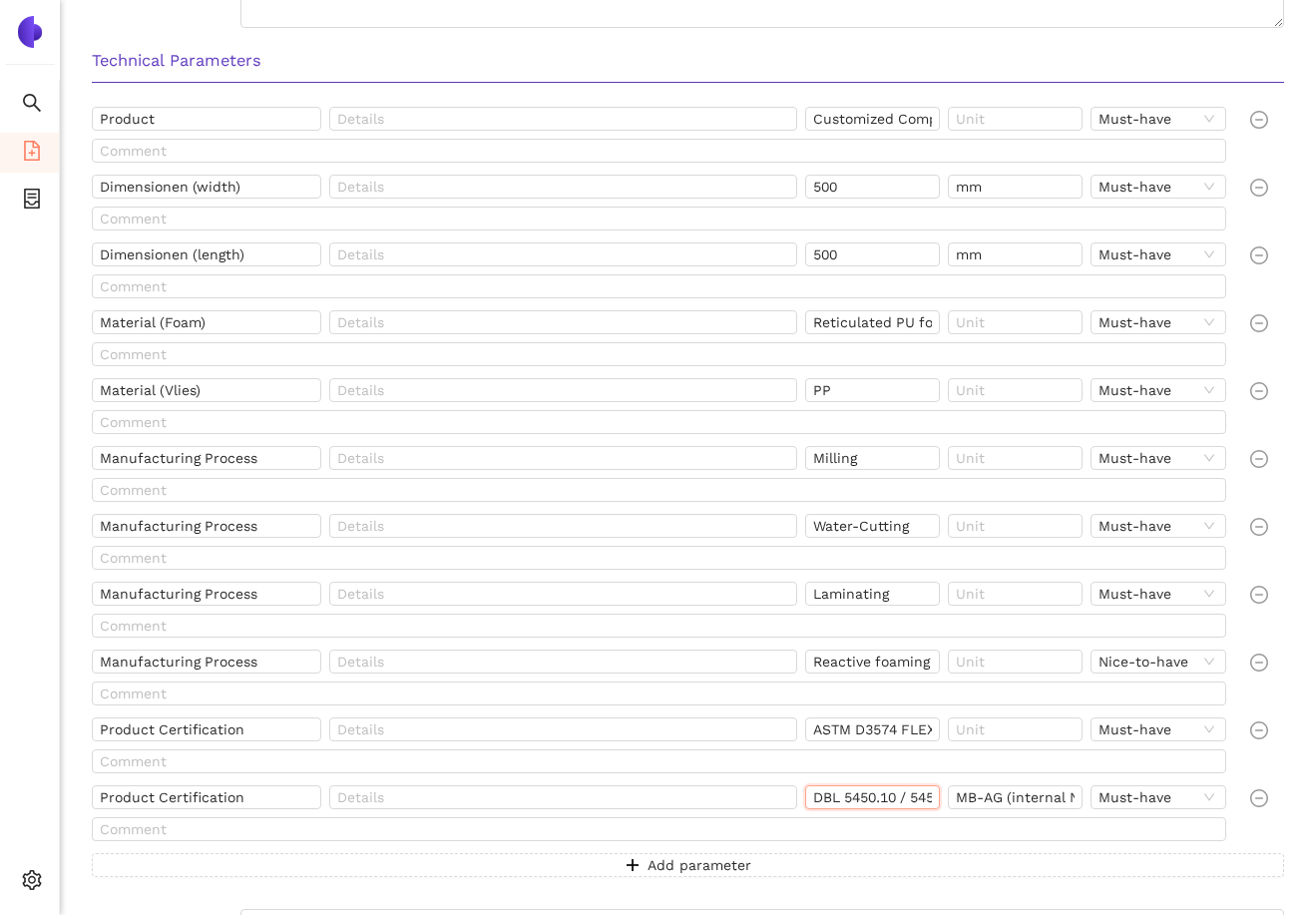 click on "DBL 5450.10 / 5454" at bounding box center [872, 797] 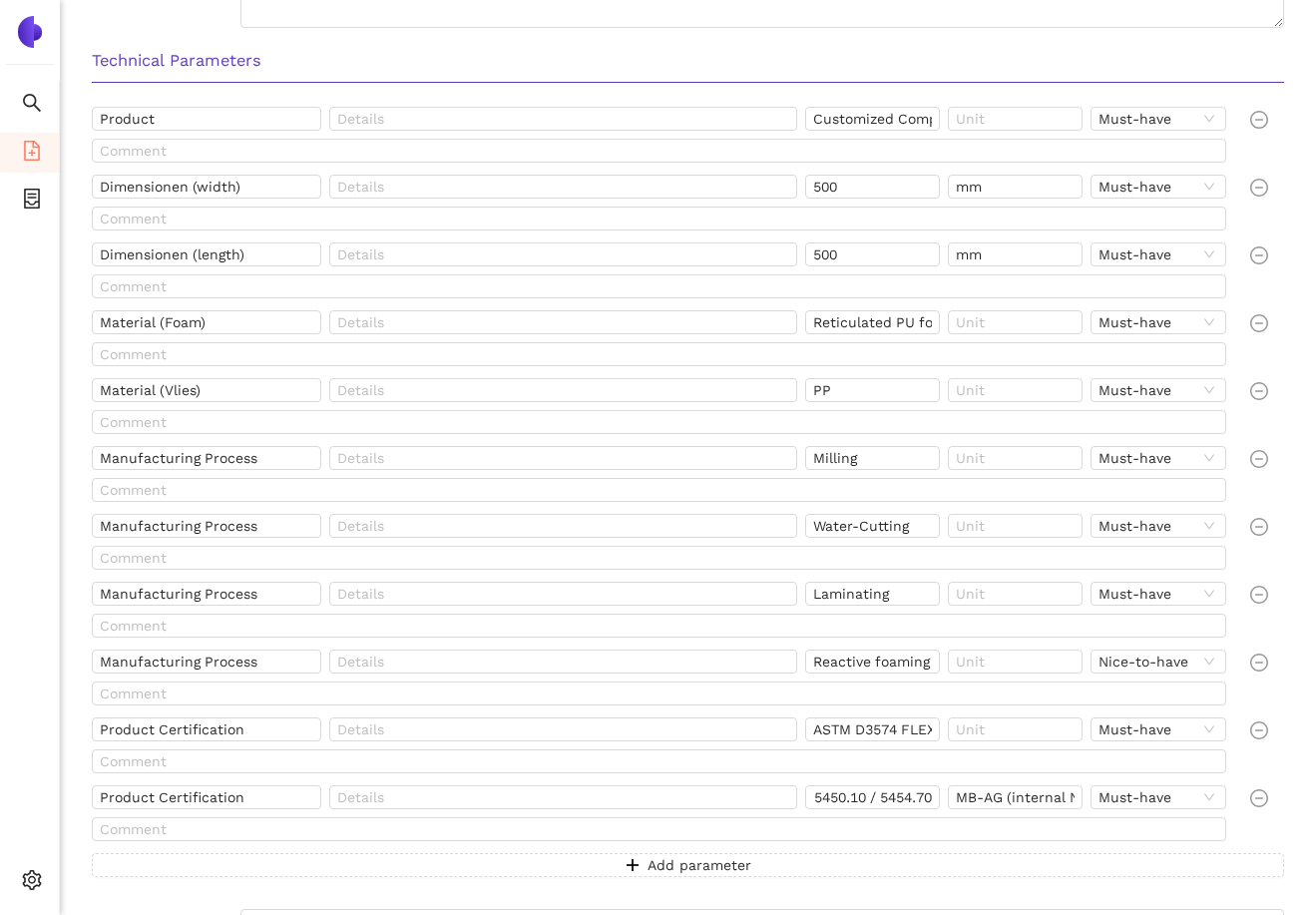 scroll, scrollTop: 0, scrollLeft: 0, axis: both 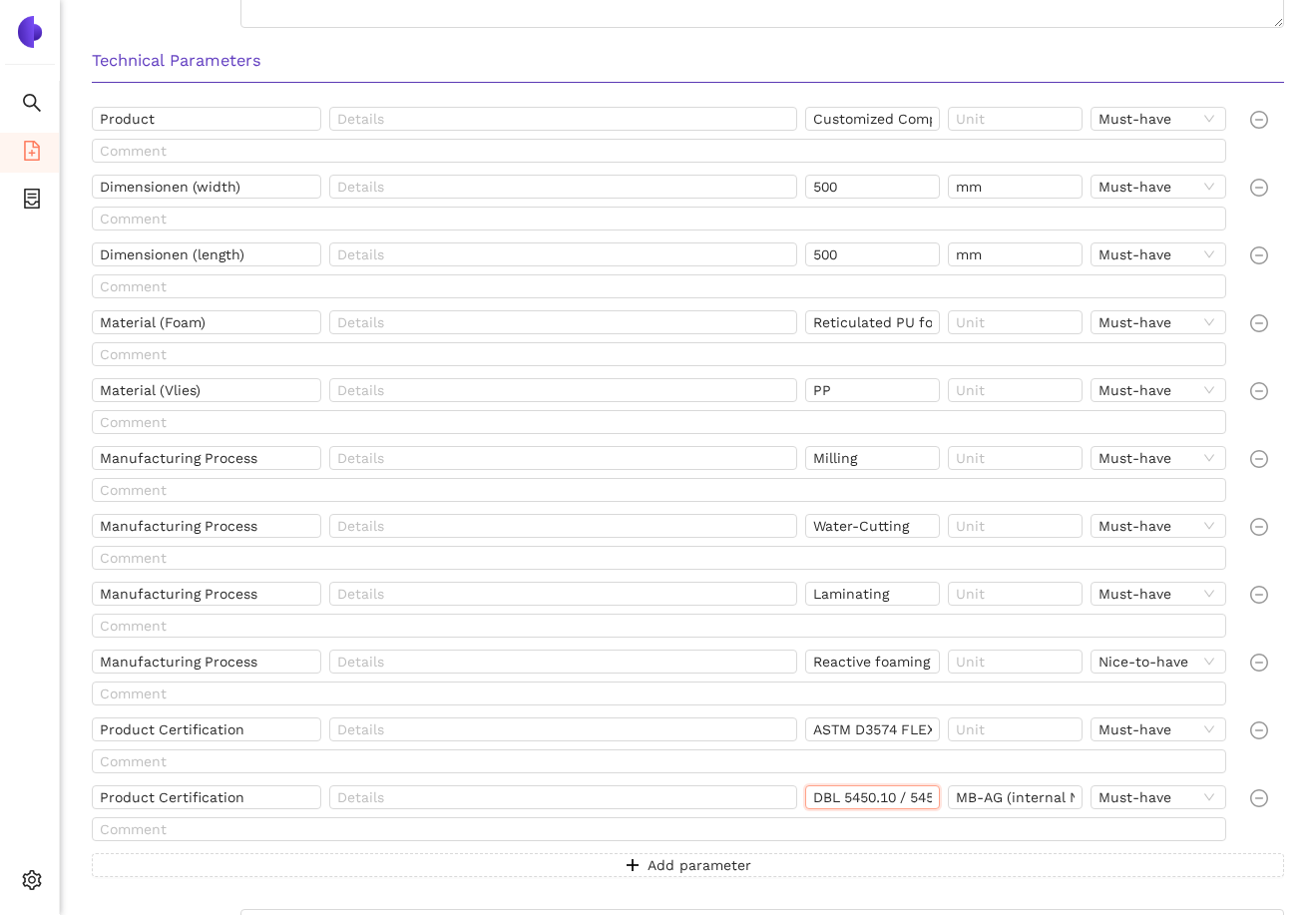 click on "DBL 5450.10 / 5454.70" at bounding box center [872, 797] 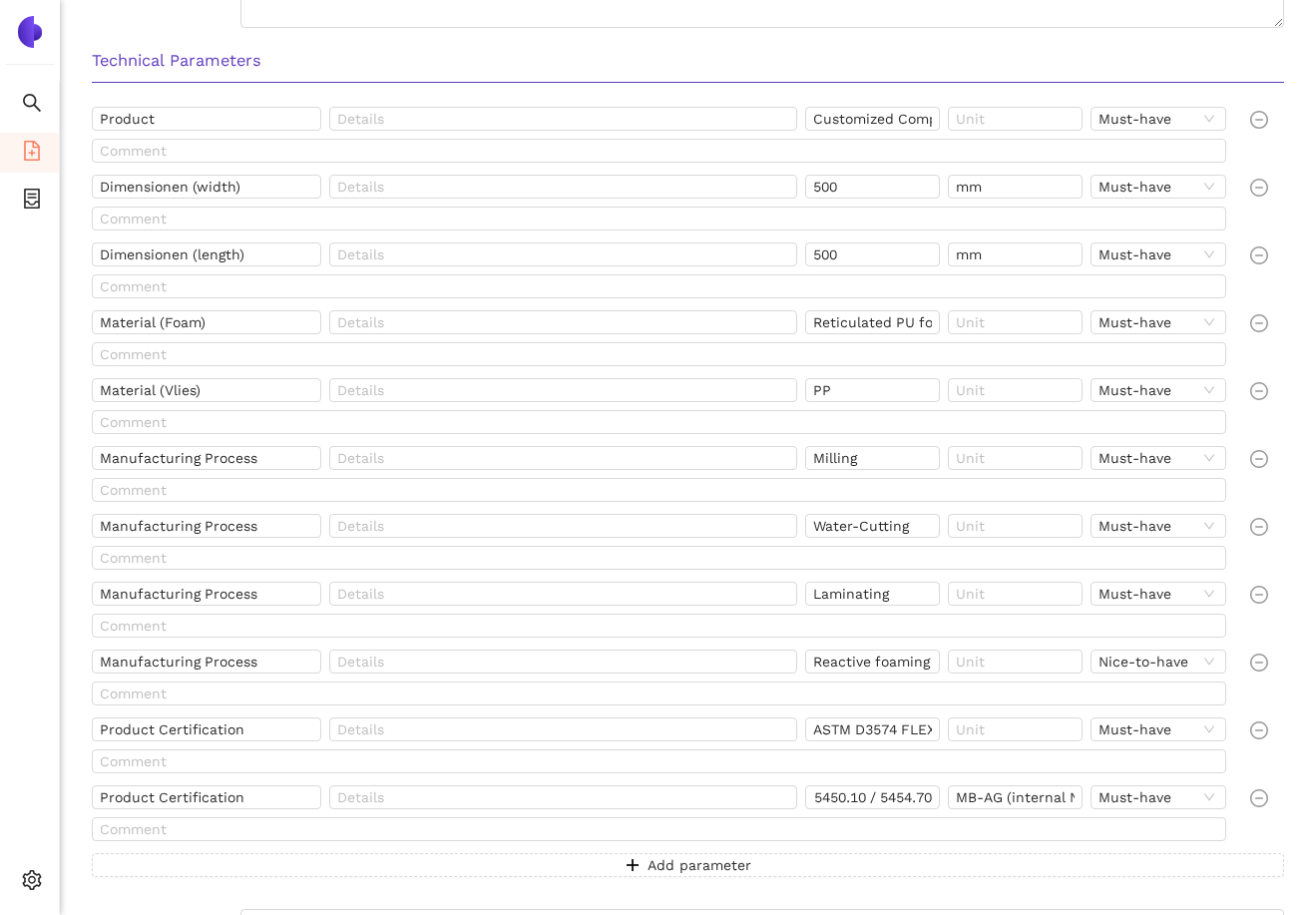 scroll, scrollTop: 0, scrollLeft: 0, axis: both 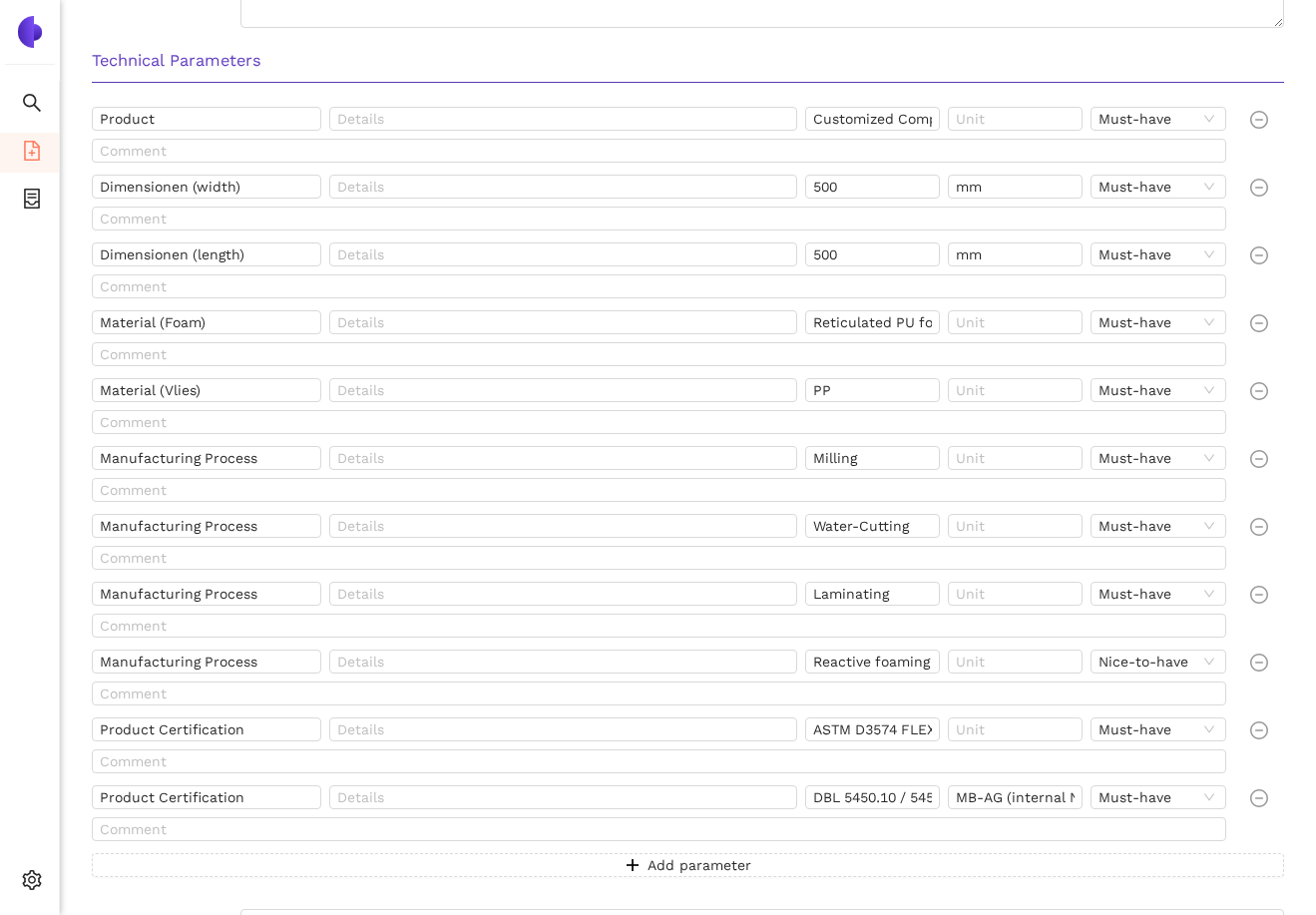 click at bounding box center [662, 765] 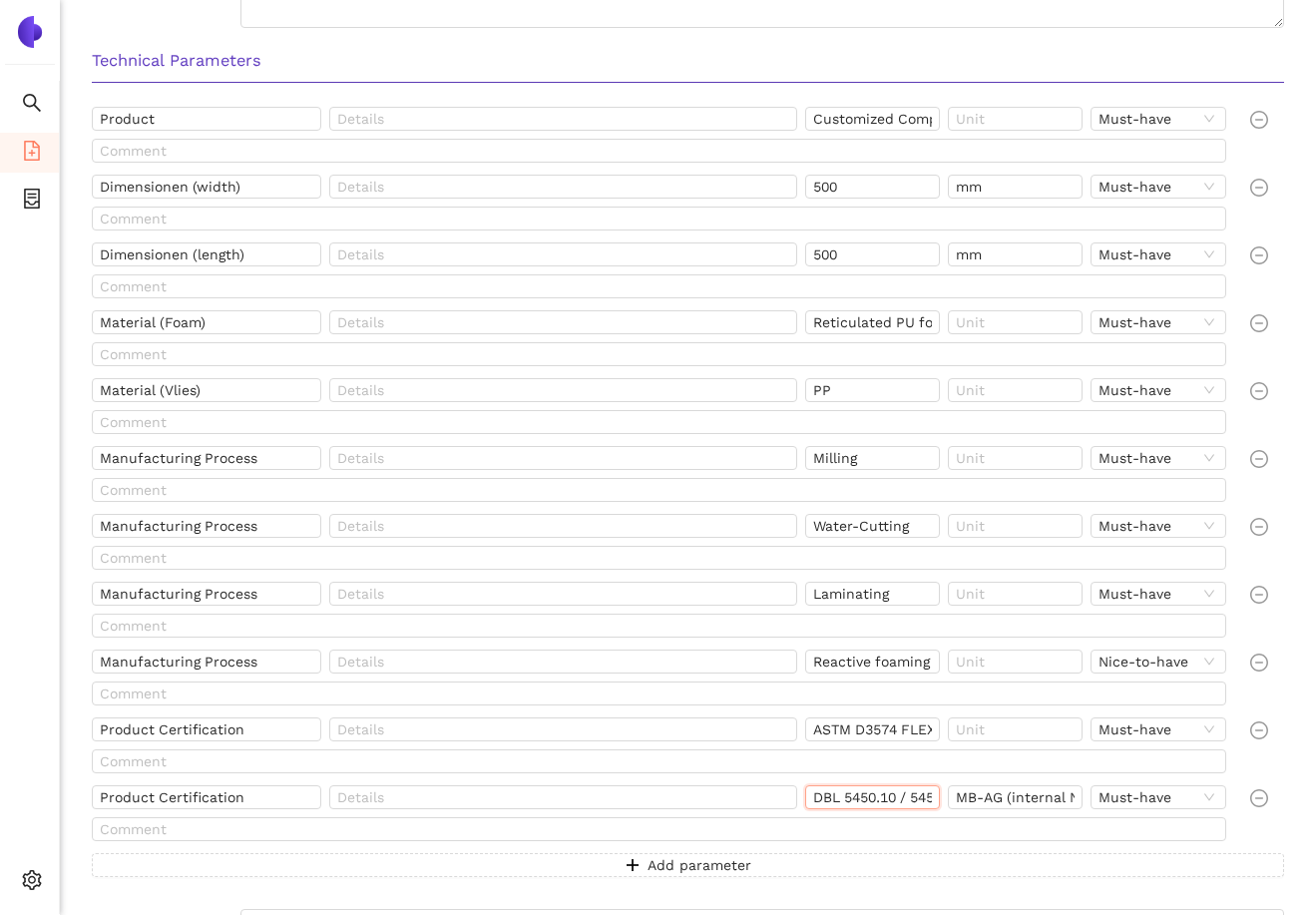 click on "DBL 5450.10 / 5454.70" at bounding box center [872, 797] 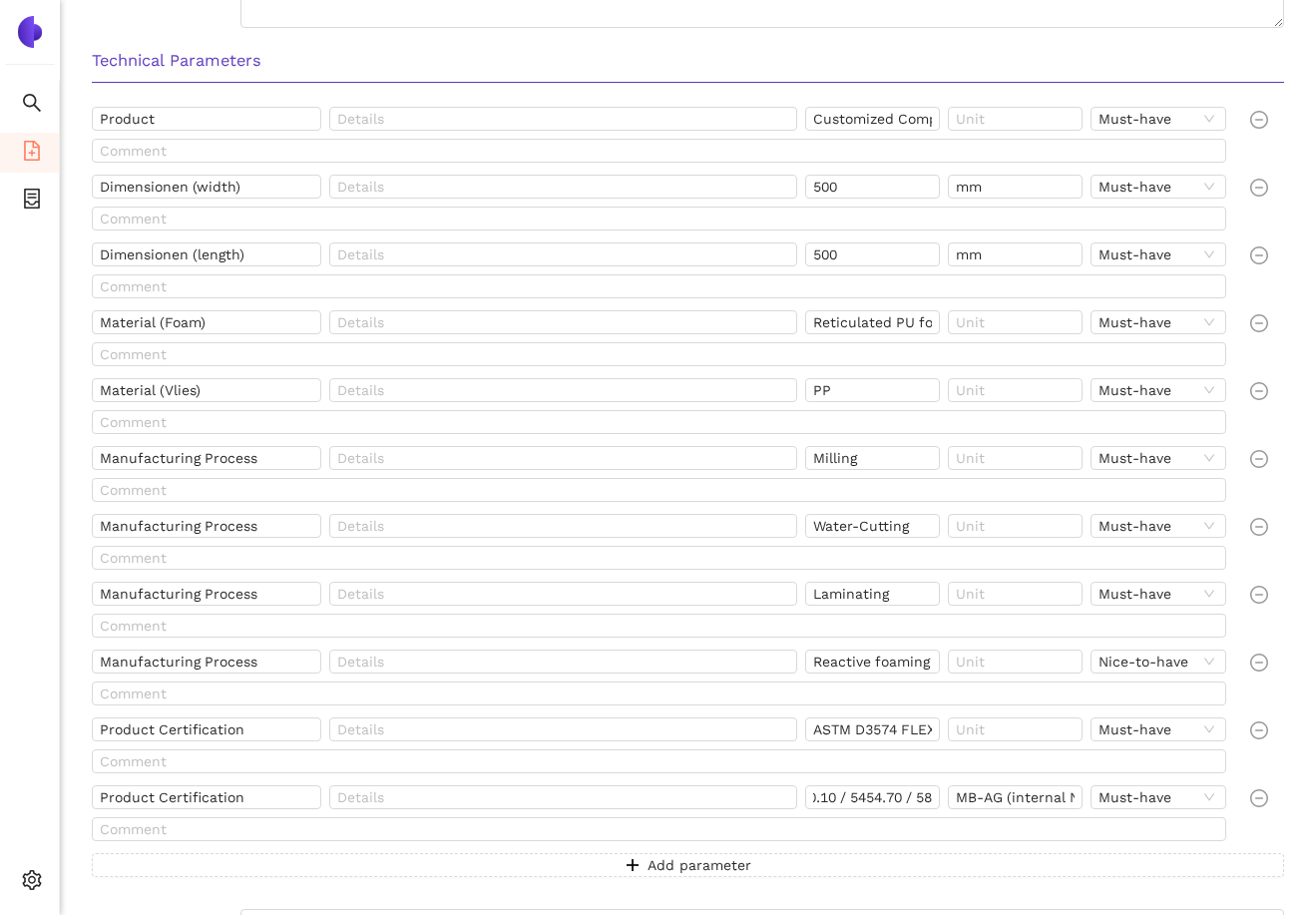 scroll, scrollTop: 0, scrollLeft: 0, axis: both 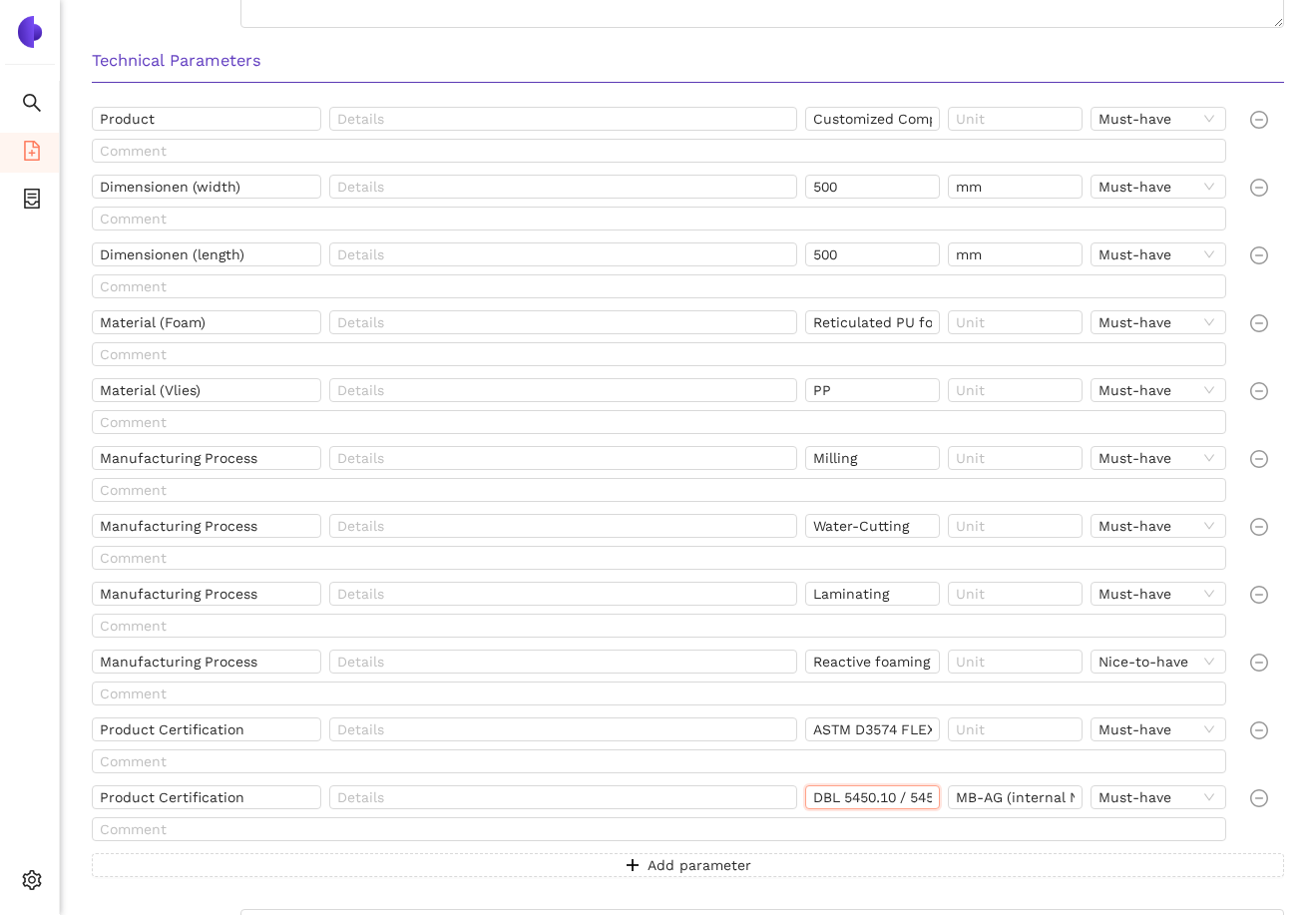 click on "DBL 5450.10 / 5454.70 / 58" at bounding box center (872, 797) 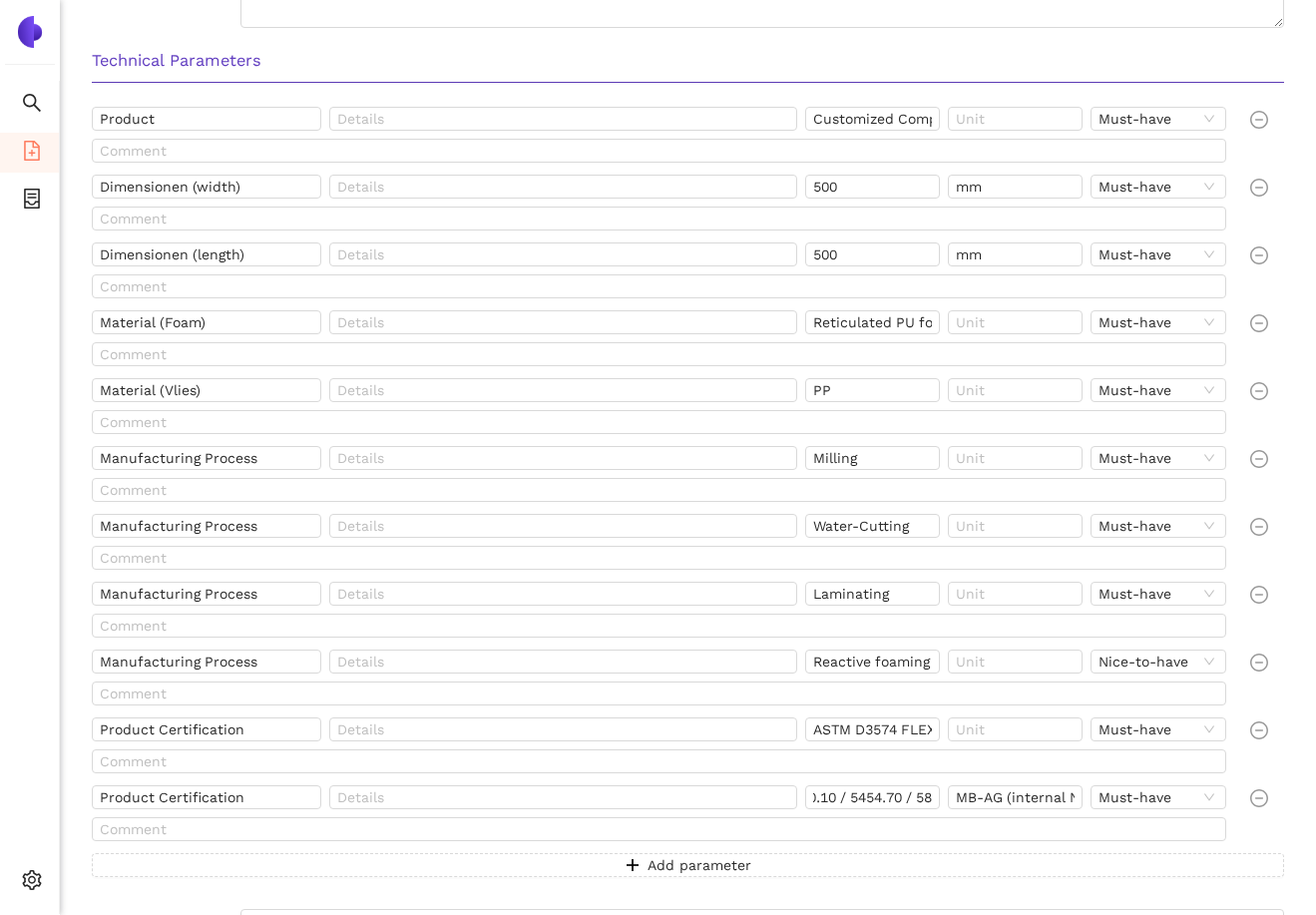 scroll, scrollTop: 0, scrollLeft: 0, axis: both 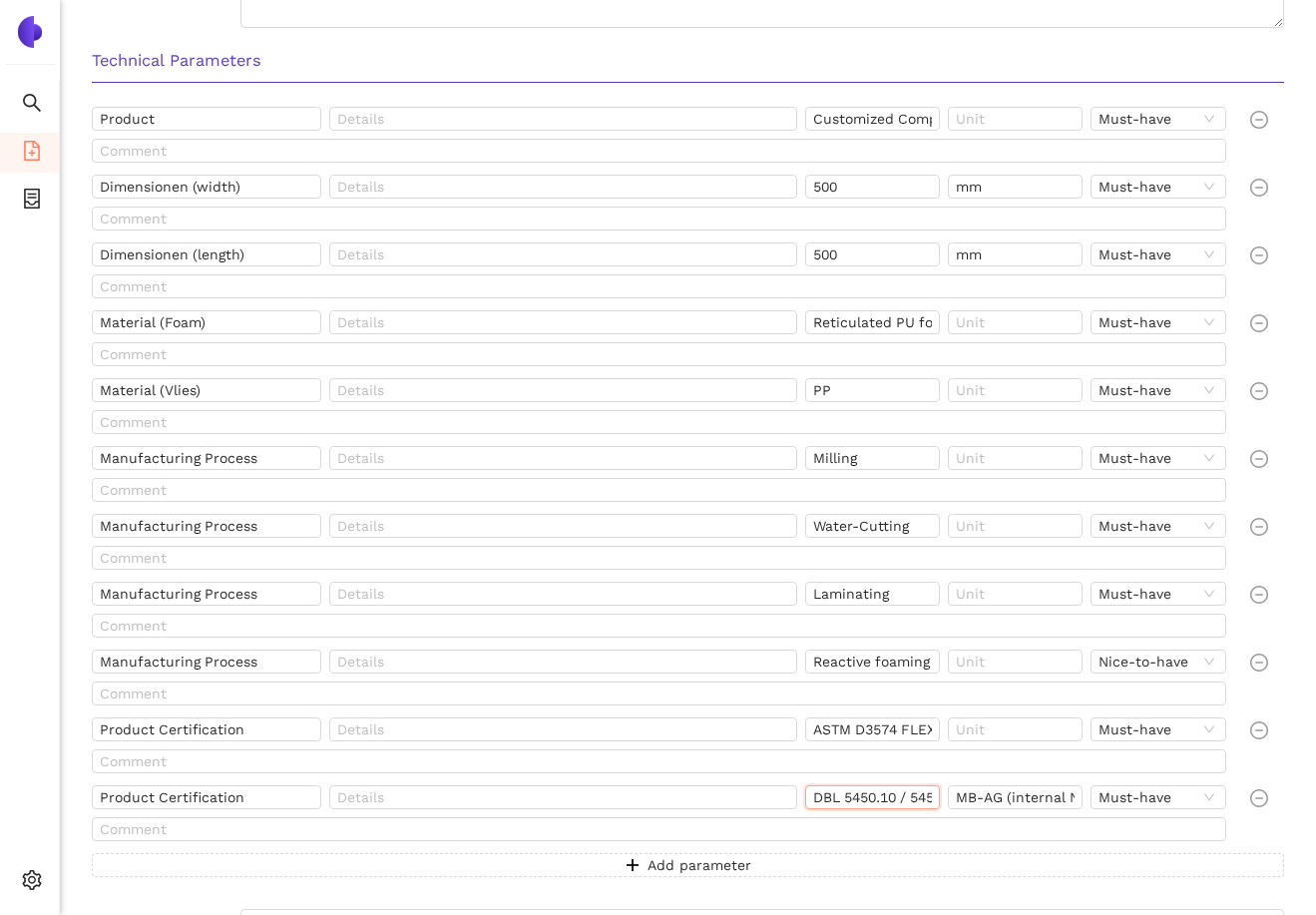 click on "DBL 5450.10 / 5454.70 / 58" at bounding box center (872, 797) 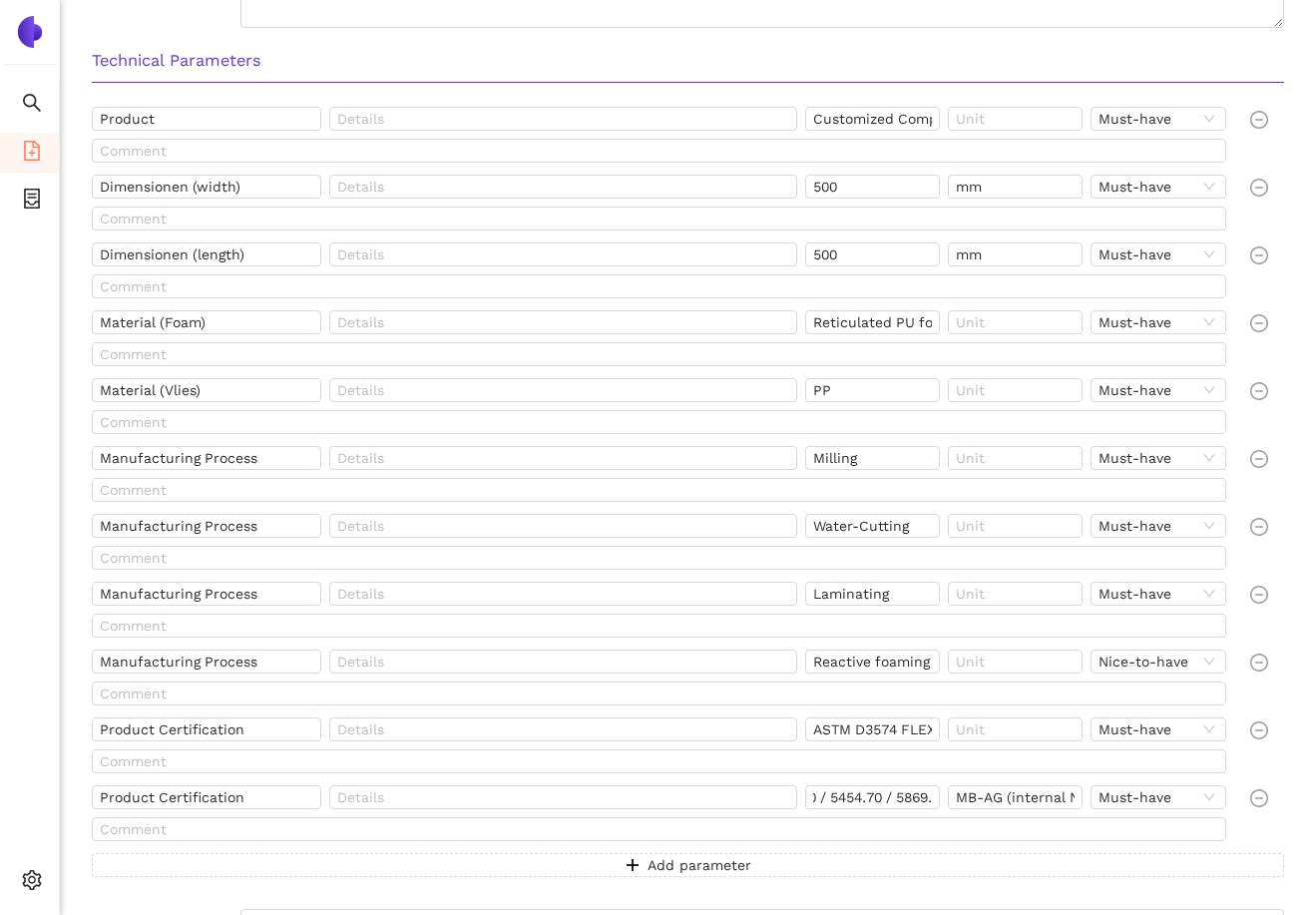 scroll, scrollTop: 0, scrollLeft: 0, axis: both 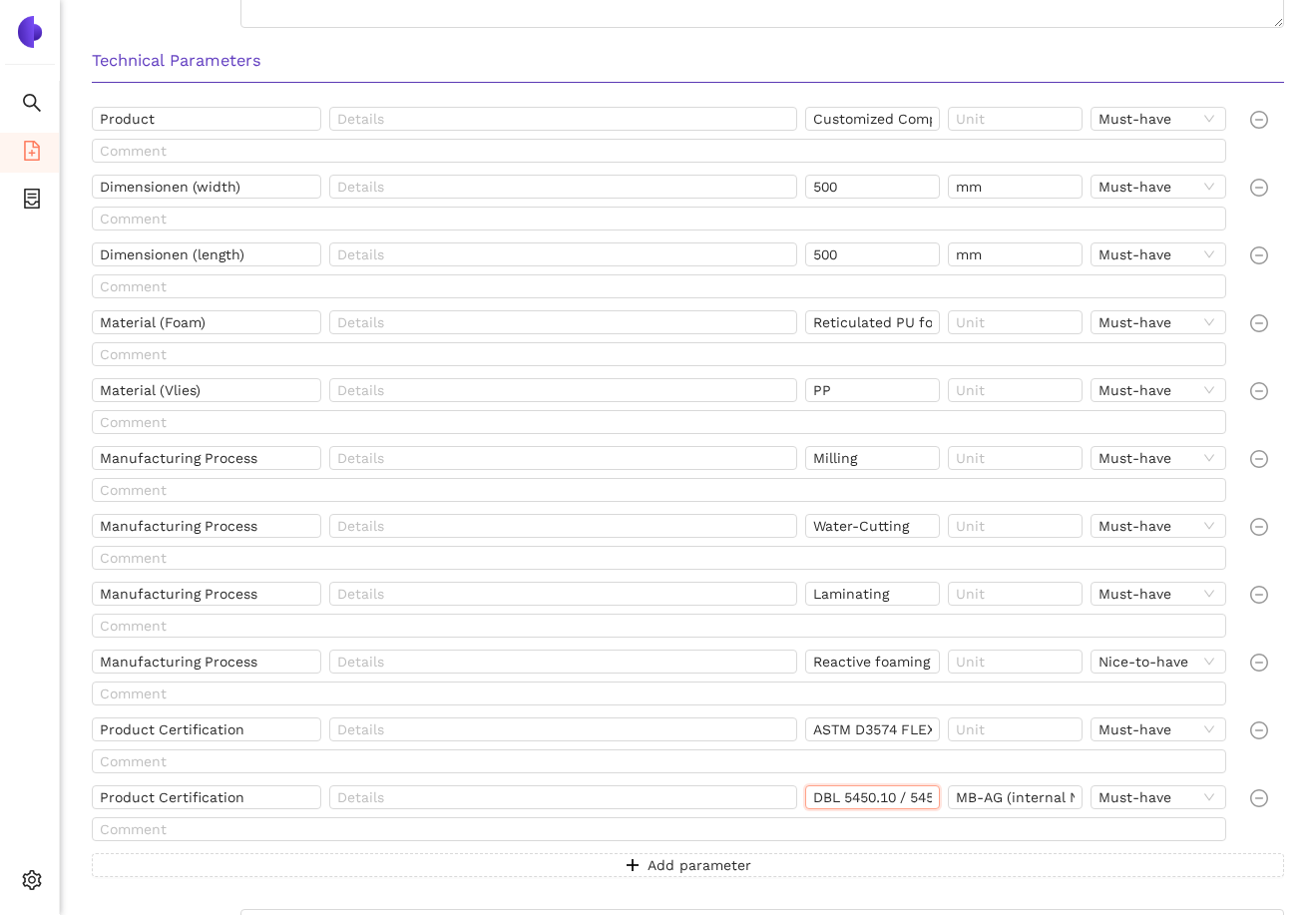 click on "DBL 5450.10 / 5454.70 / 5869." at bounding box center (872, 797) 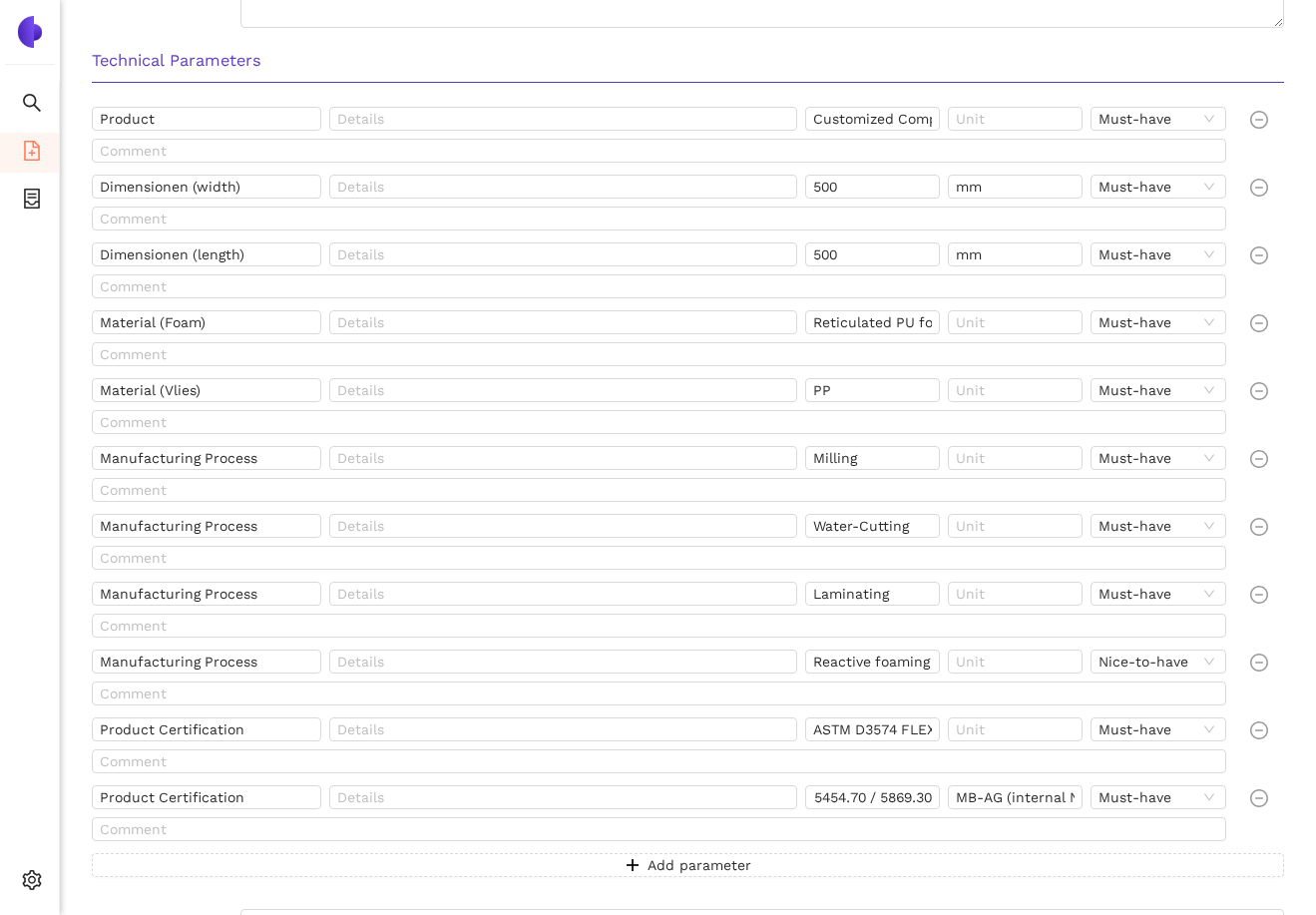 scroll, scrollTop: 0, scrollLeft: 0, axis: both 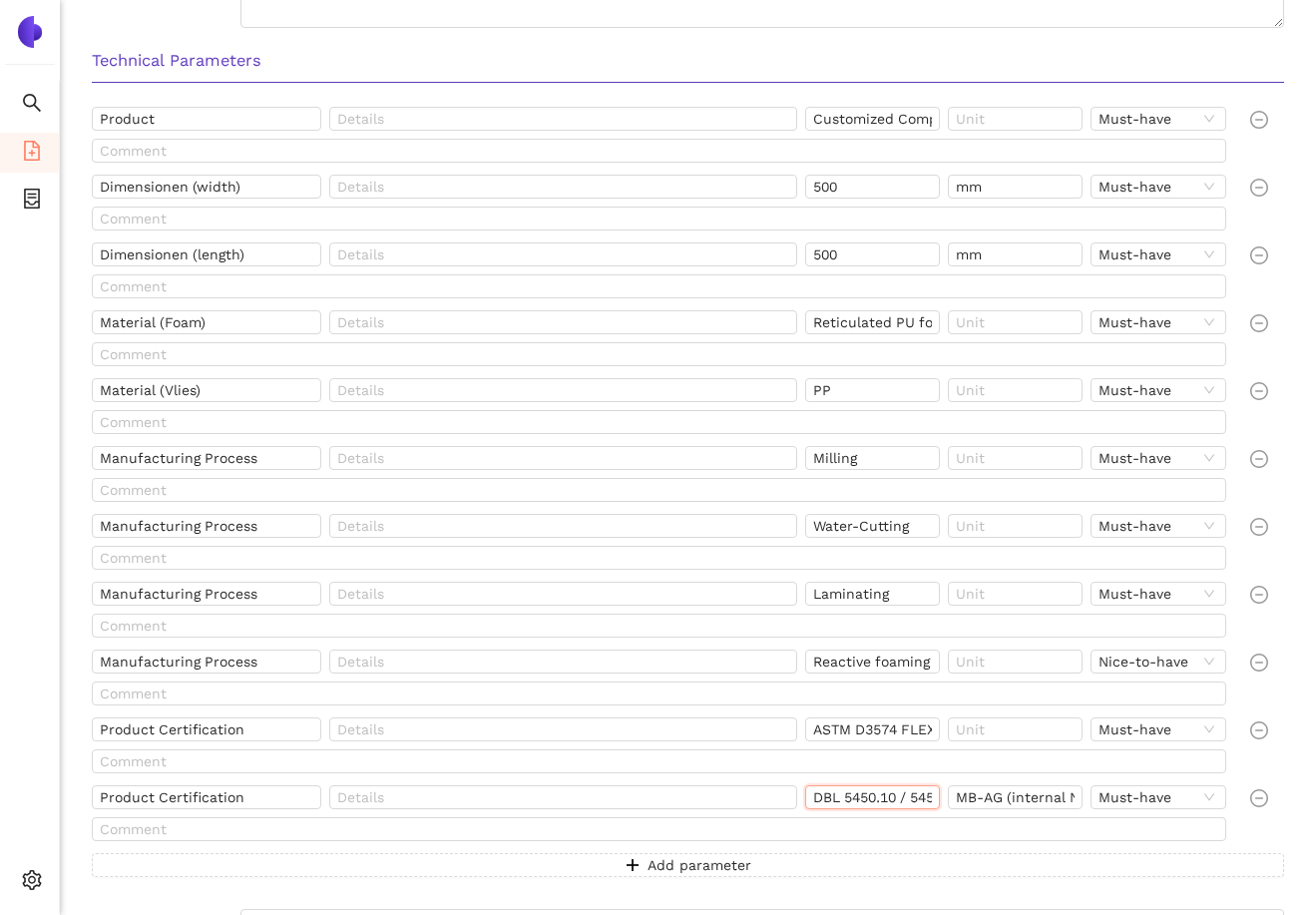 click on "DBL 5450.10 / 5454.70 / 5869.30" at bounding box center (872, 797) 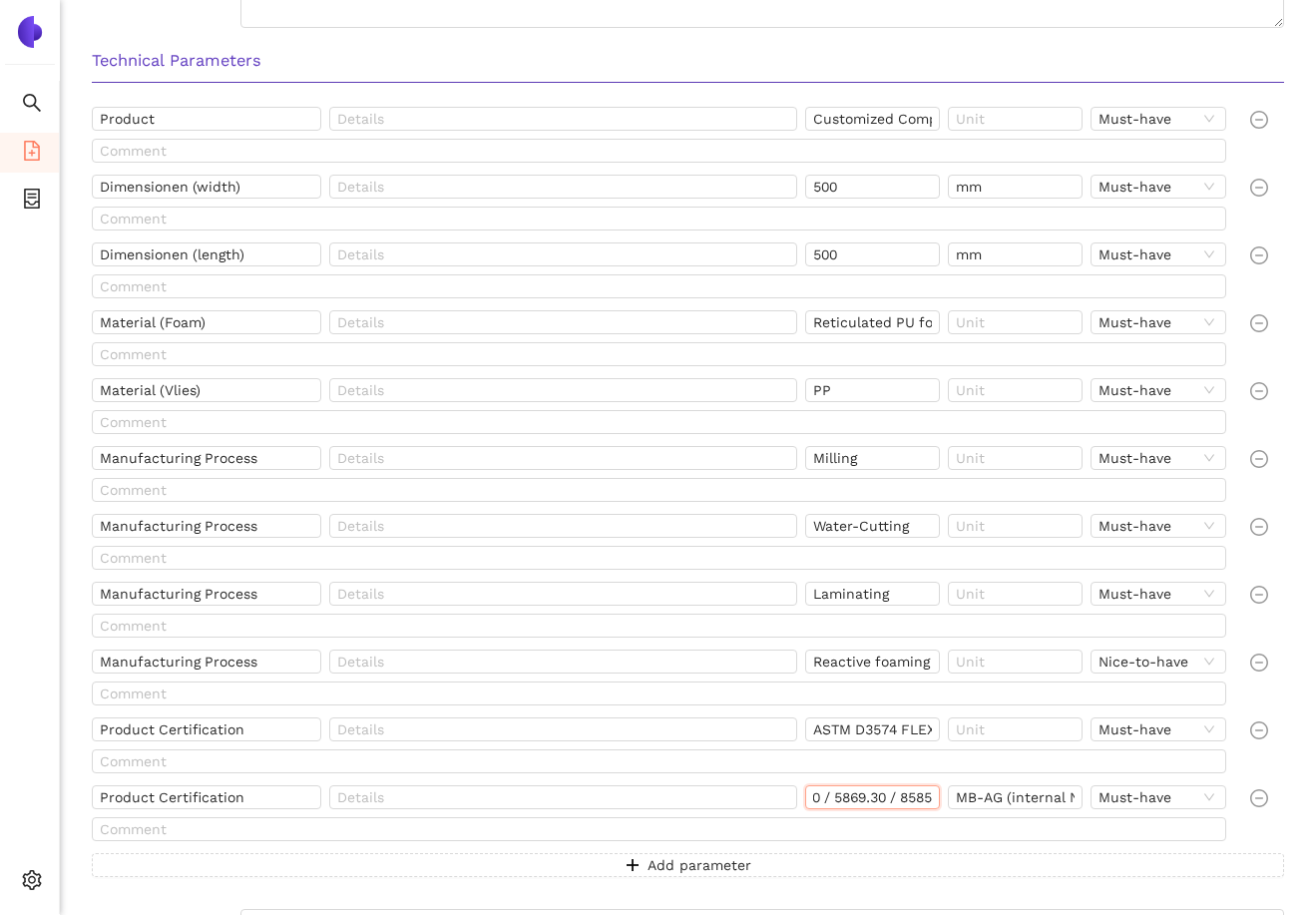 scroll, scrollTop: 0, scrollLeft: 155, axis: horizontal 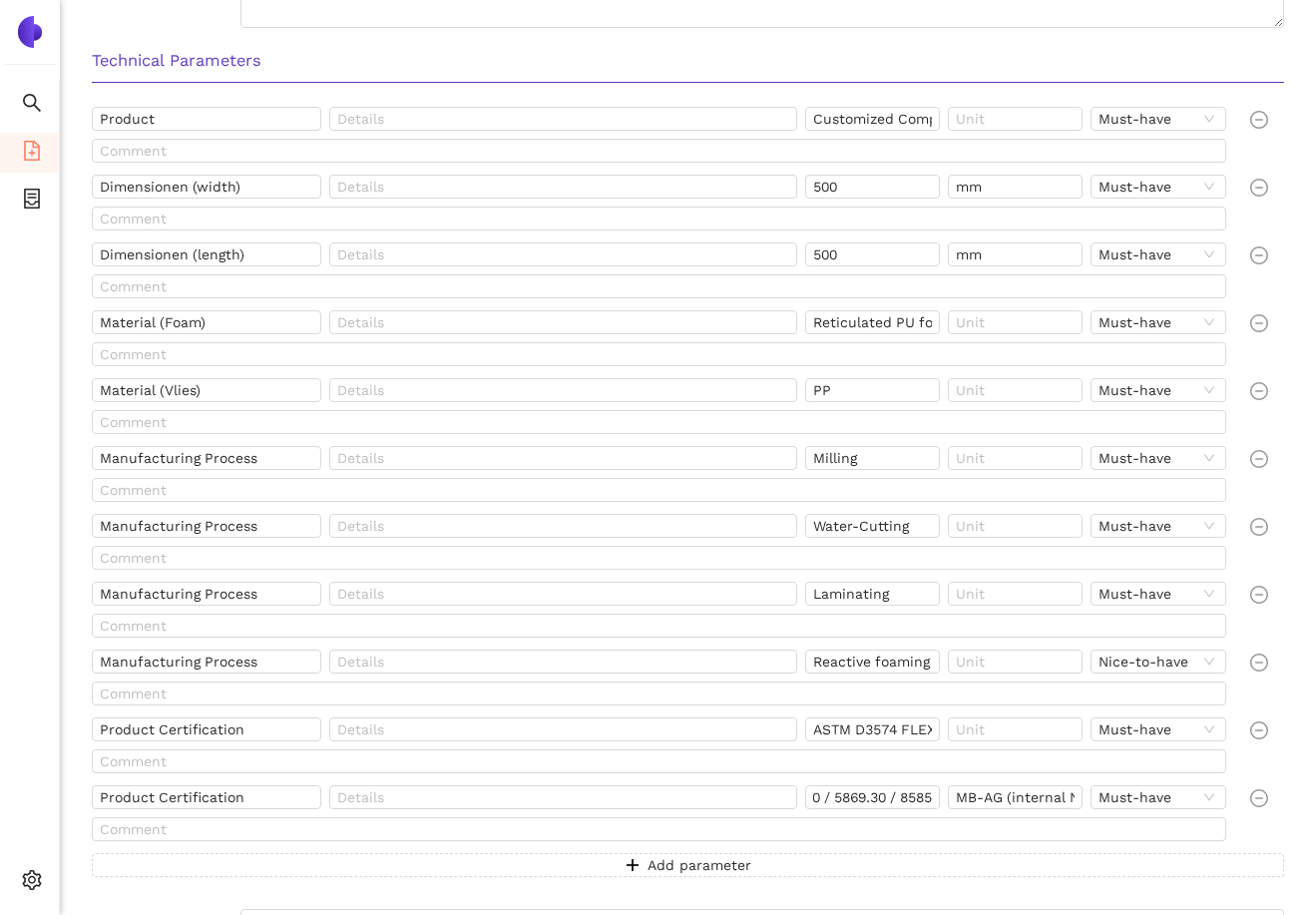 click on "Must-have" at bounding box center [1161, 801] 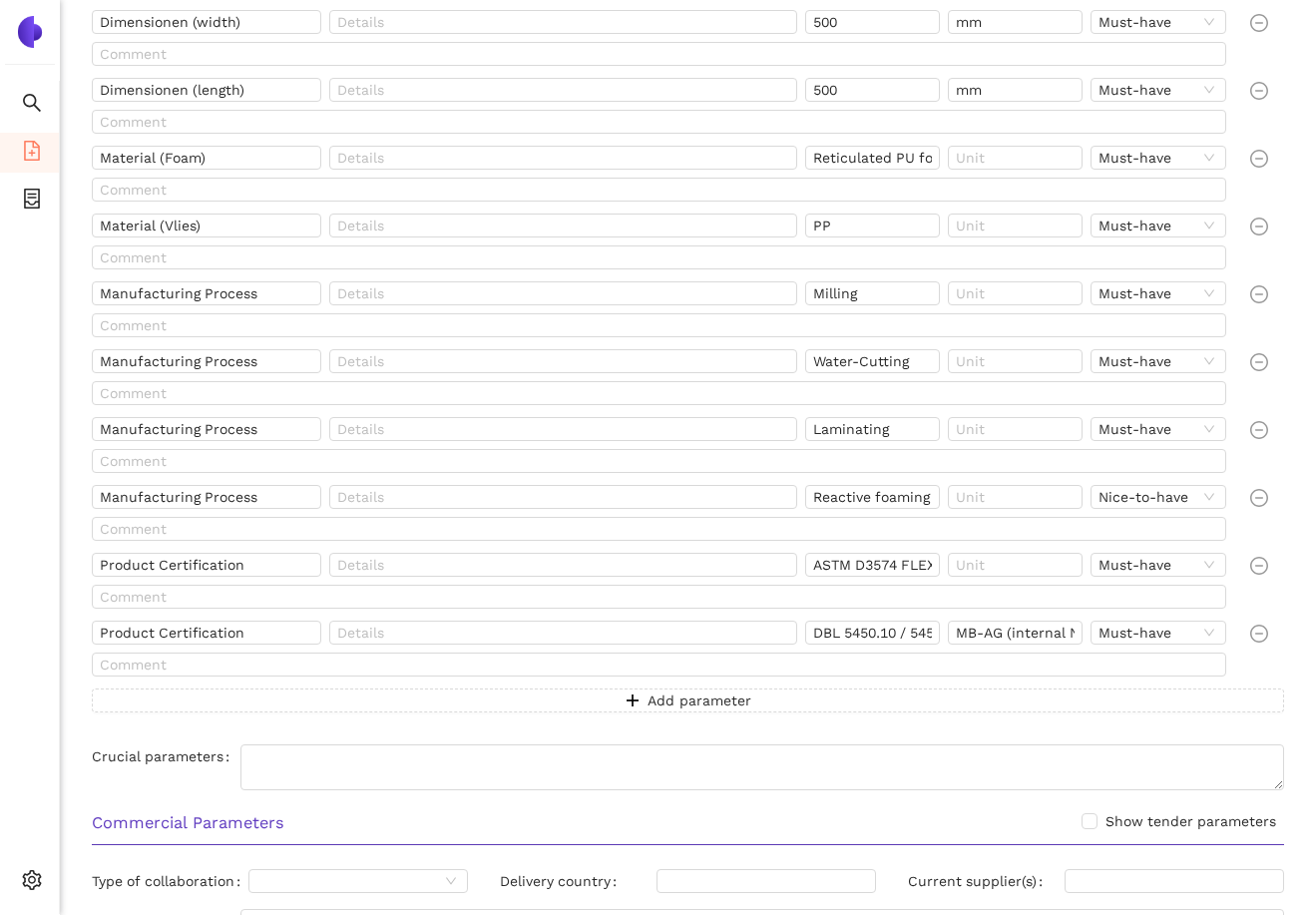 scroll, scrollTop: 1098, scrollLeft: 0, axis: vertical 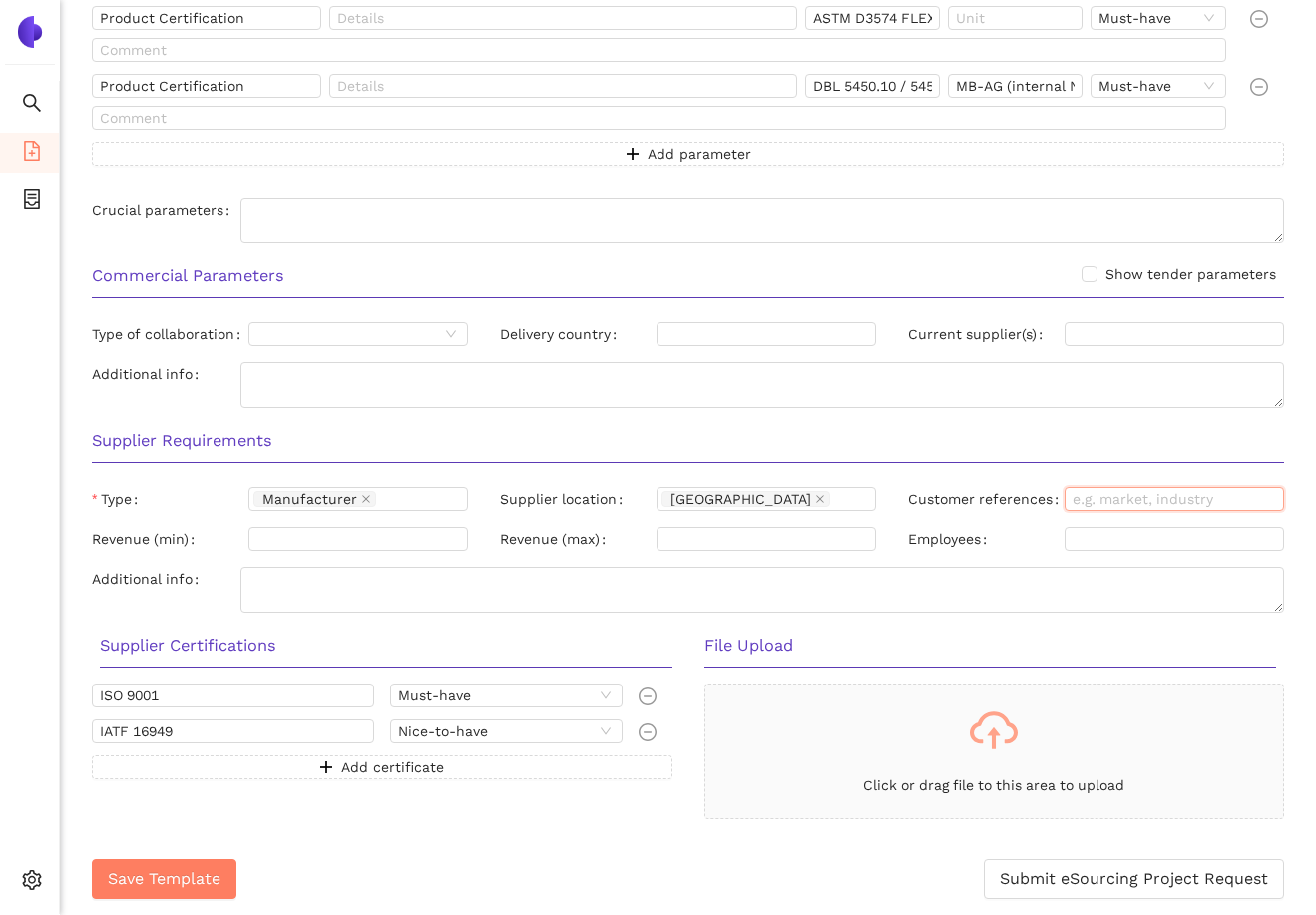 click on "Customer references" at bounding box center [1174, 499] 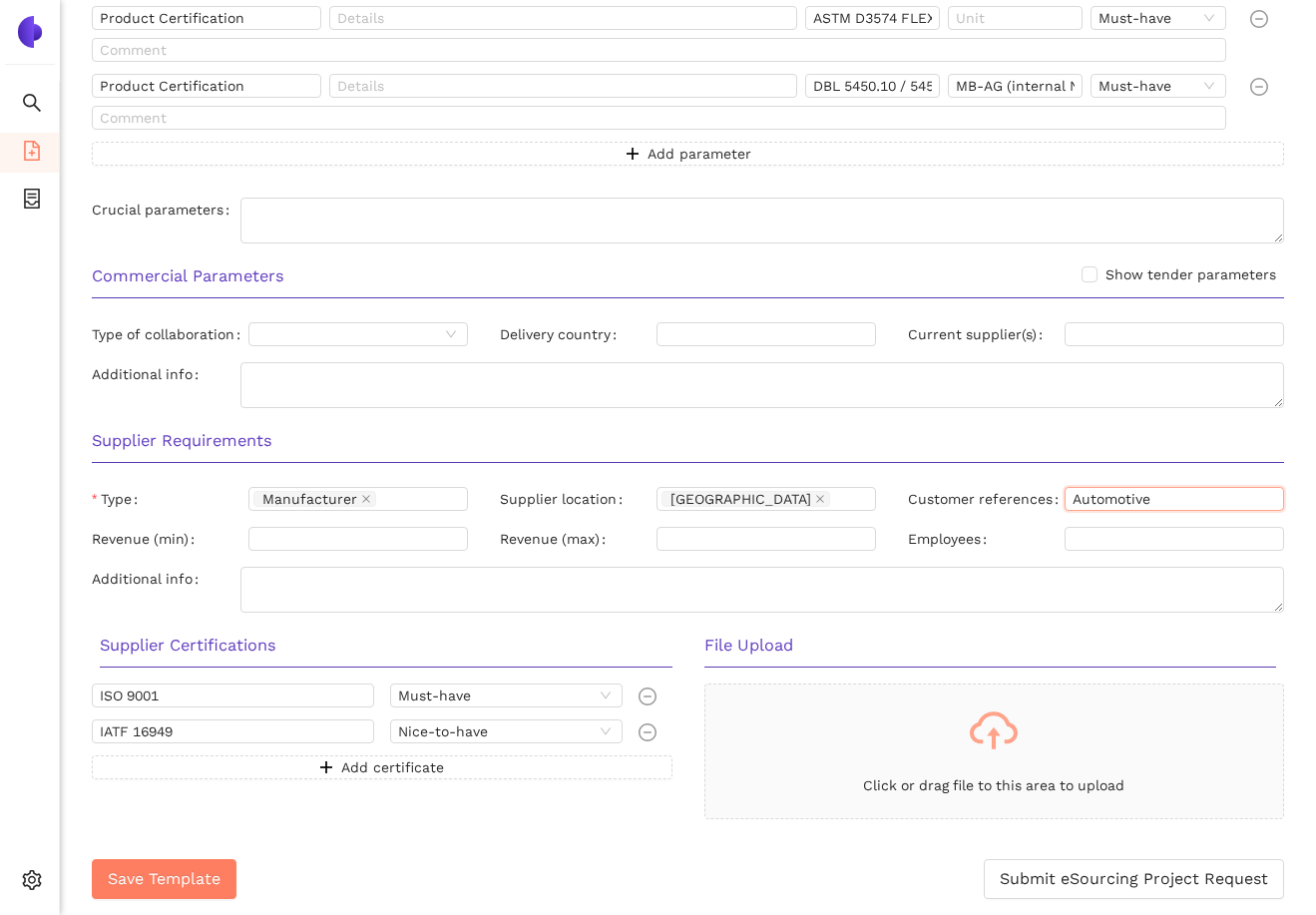 type on "Automotive" 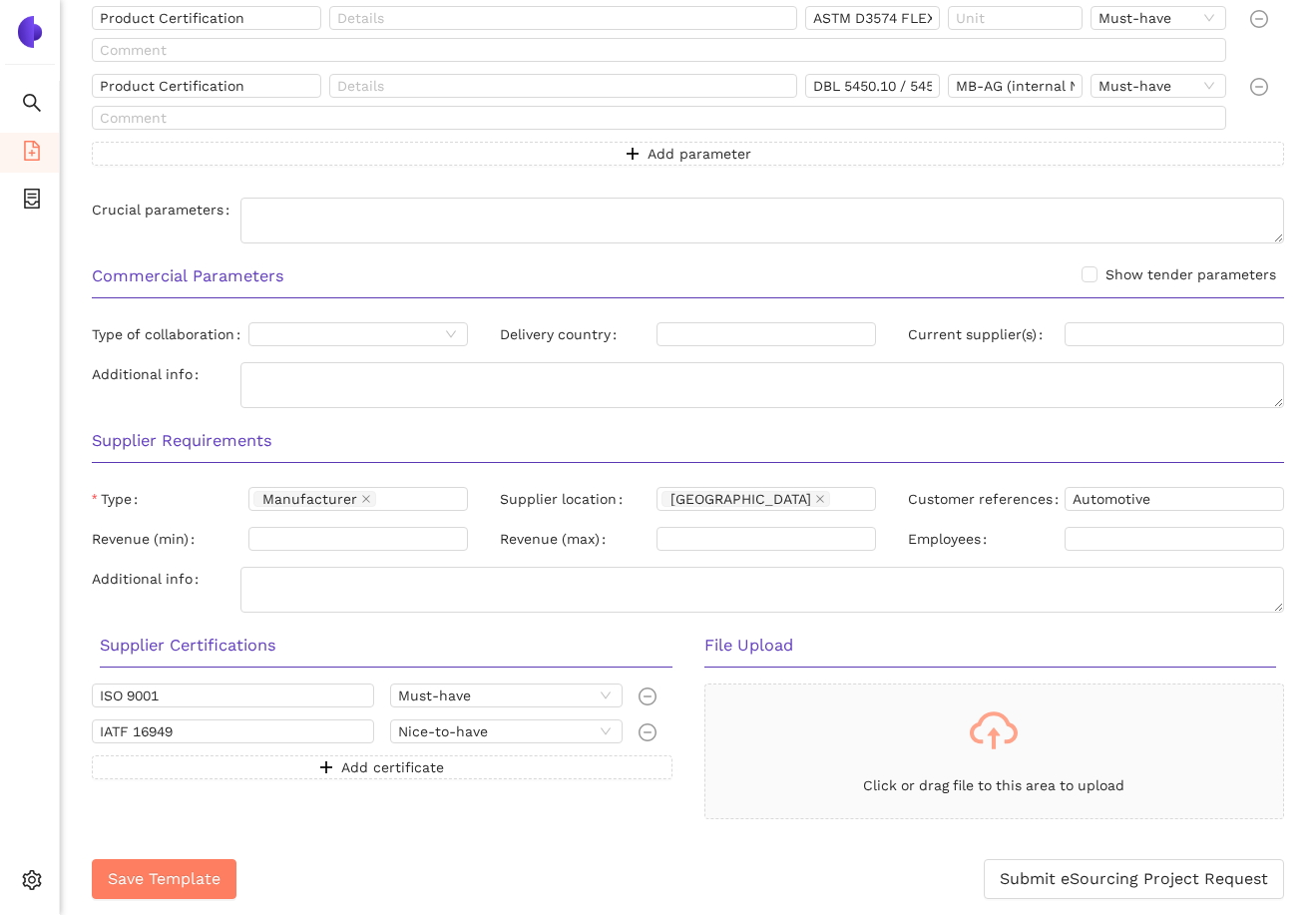 click on "Supplier Requirements" at bounding box center (687, 441) 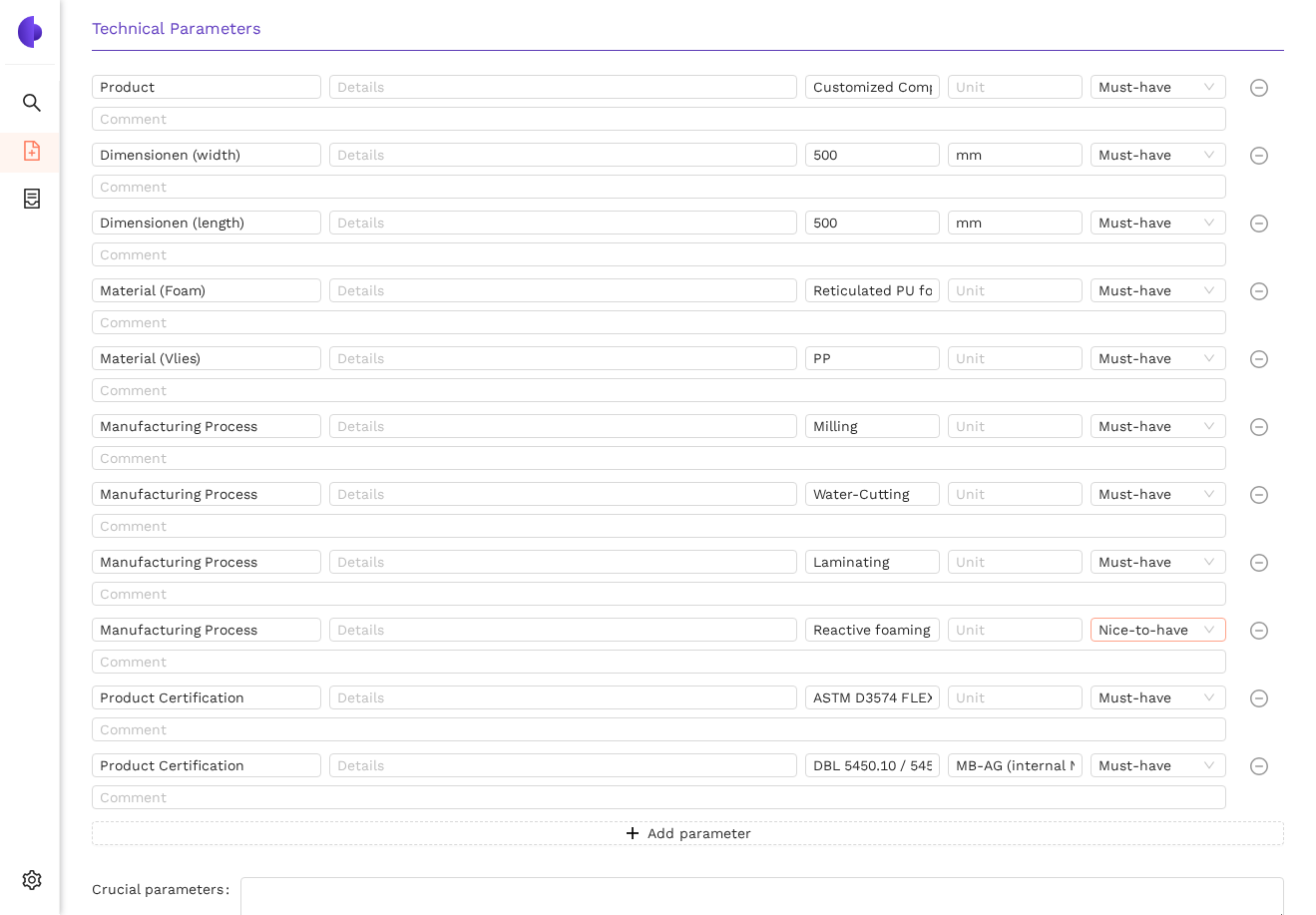scroll, scrollTop: 482, scrollLeft: 0, axis: vertical 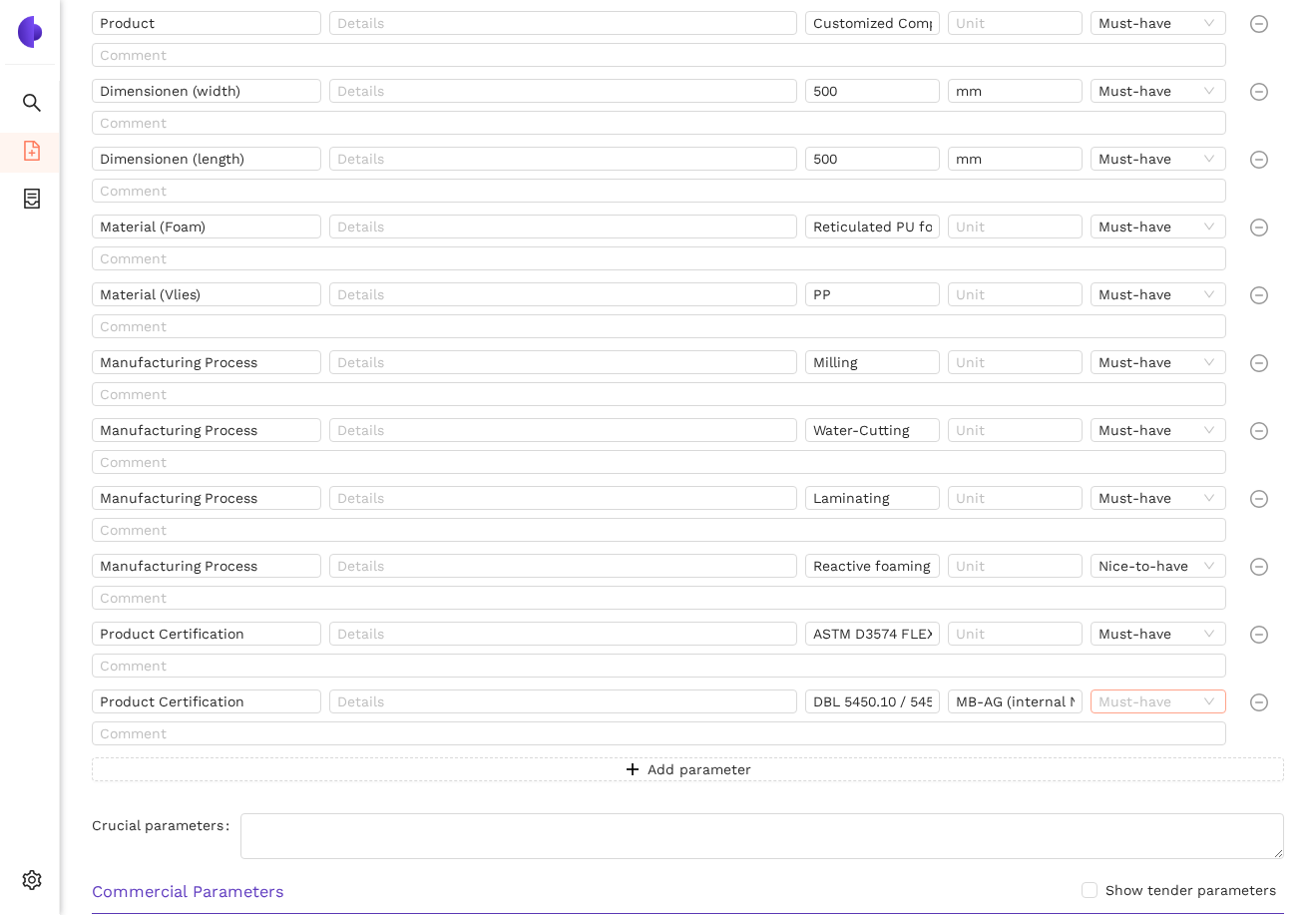 click on "Must-have" at bounding box center [1157, 701] 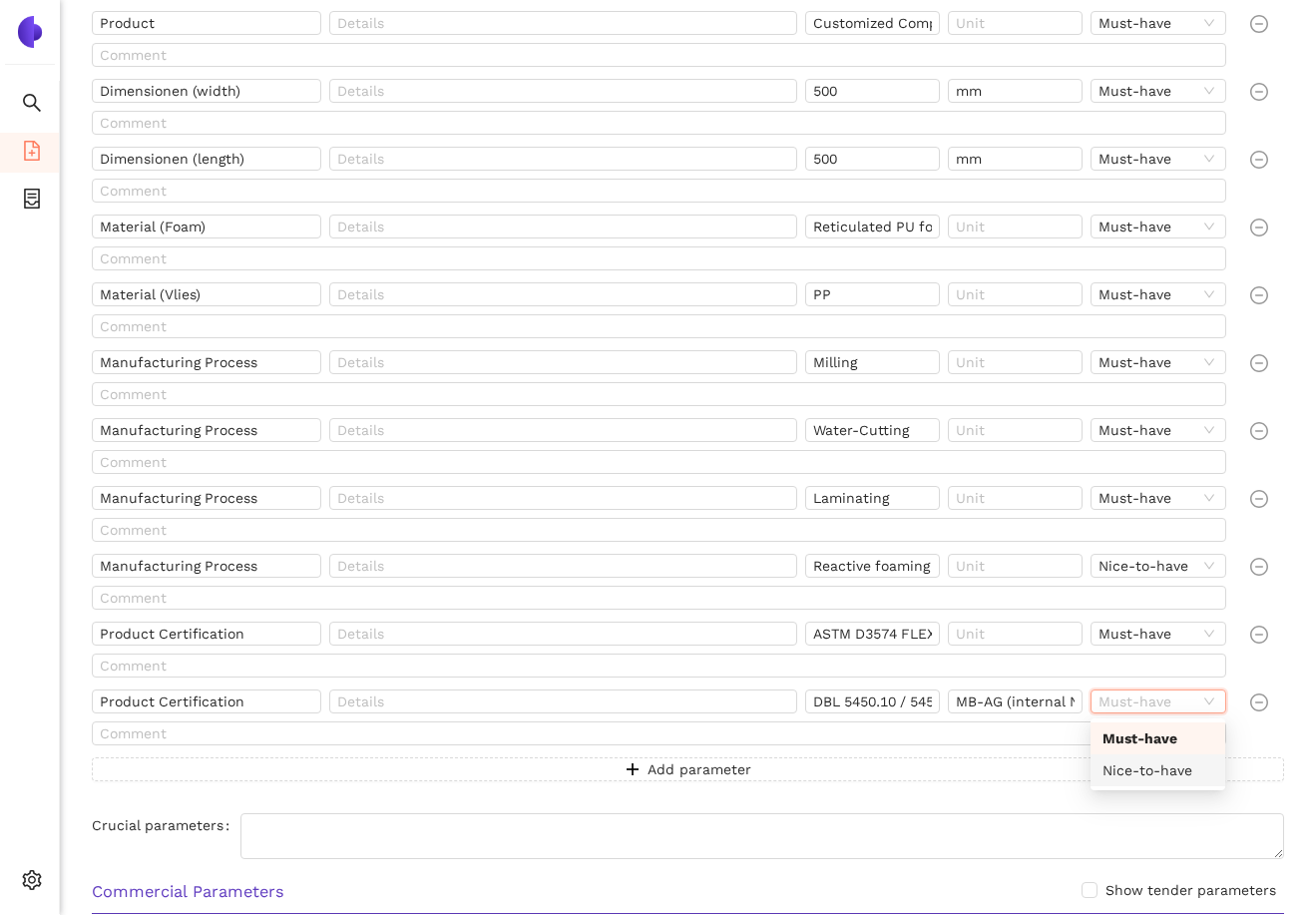 click on "Nice-to-have" at bounding box center [1157, 770] 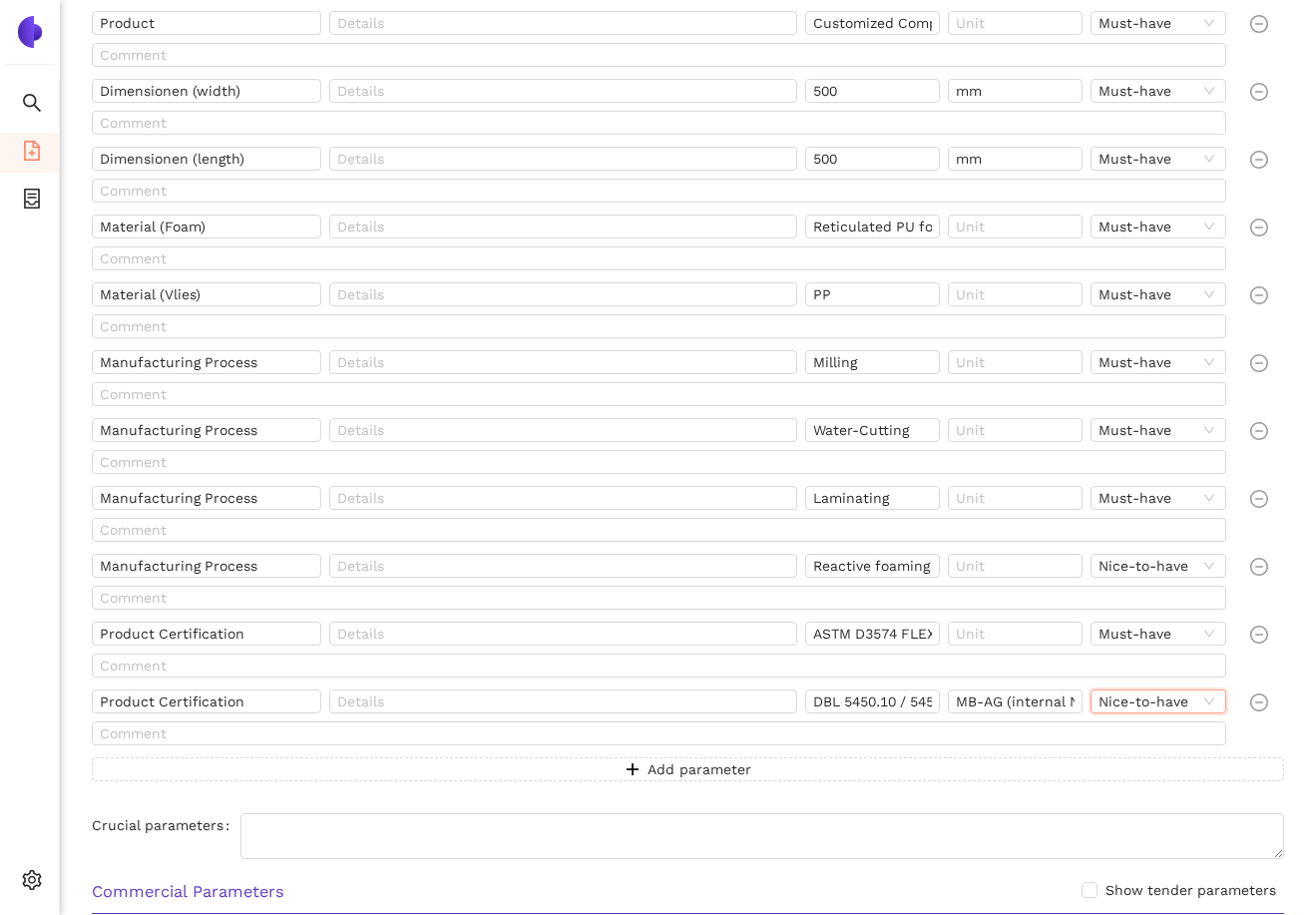 click at bounding box center (1267, 721) 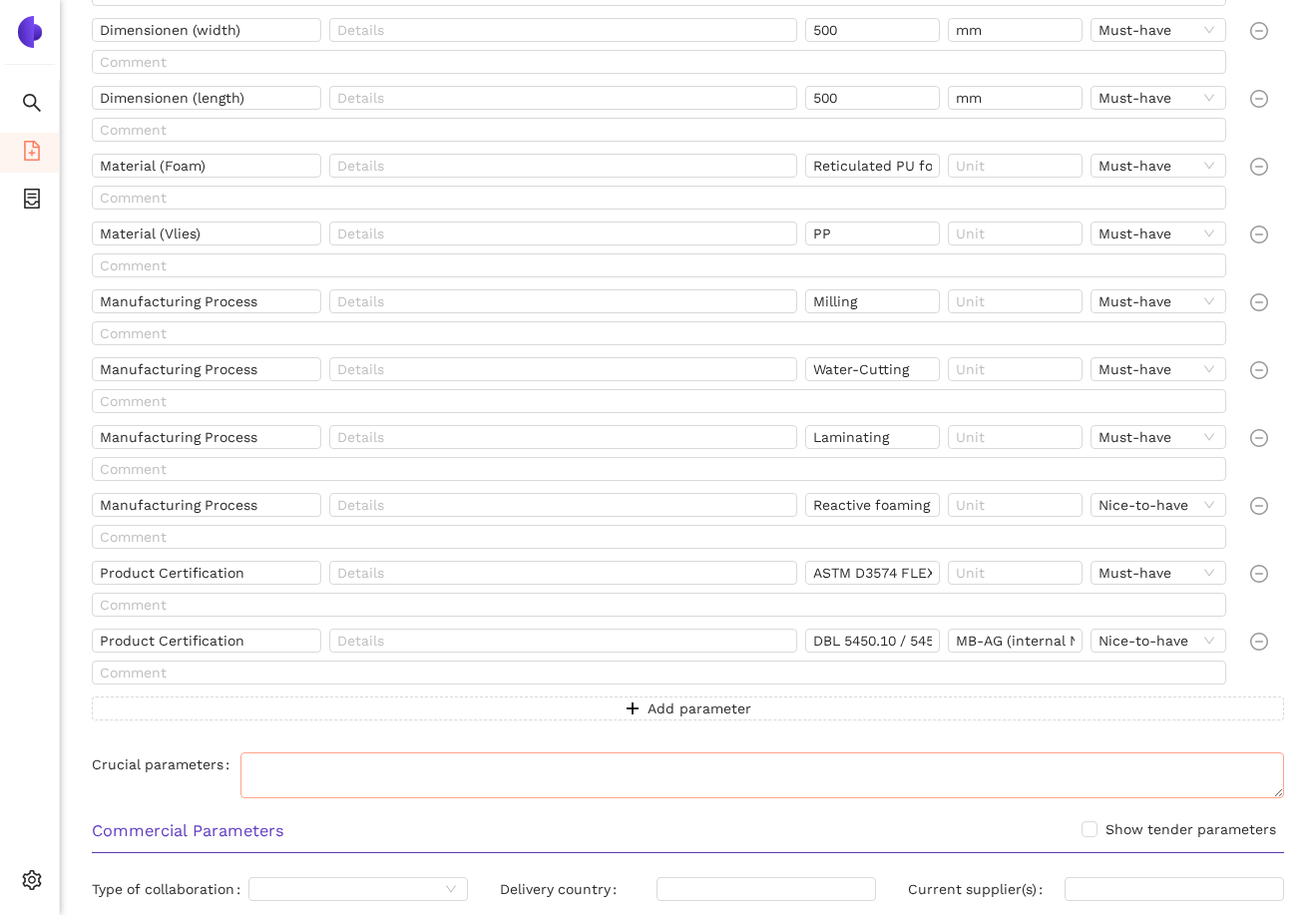 scroll, scrollTop: 535, scrollLeft: 0, axis: vertical 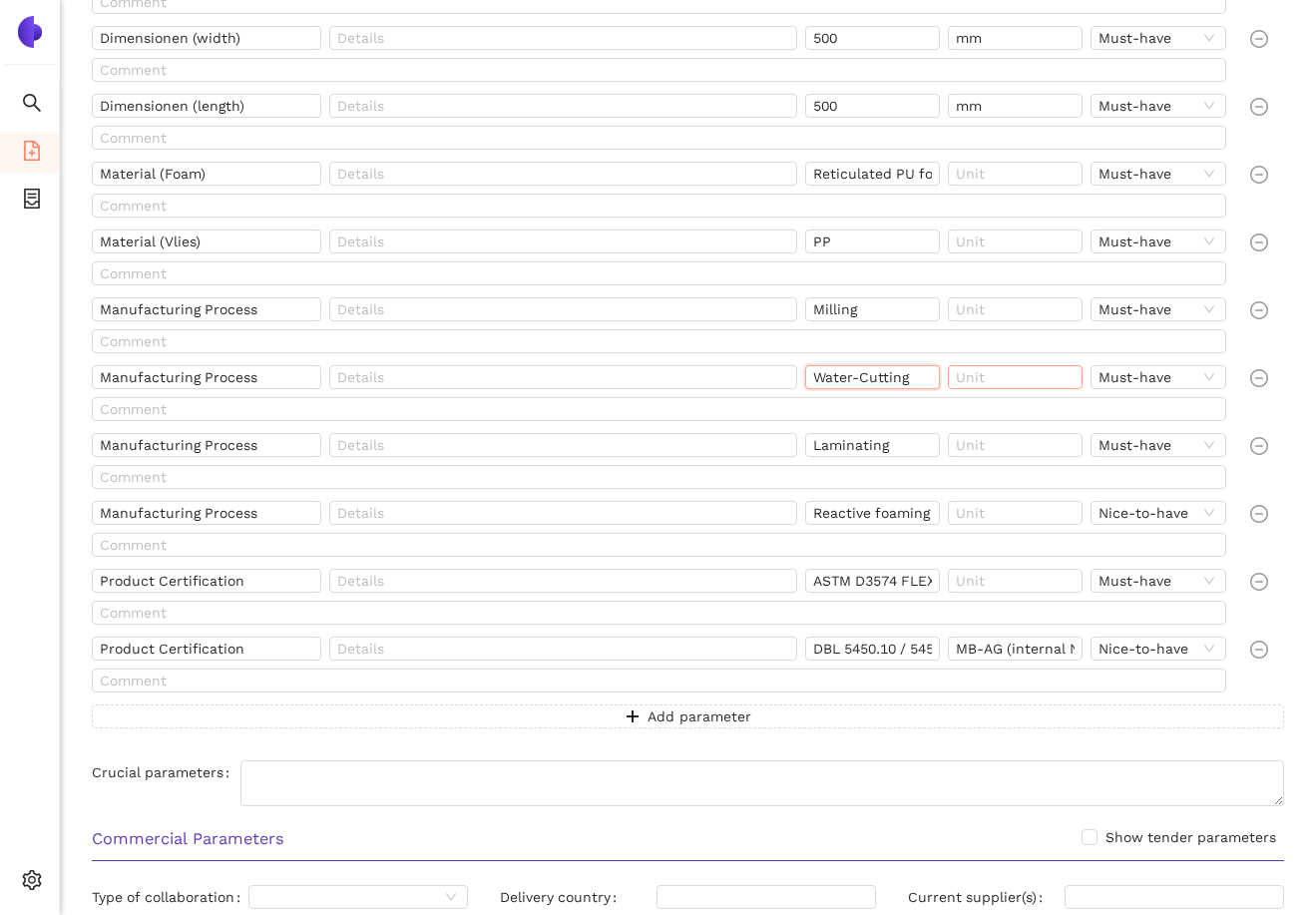 drag, startPoint x: 812, startPoint y: 375, endPoint x: 1036, endPoint y: 373, distance: 224.00893 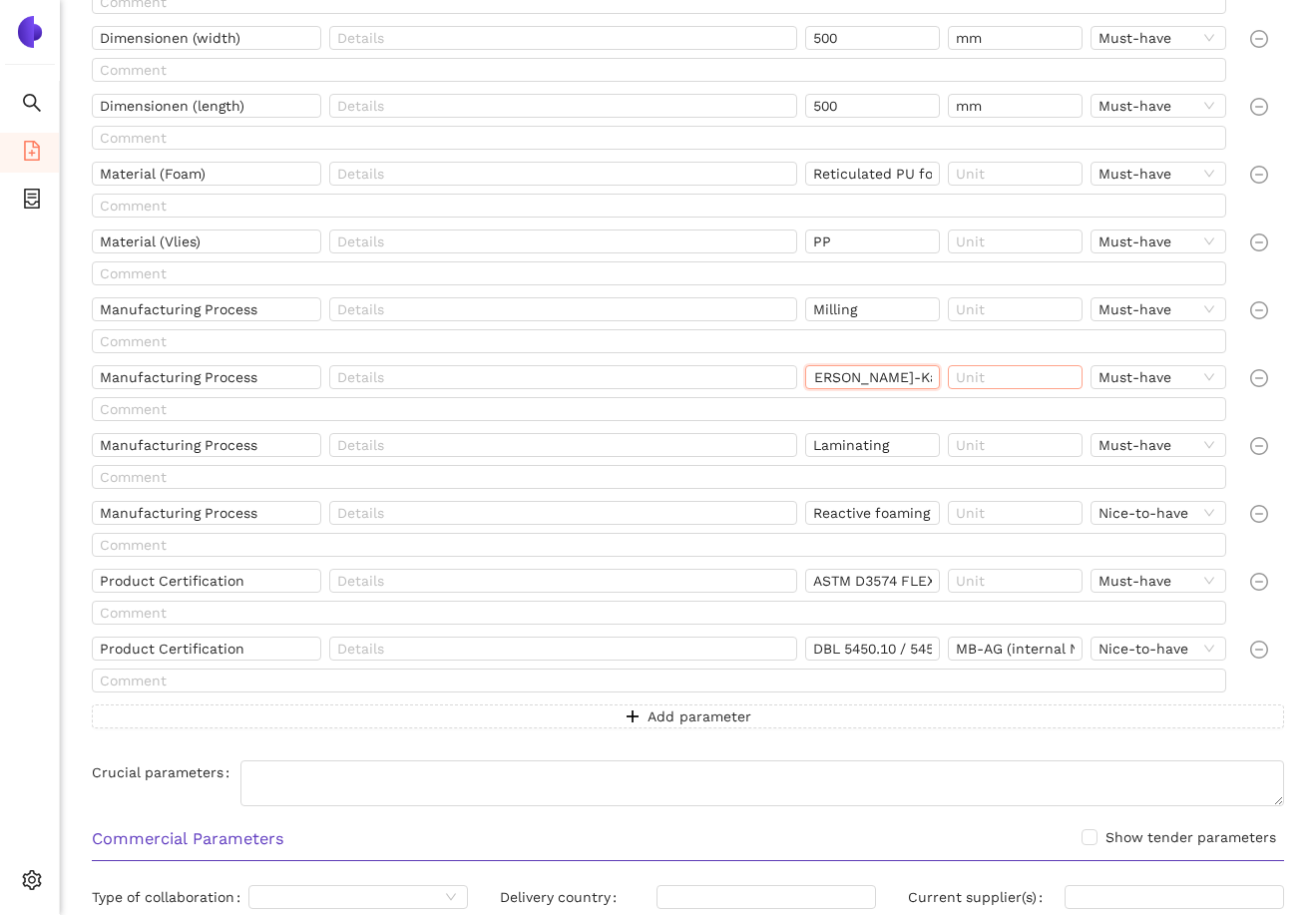 scroll, scrollTop: 0, scrollLeft: 9, axis: horizontal 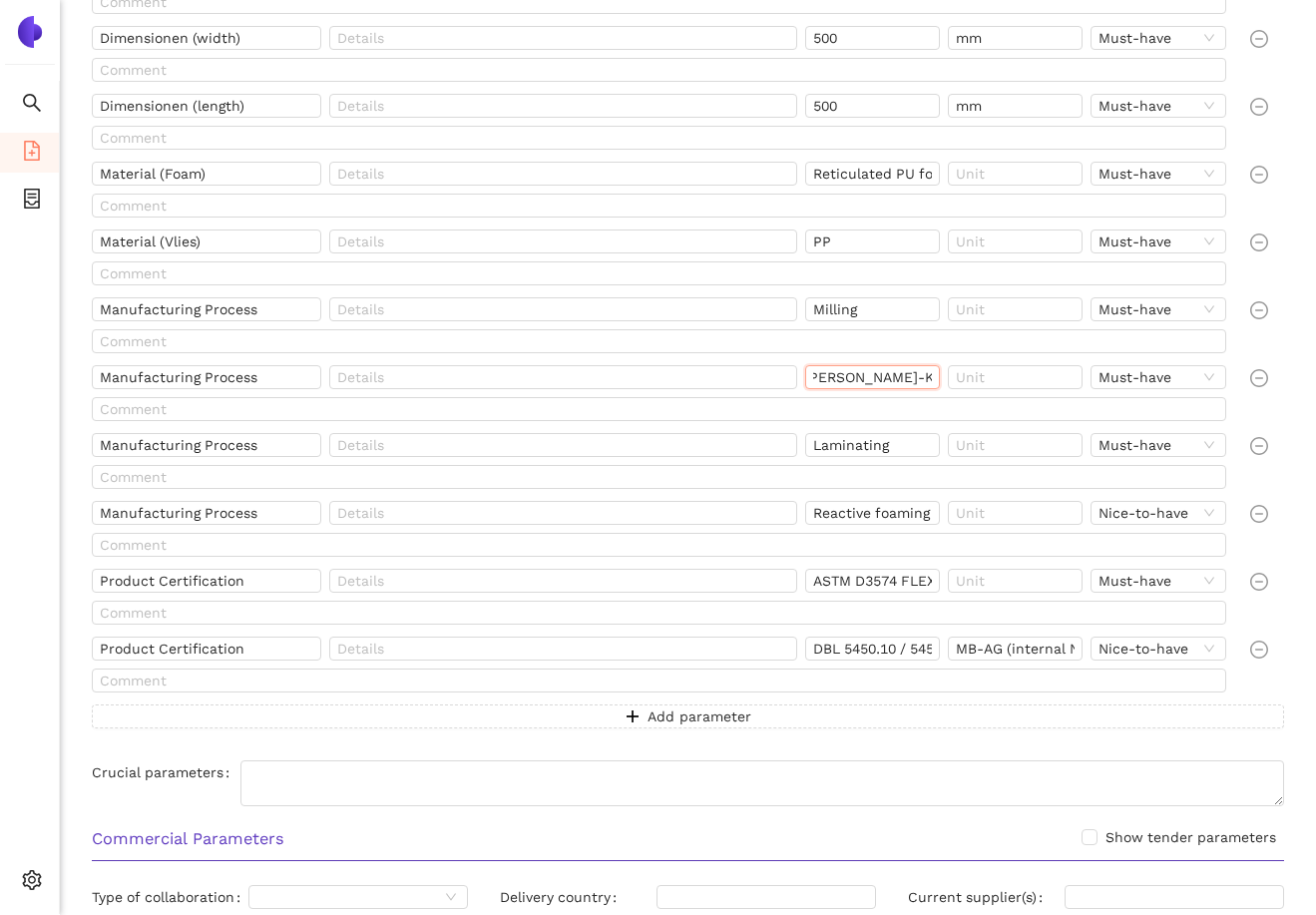 type on "[PERSON_NAME]-Kaschierung" 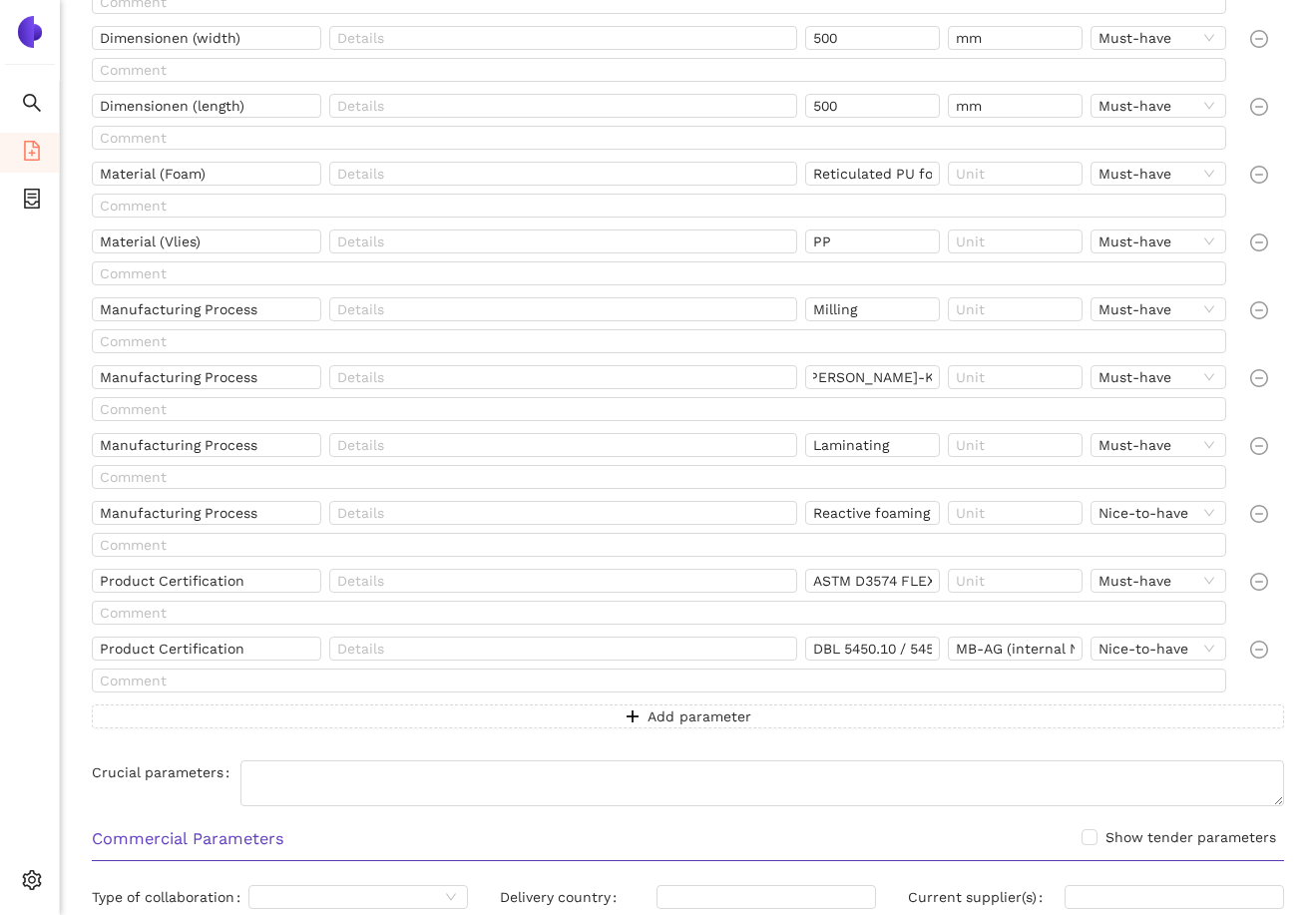 click at bounding box center (662, 345) 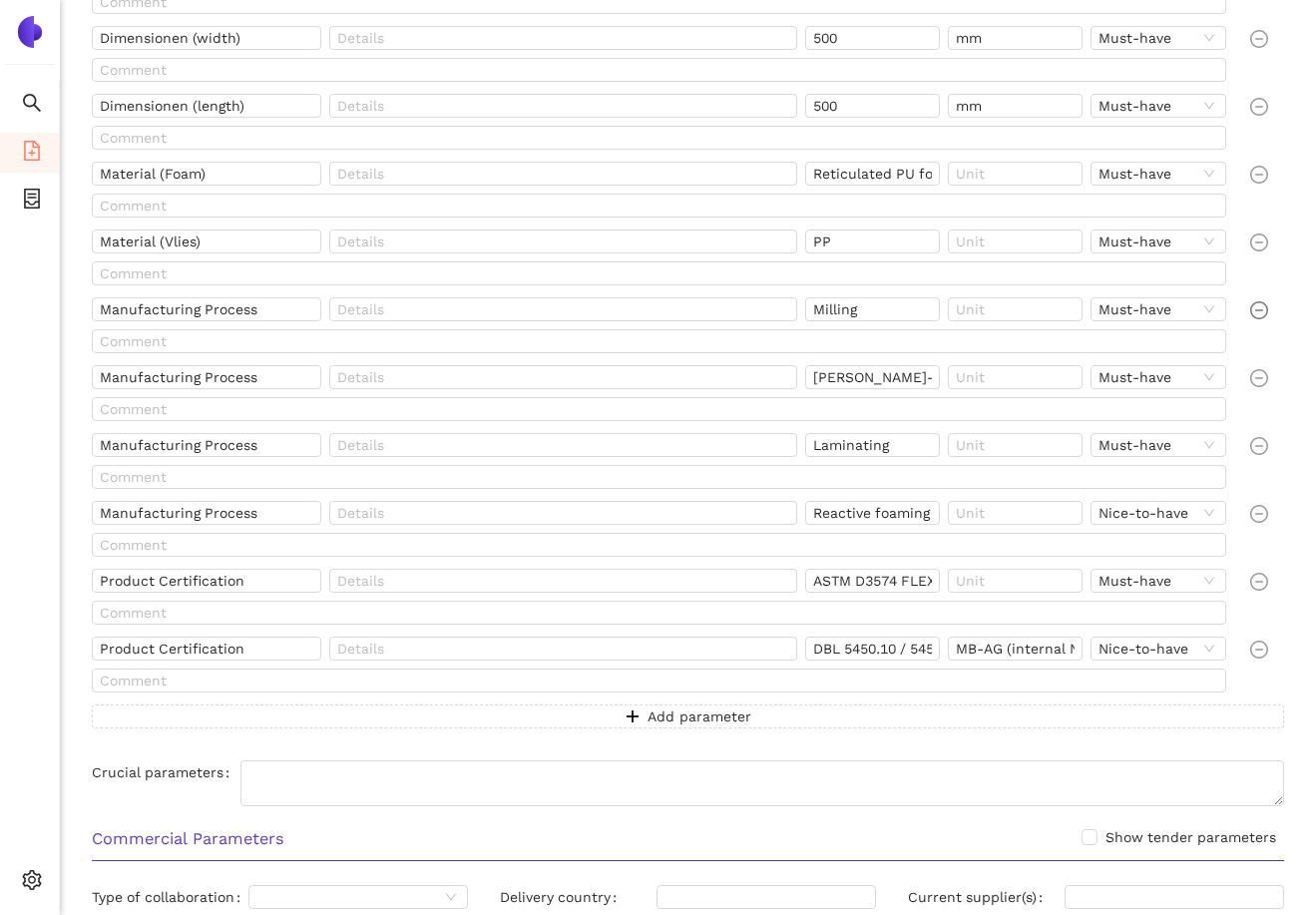 click 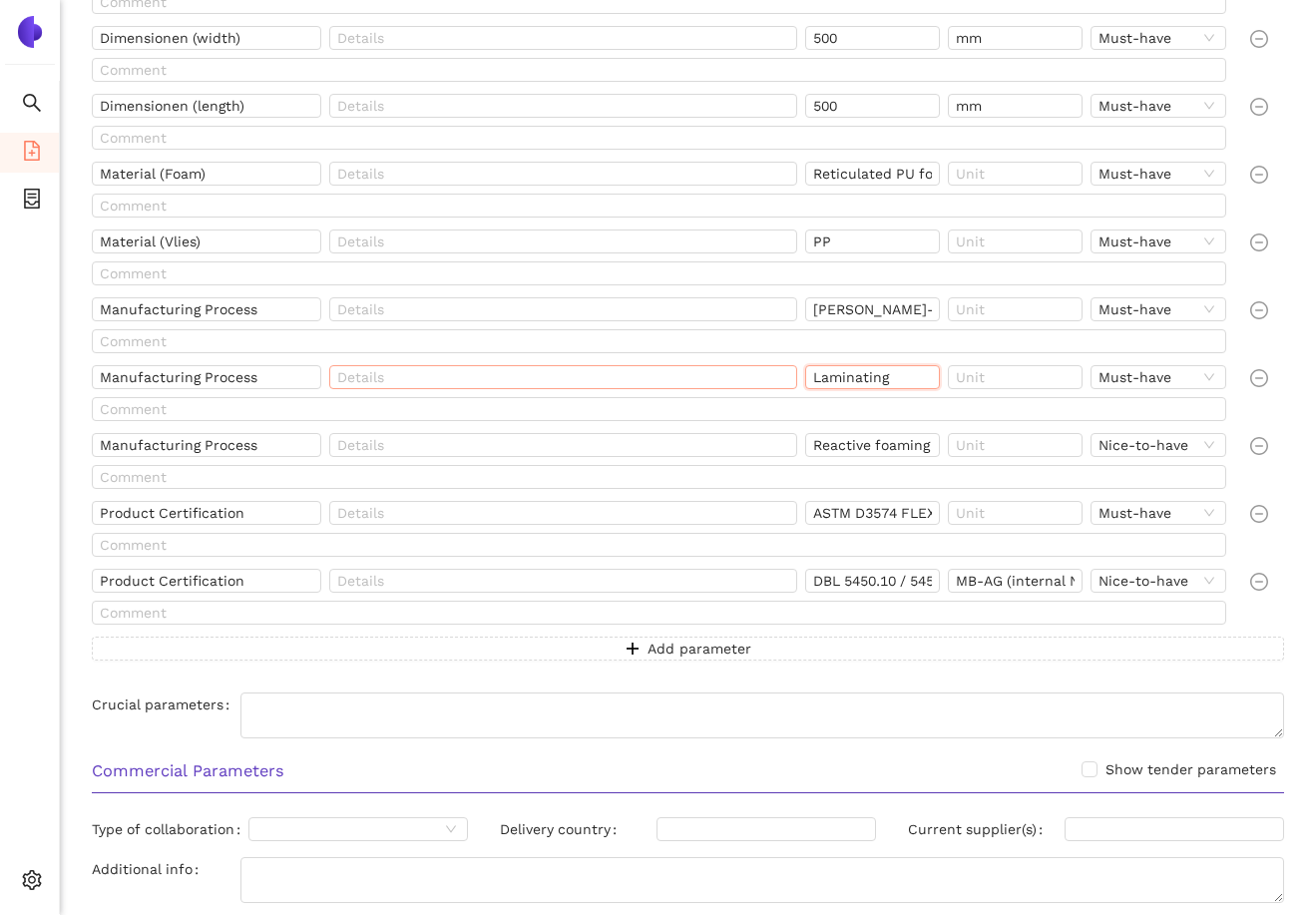 drag, startPoint x: 894, startPoint y: 378, endPoint x: 783, endPoint y: 378, distance: 111 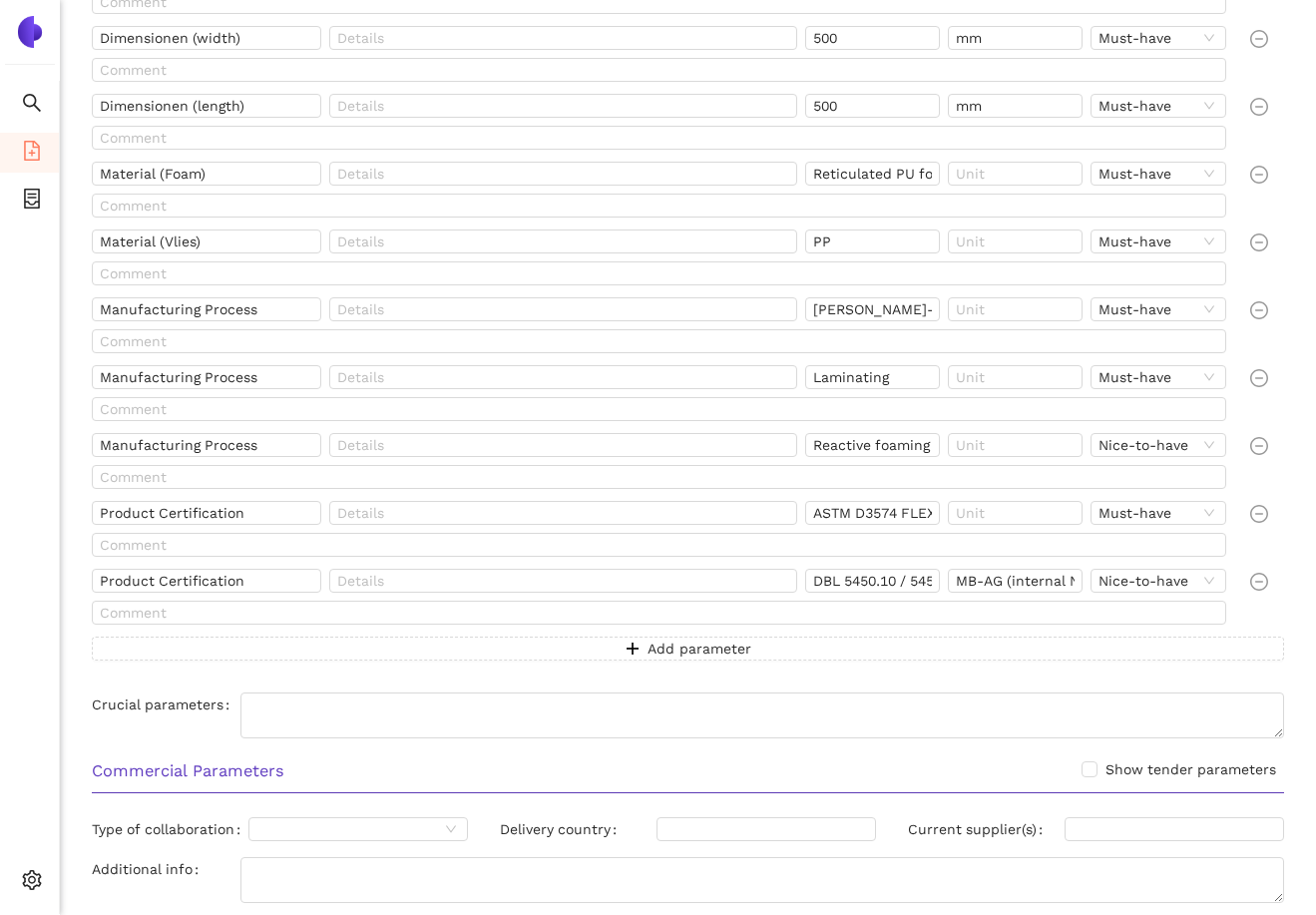click on "Product Customized Composite PU cut-form parts Must-have Dimensionen (width) 500 mm Must-have Dimensionen (length) 500 mm Must-have Material (Foam) Reticulated PU foam Must-have Material (Vlies) PP Must-have Manufacturing Process [PERSON_NAME]-Kaschierung Must-have Manufacturing Process Laminating Must-have Manufacturing Process Reactive foaming Nice-to-have Product Certification ASTM D3574 FLEXIBLE FOAM Must-have Product Certification DBL 5450.10 / 5454.70 / 5869.30 / 8585 MB-AG (internal Norm) Nice-to-have Add parameter" at bounding box center (687, 309) 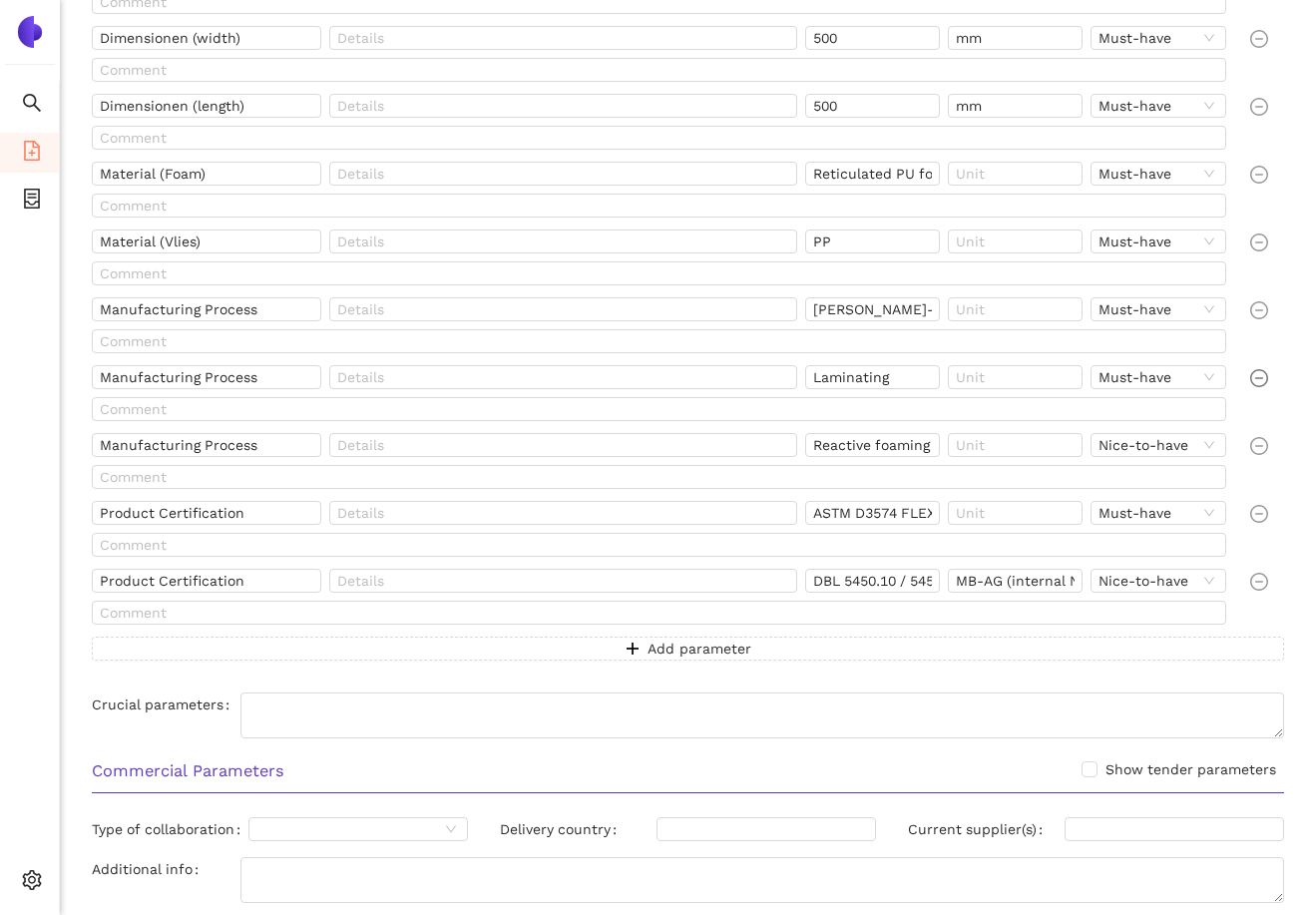 click 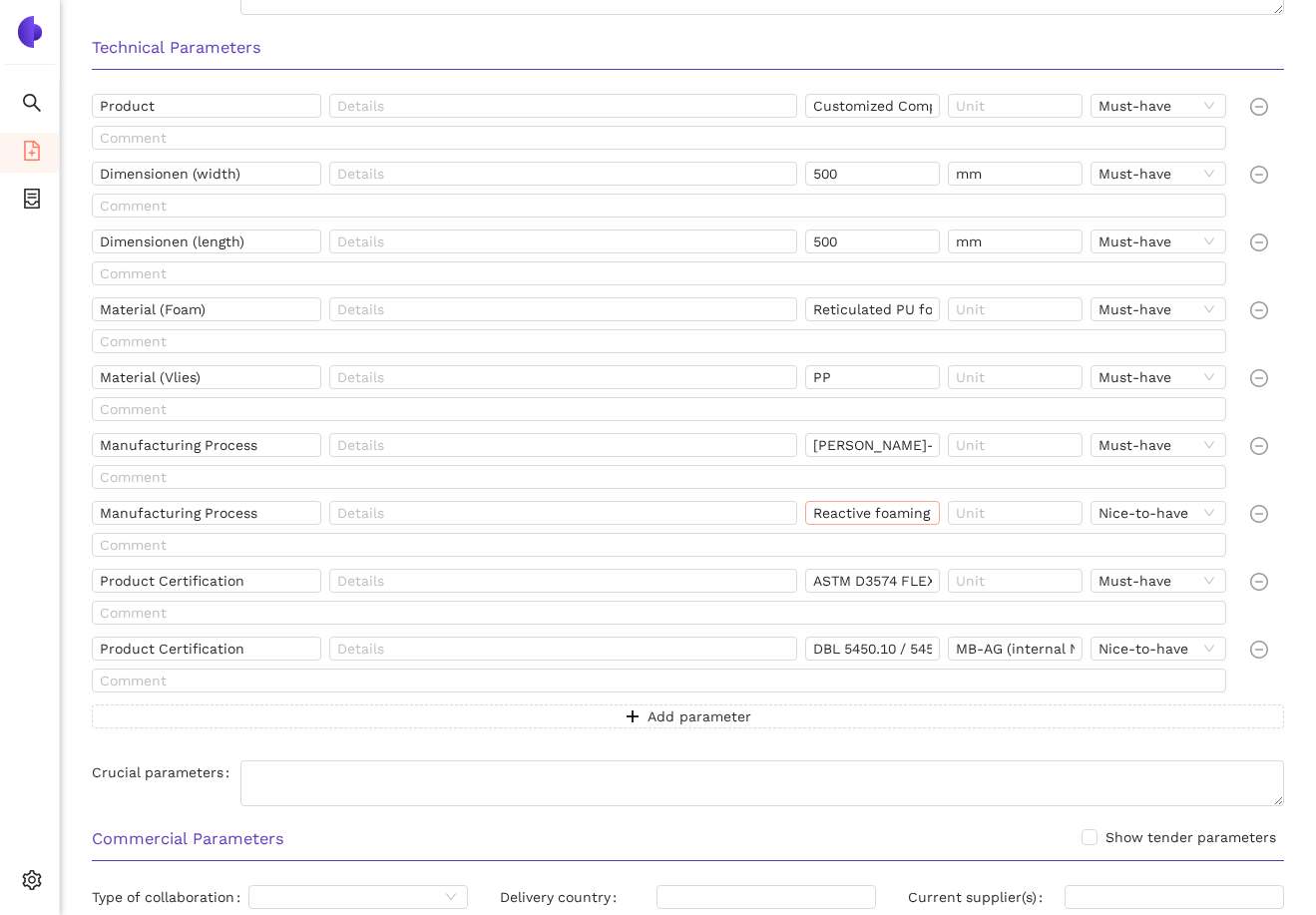 scroll, scrollTop: 401, scrollLeft: 0, axis: vertical 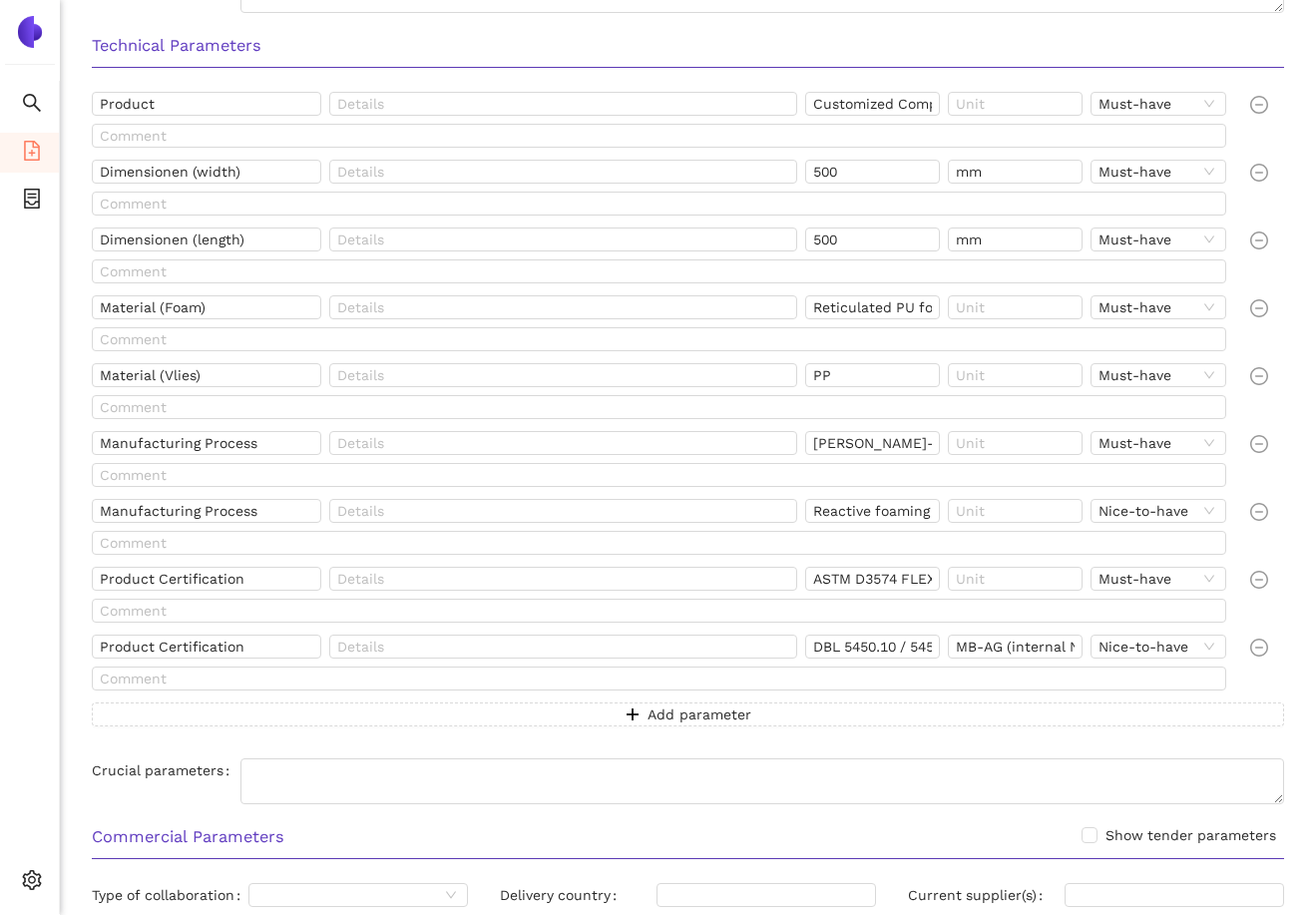 click on "Product Customized Composite PU cut-form parts Must-have Dimensionen (width) 500 mm Must-have Dimensionen (length) 500 mm Must-have Material (Foam) Reticulated PU foam Must-have Material (Vlies) PP Must-have Manufacturing Process [PERSON_NAME]-Kaschierung Must-have Manufacturing Process Reactive foaming Nice-to-have Product Certification ASTM D3574 FLEXIBLE FOAM Must-have Product Certification DBL 5450.10 / 5454.70 / 5869.30 / 8585 MB-AG (internal Norm) Nice-to-have Add parameter" at bounding box center (687, 409) 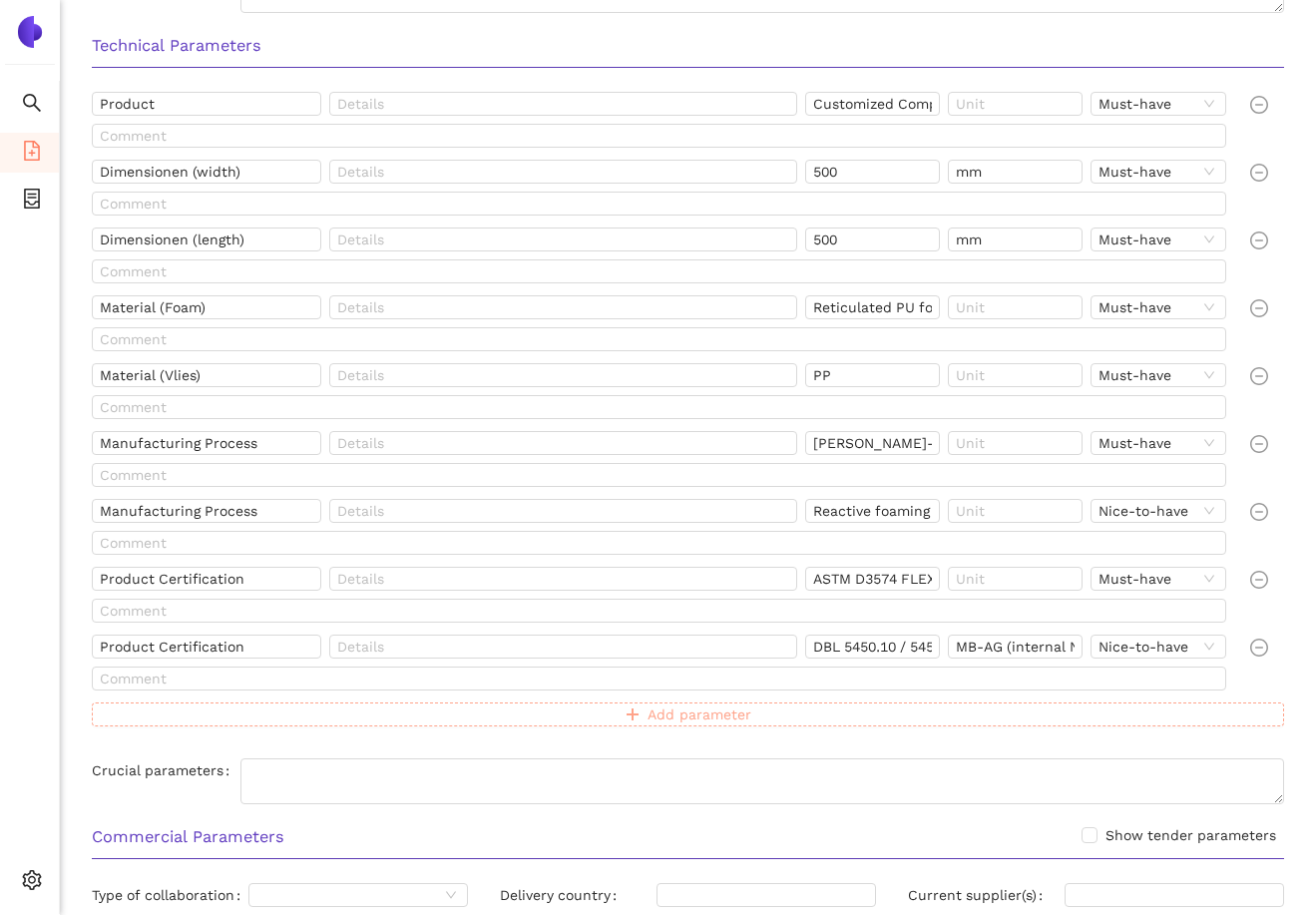 click 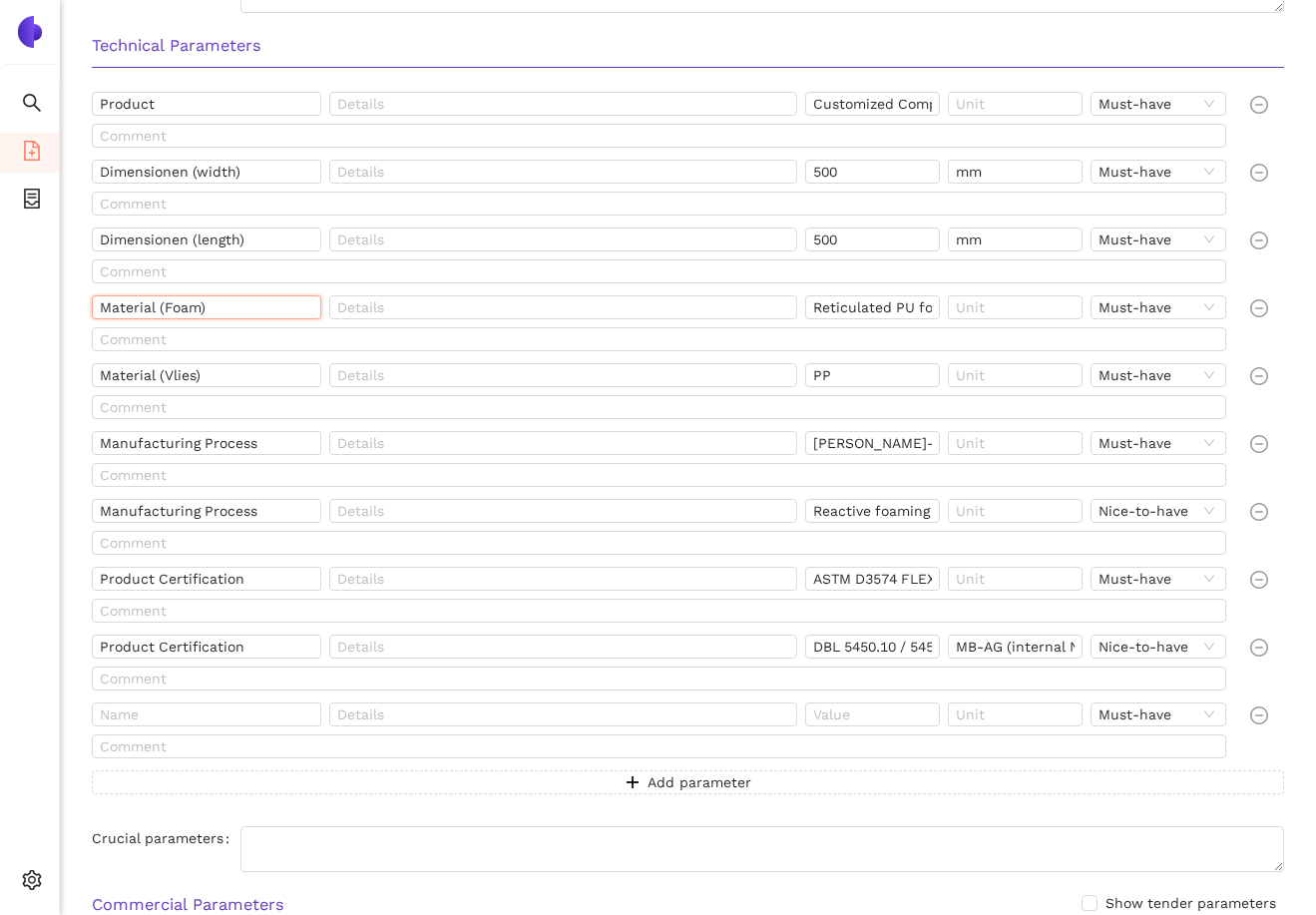 click on "Material (Foam)" at bounding box center [207, 307] 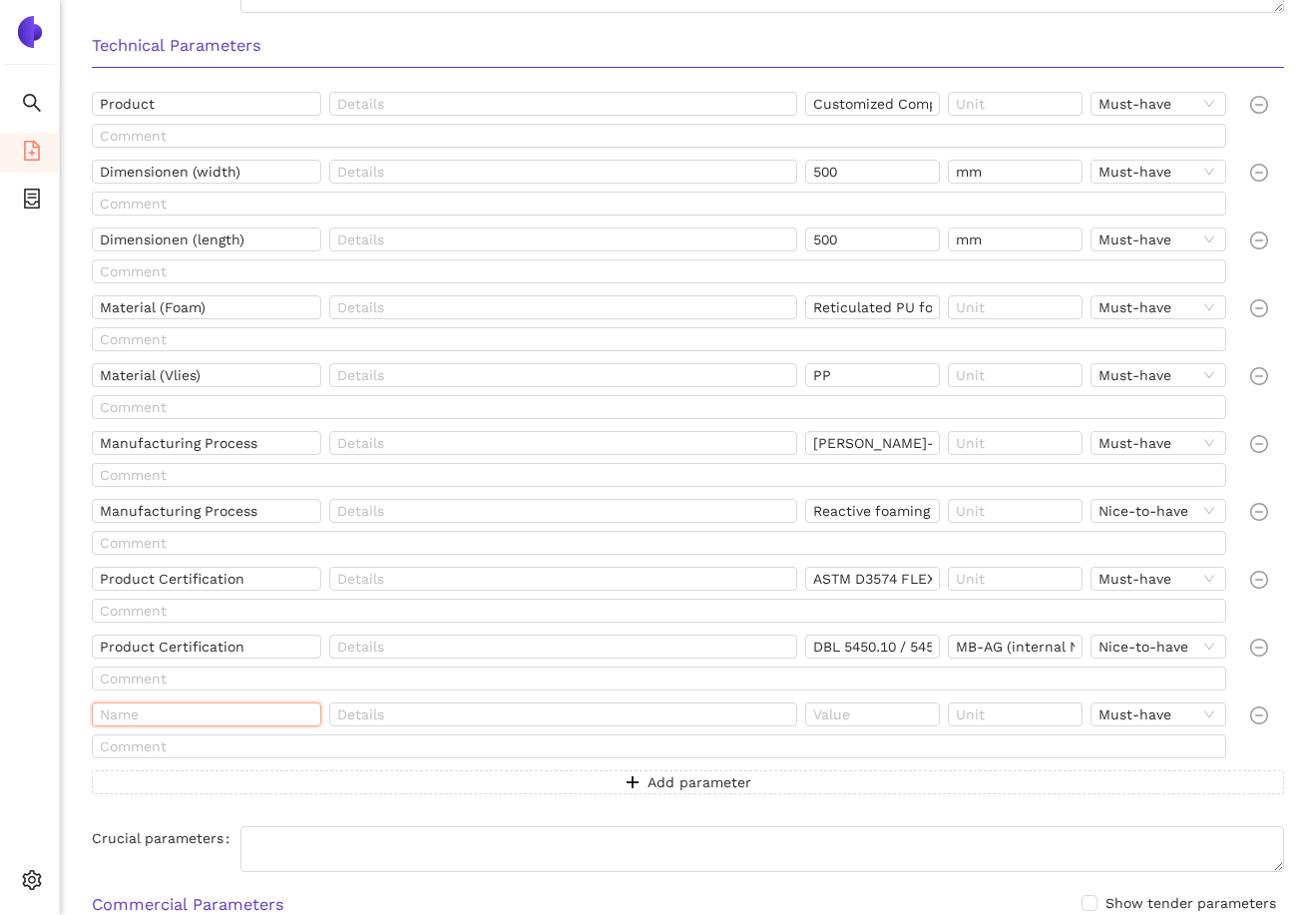 click at bounding box center [207, 714] 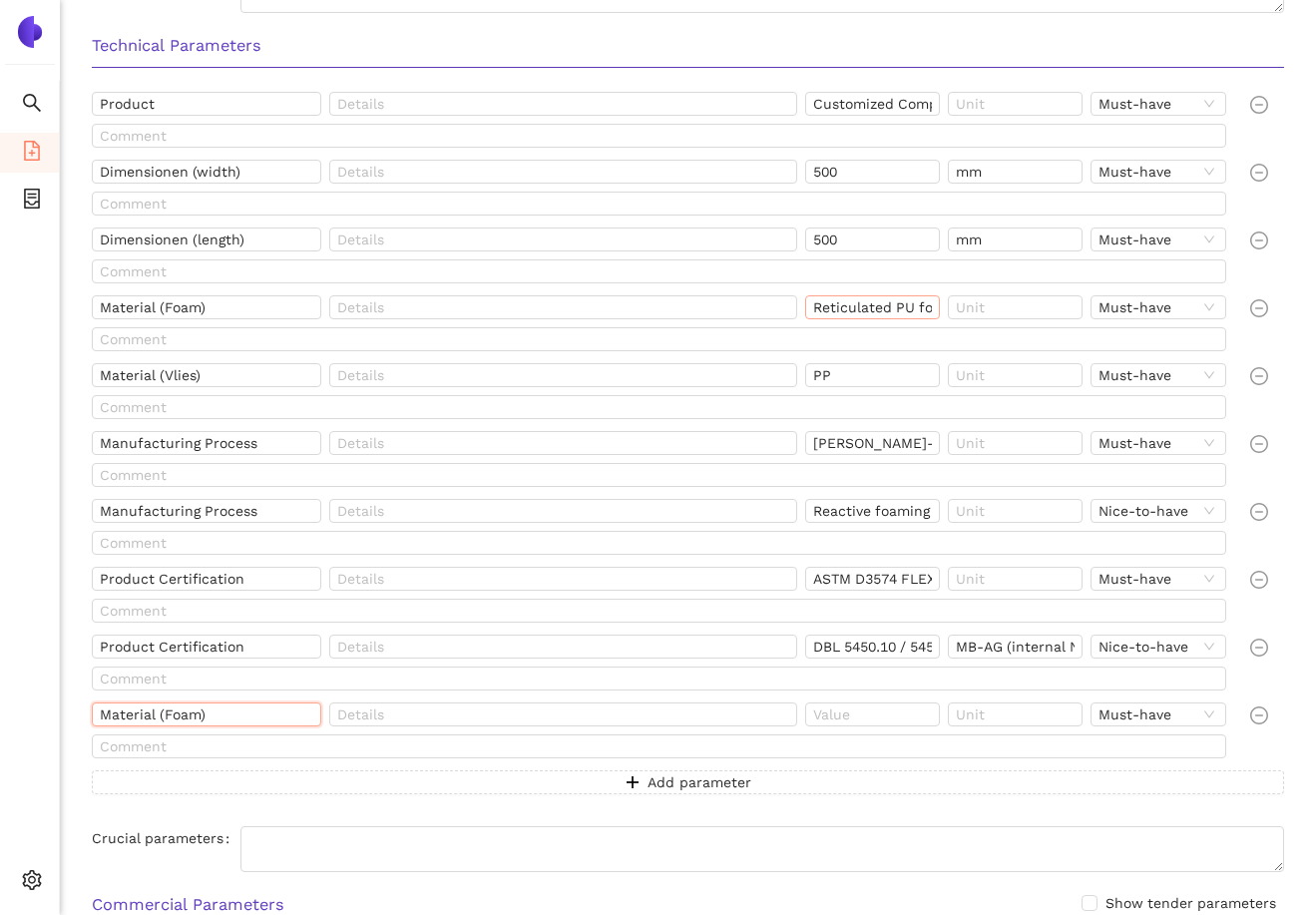 type on "Material (Foam)" 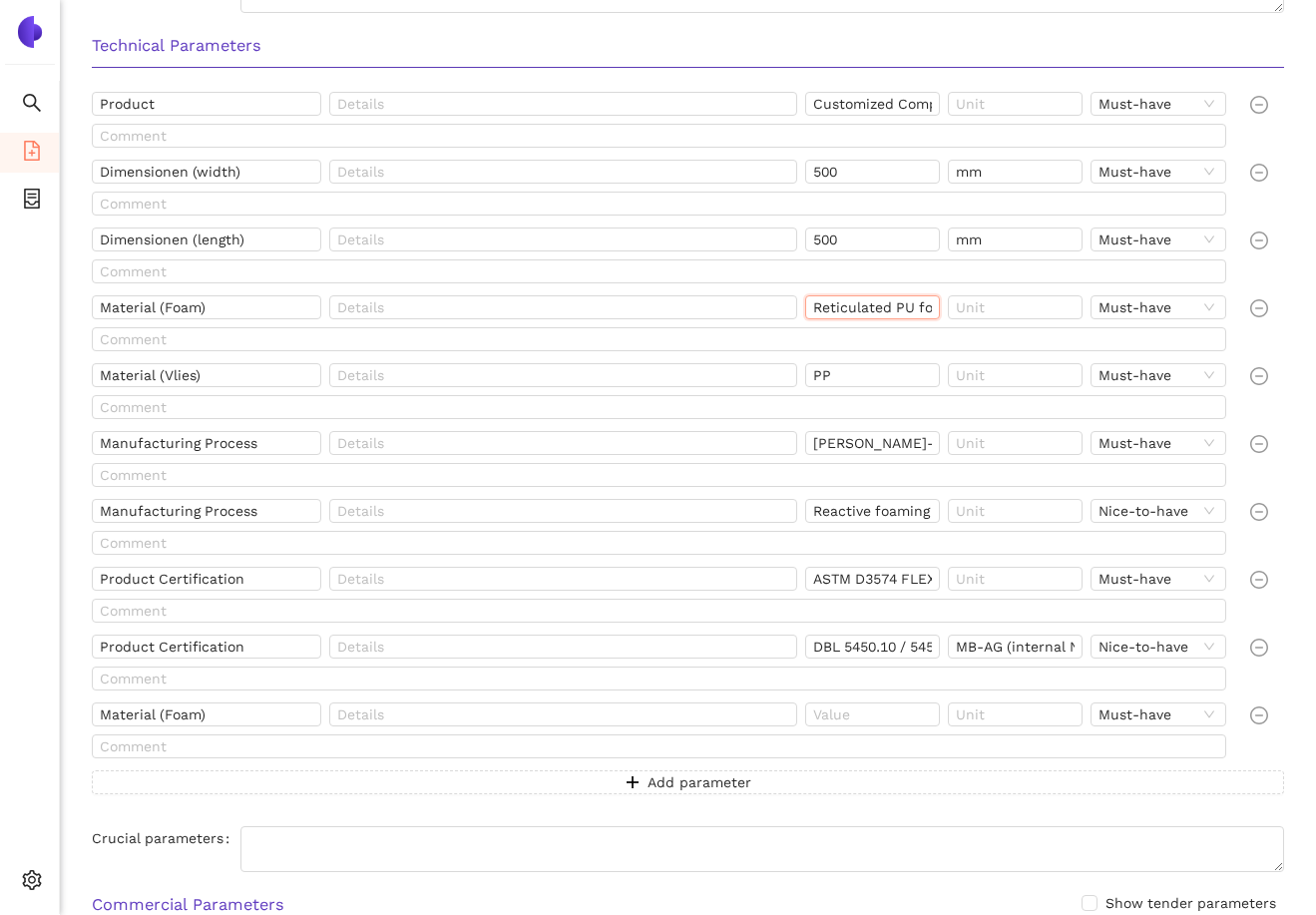 click on "Reticulated PU foam" at bounding box center [872, 307] 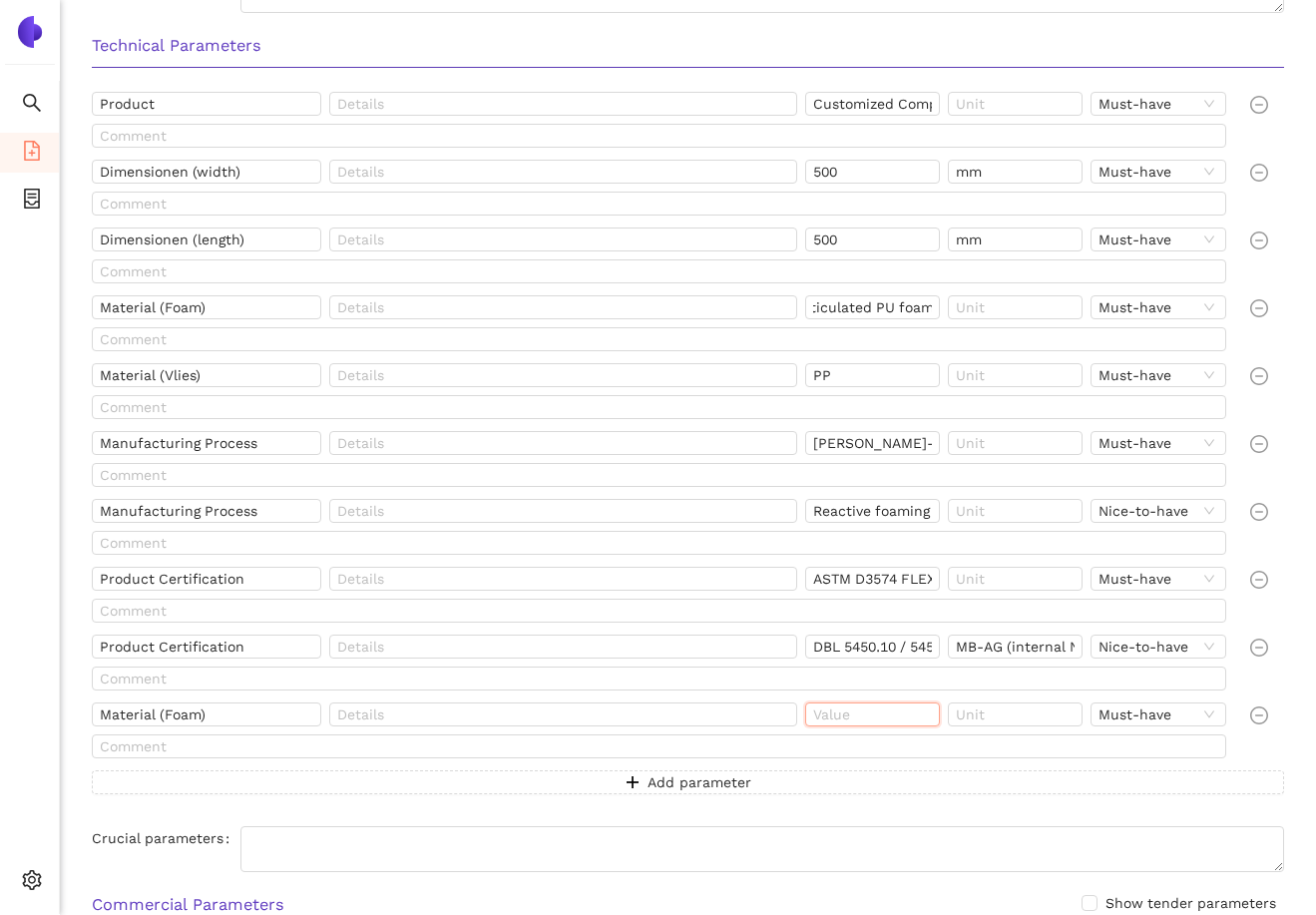 click at bounding box center (872, 714) 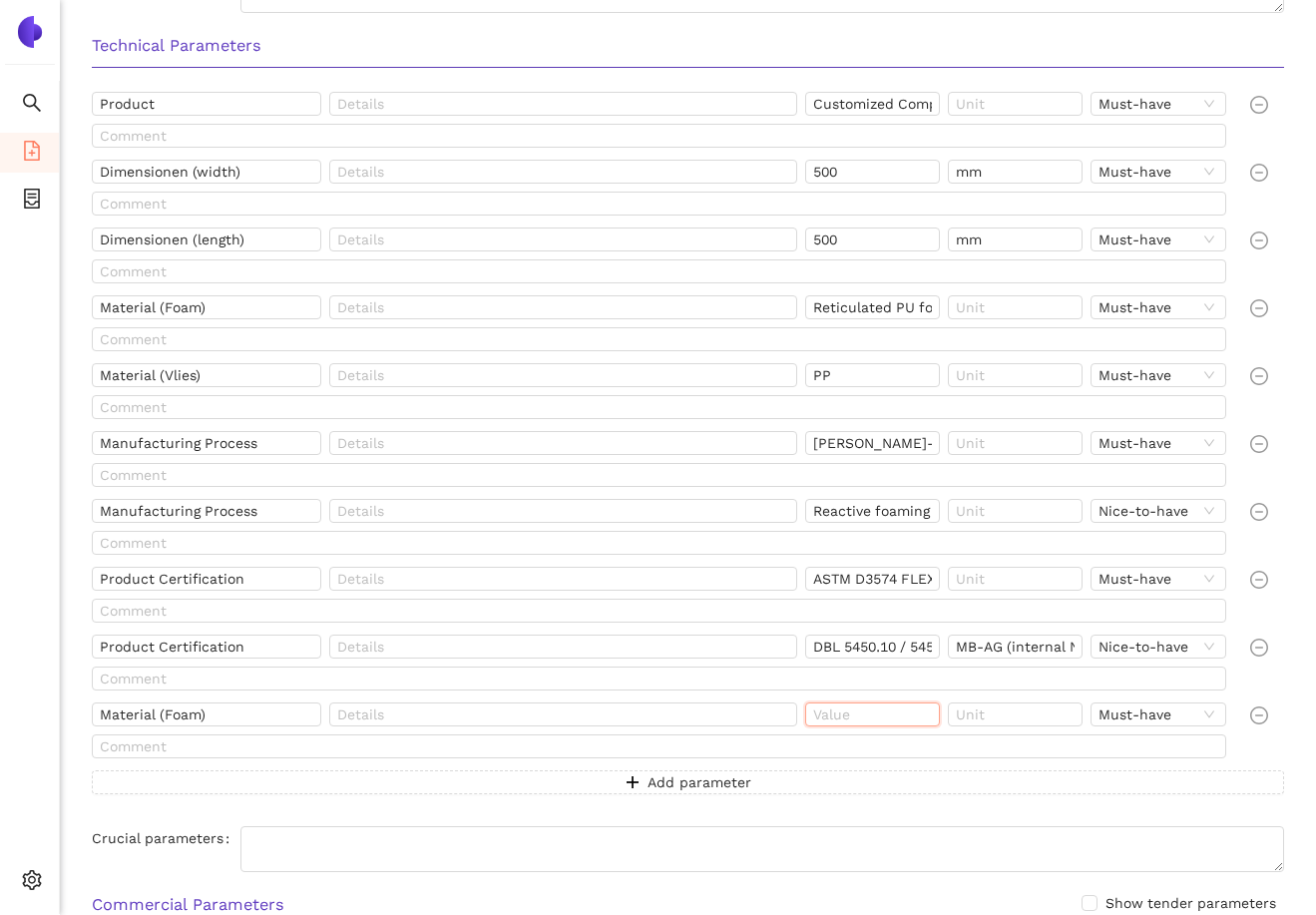 paste on "PU foam" 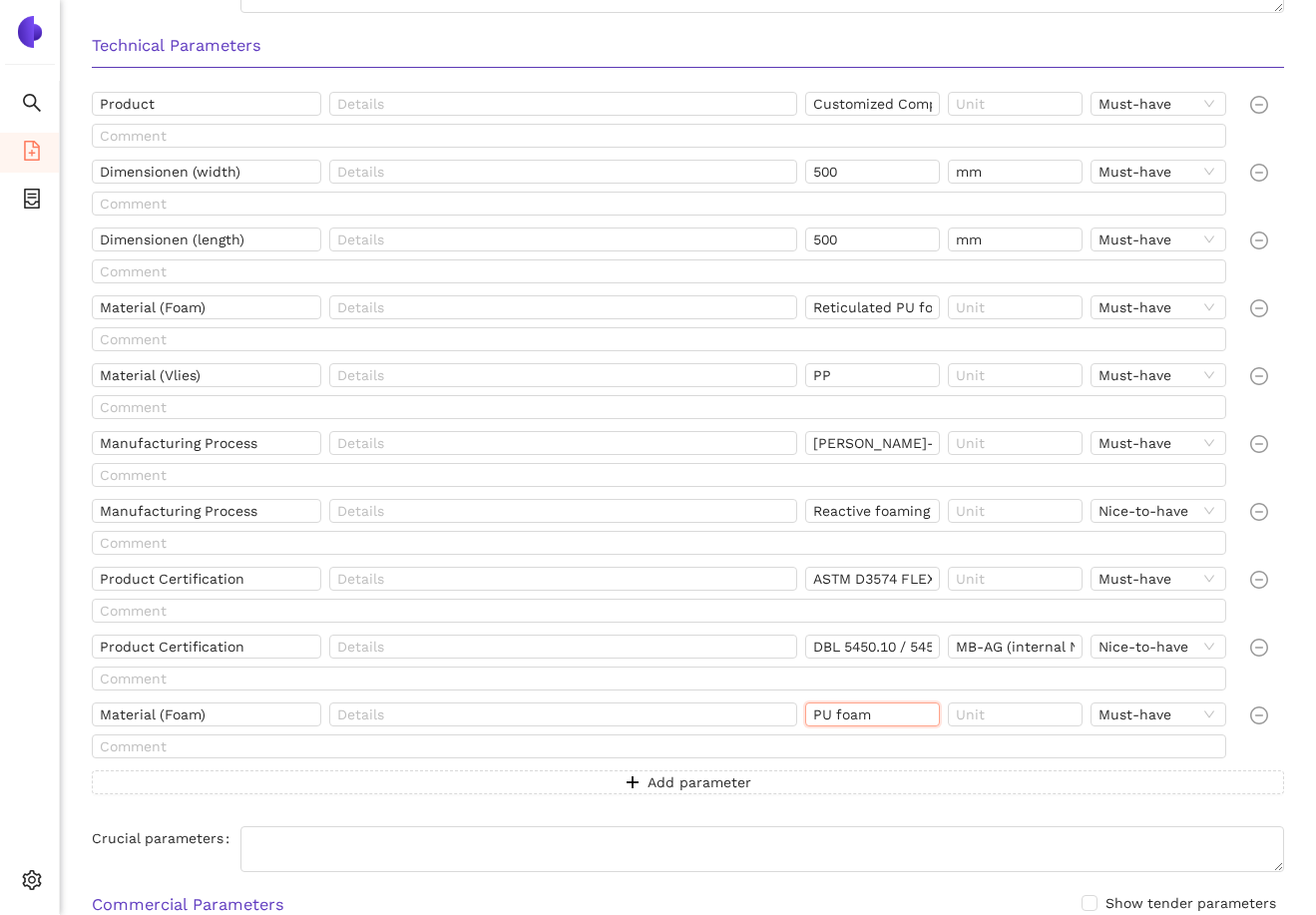 type on "PU foam" 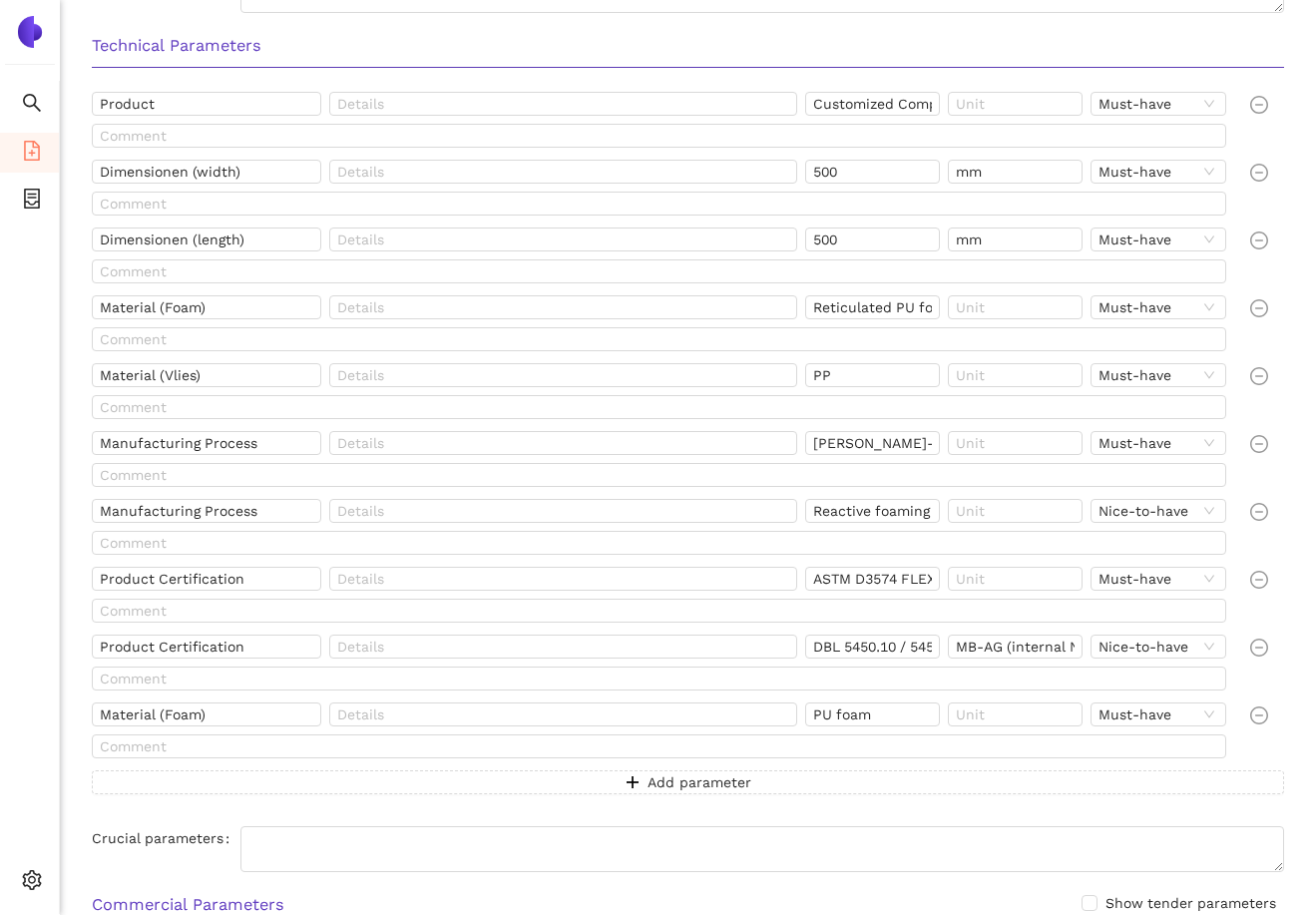 click at bounding box center (1267, 734) 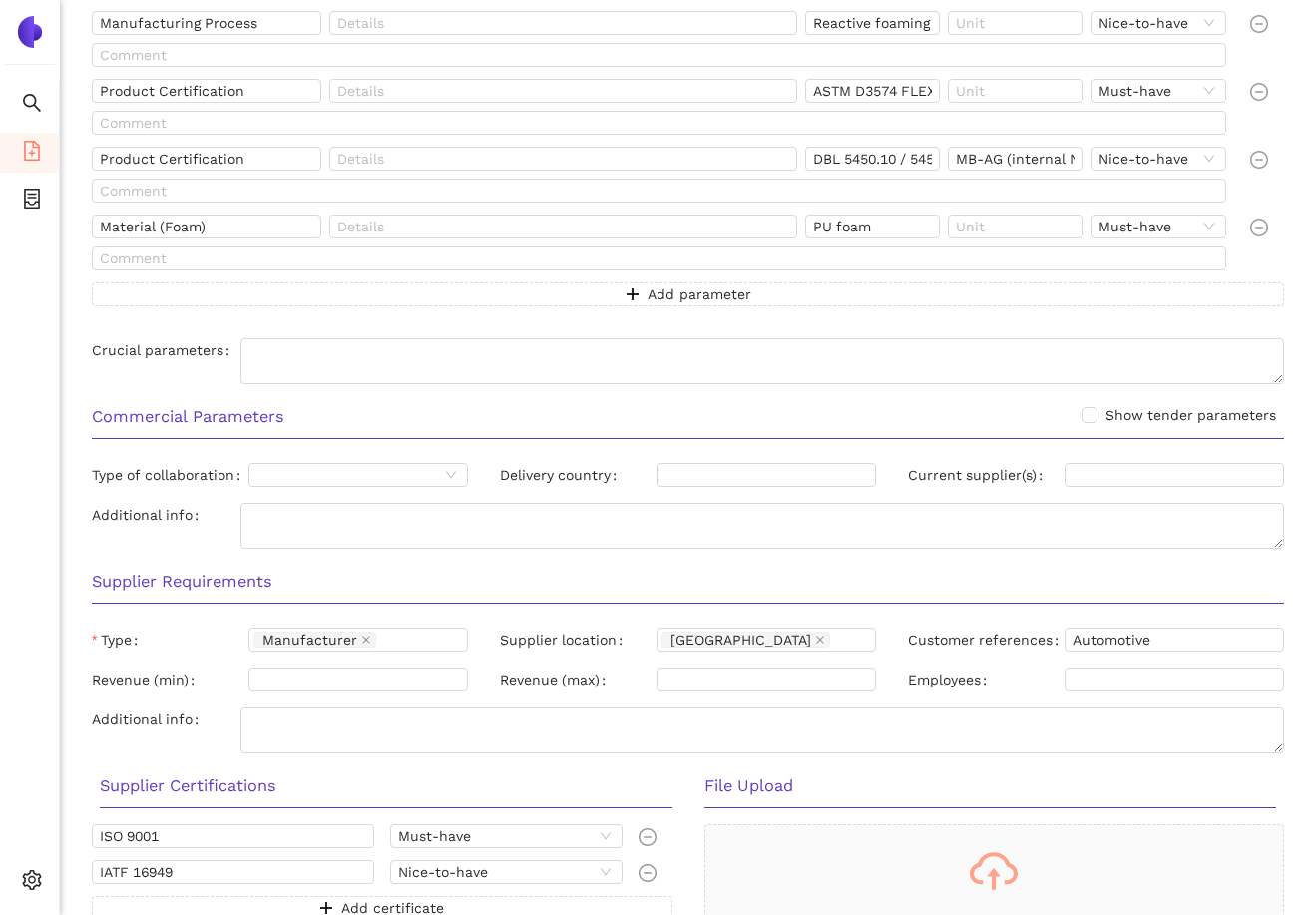 scroll, scrollTop: 890, scrollLeft: 0, axis: vertical 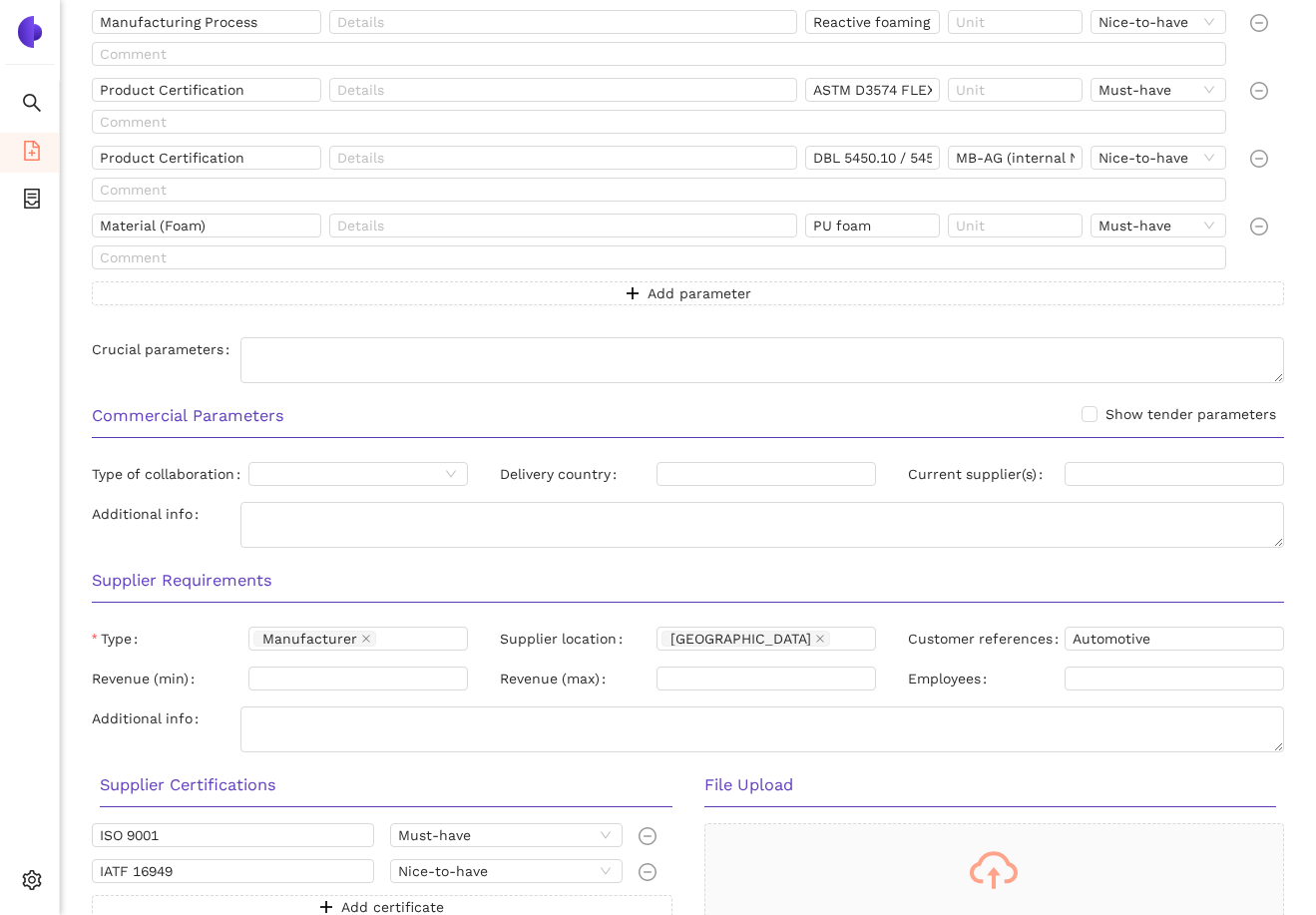 click on "Current supplier(s)" at bounding box center [1096, 478] 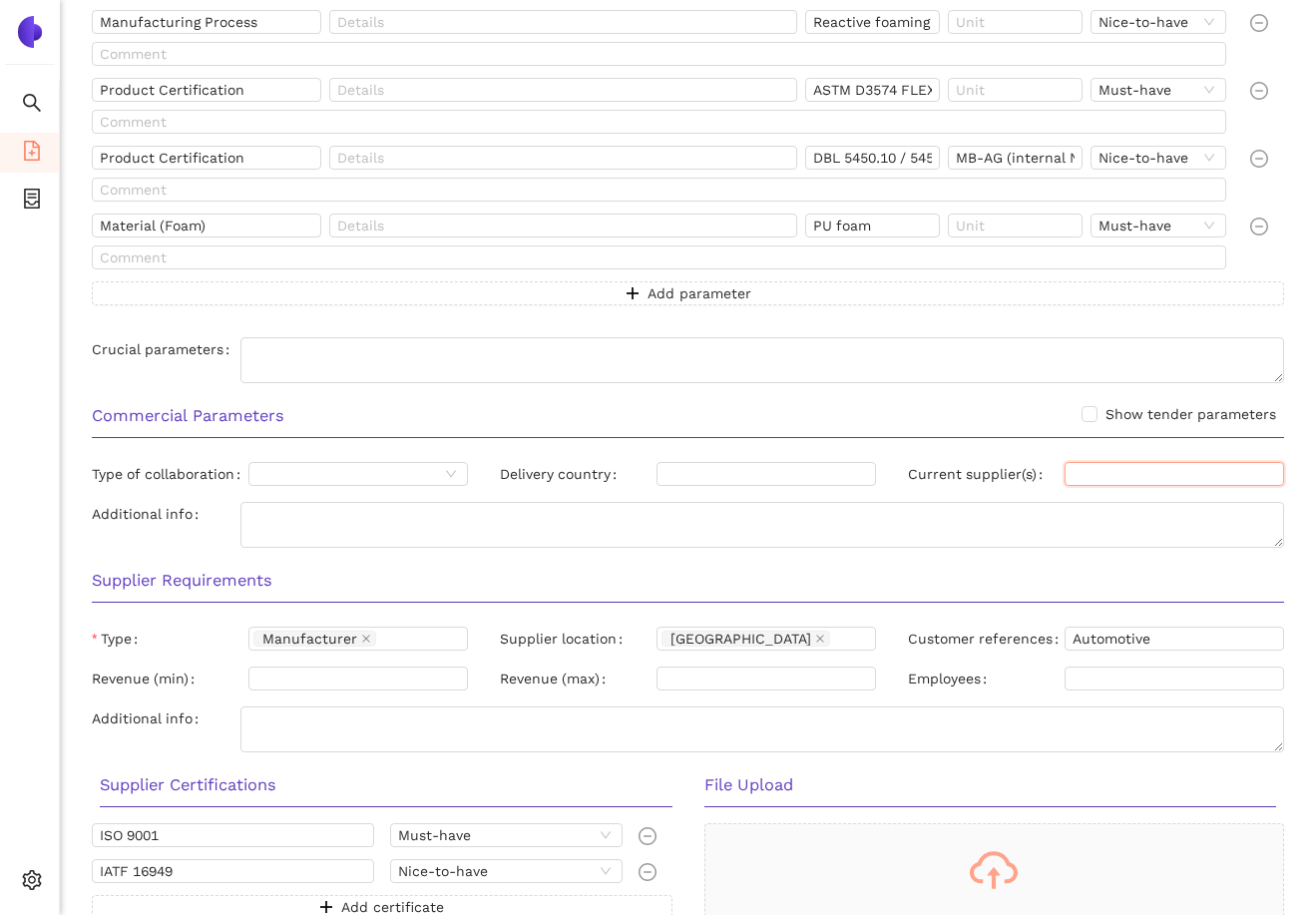 click on "Current supplier(s)" at bounding box center [1174, 474] 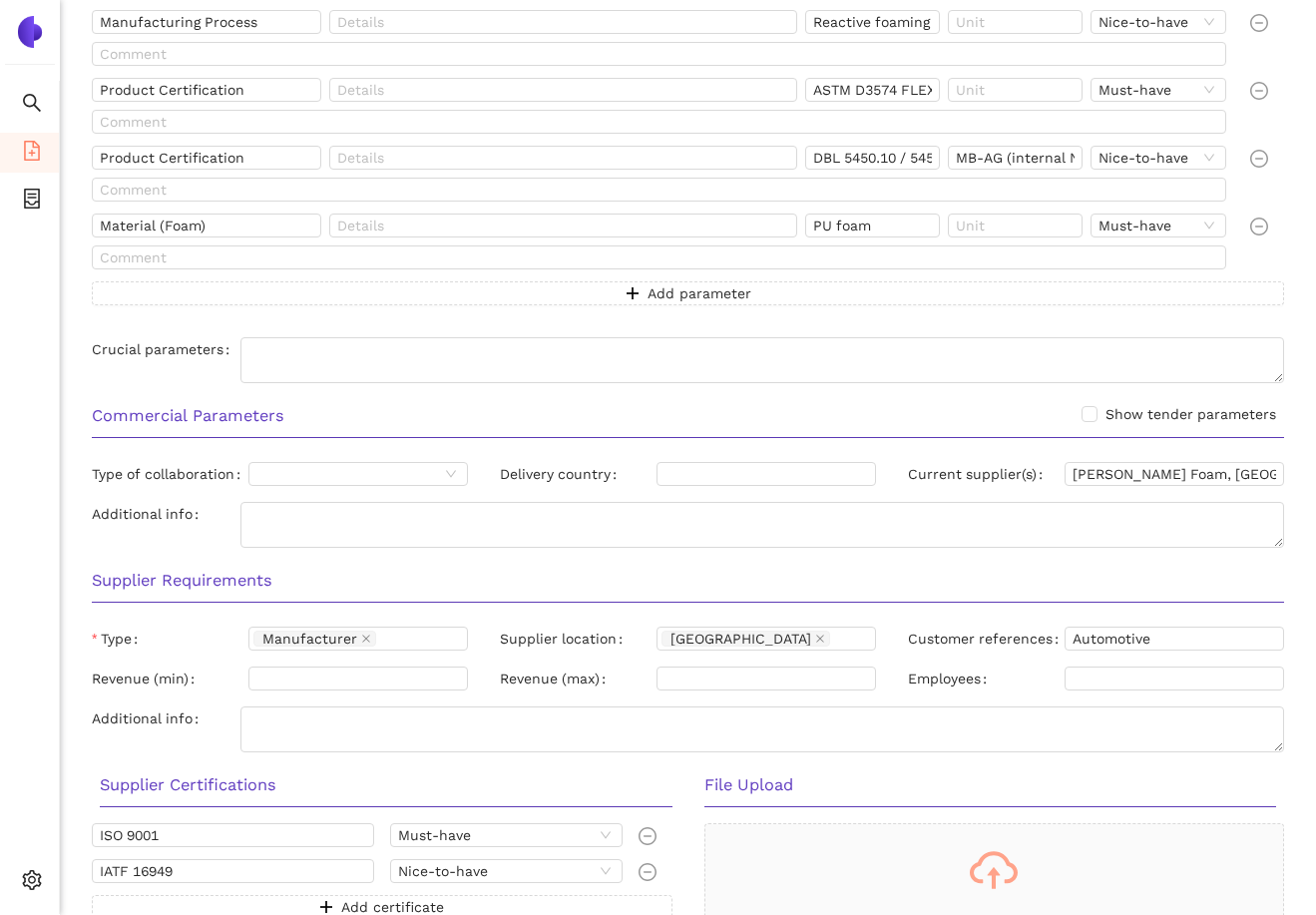 click on "Supplier Requirements" at bounding box center (687, 581) 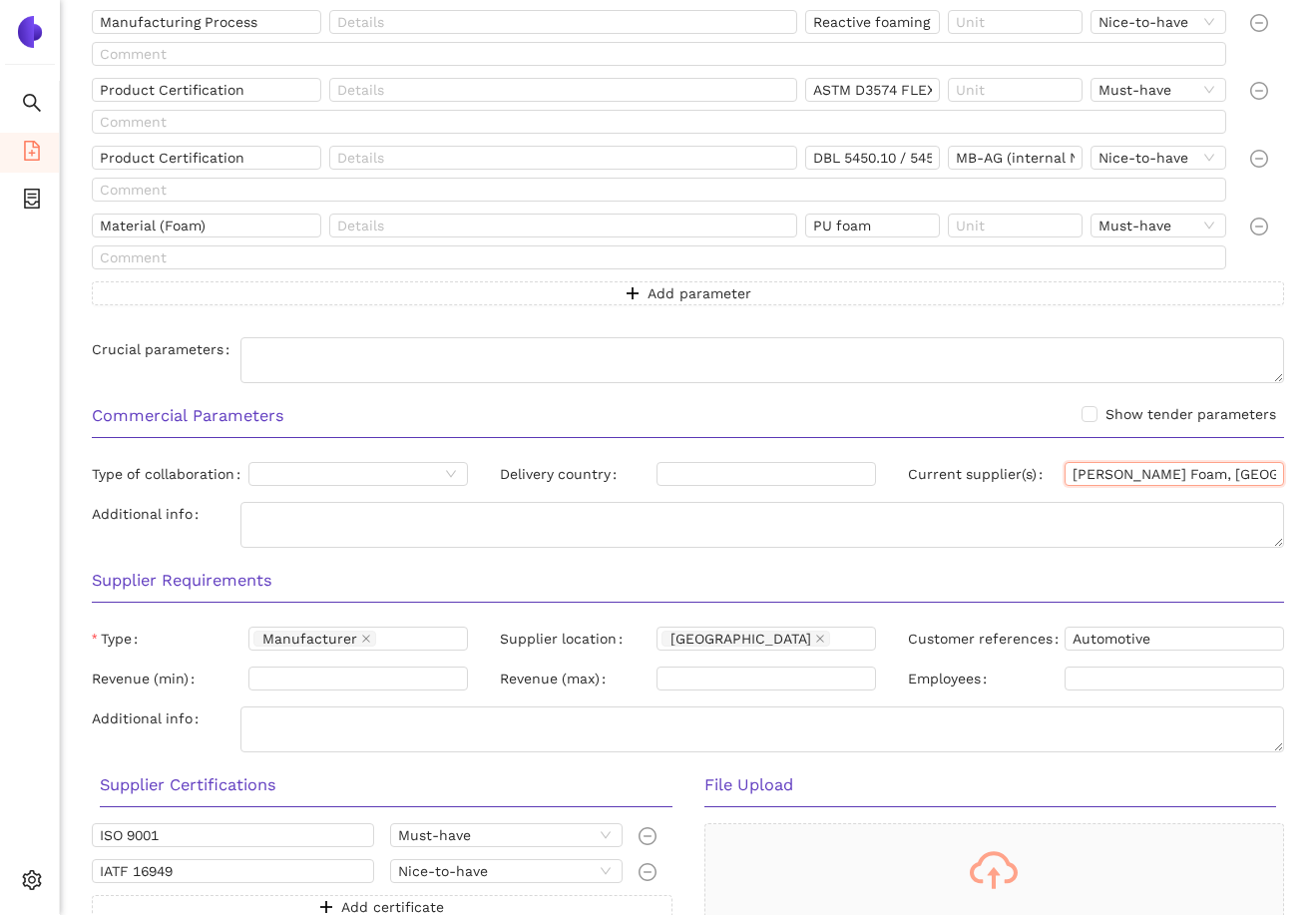 click on "[PERSON_NAME] Foam, [GEOGRAPHIC_DATA]" at bounding box center [1174, 474] 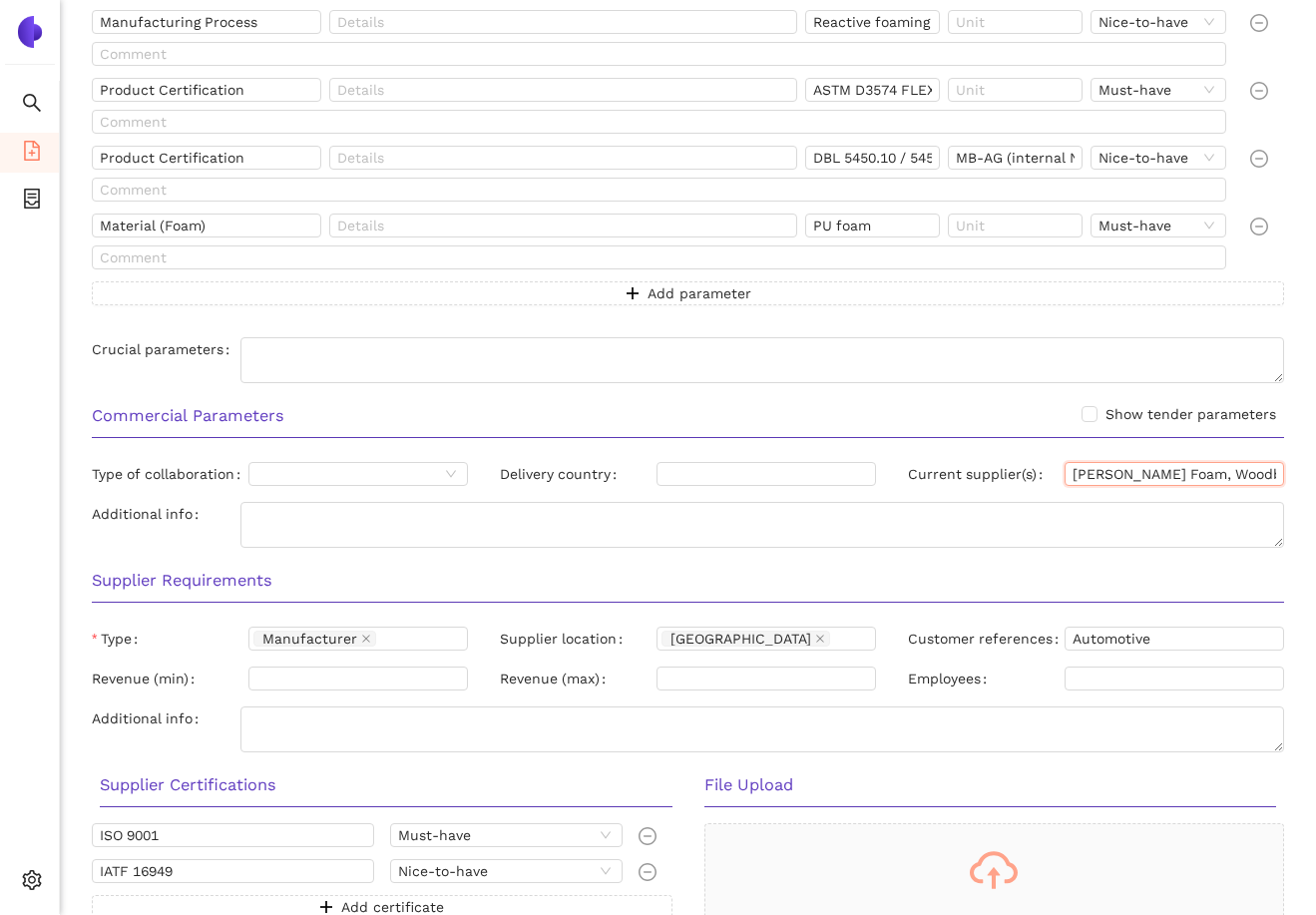 scroll, scrollTop: 0, scrollLeft: 3, axis: horizontal 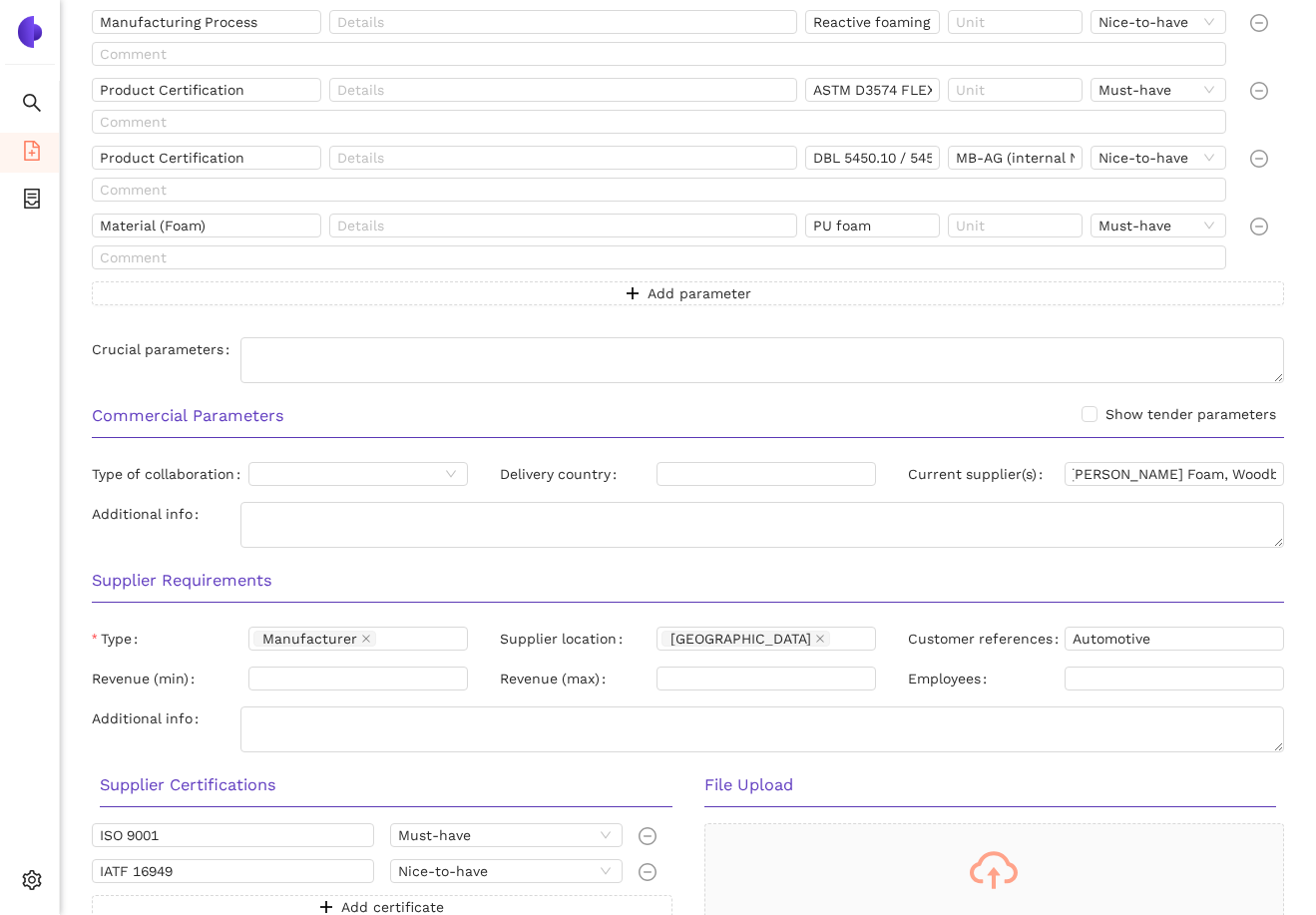 click on "Additional info" at bounding box center [687, 529] 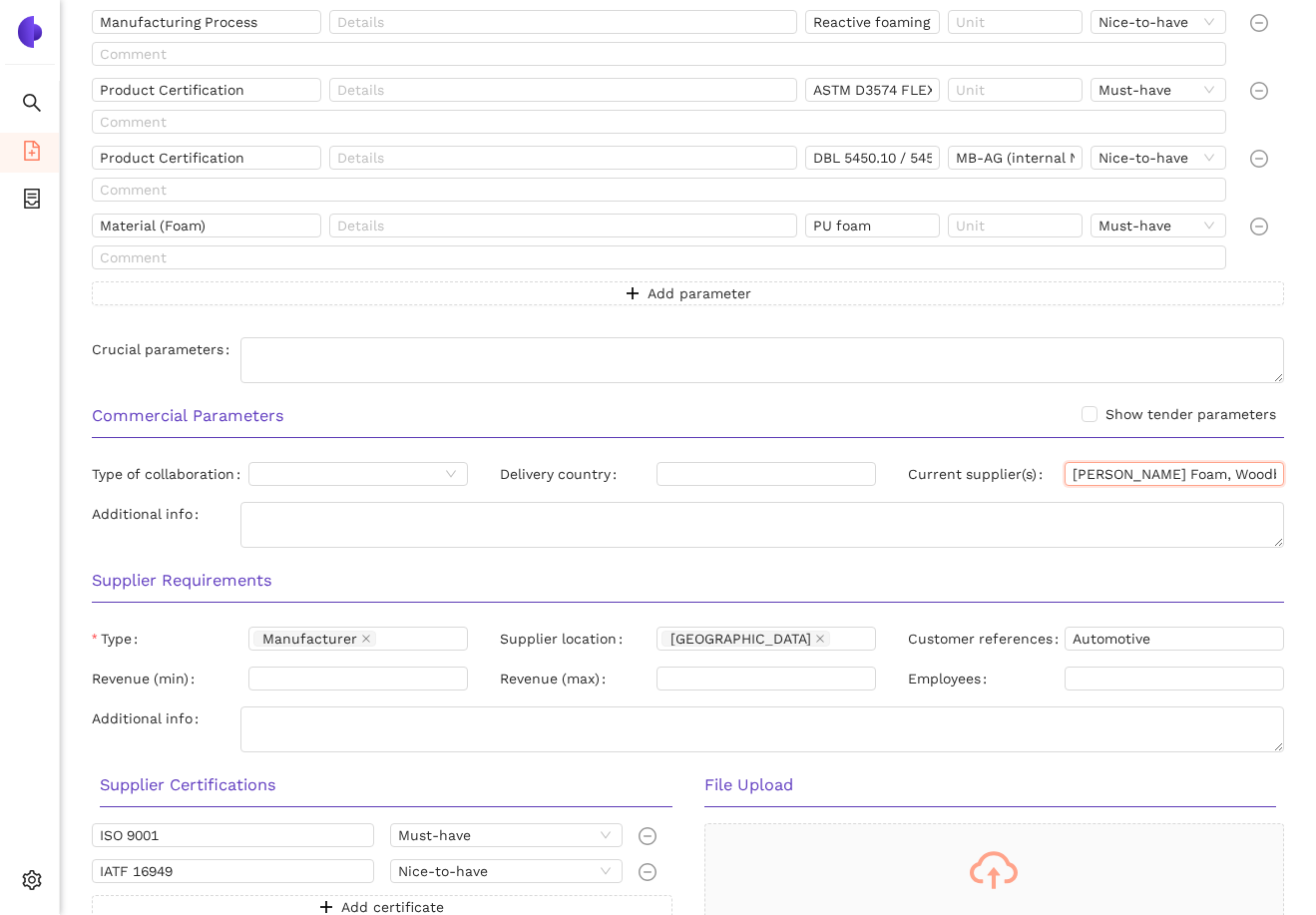 click on "[PERSON_NAME] Foam, Woodbridge, FXI" at bounding box center (1174, 474) 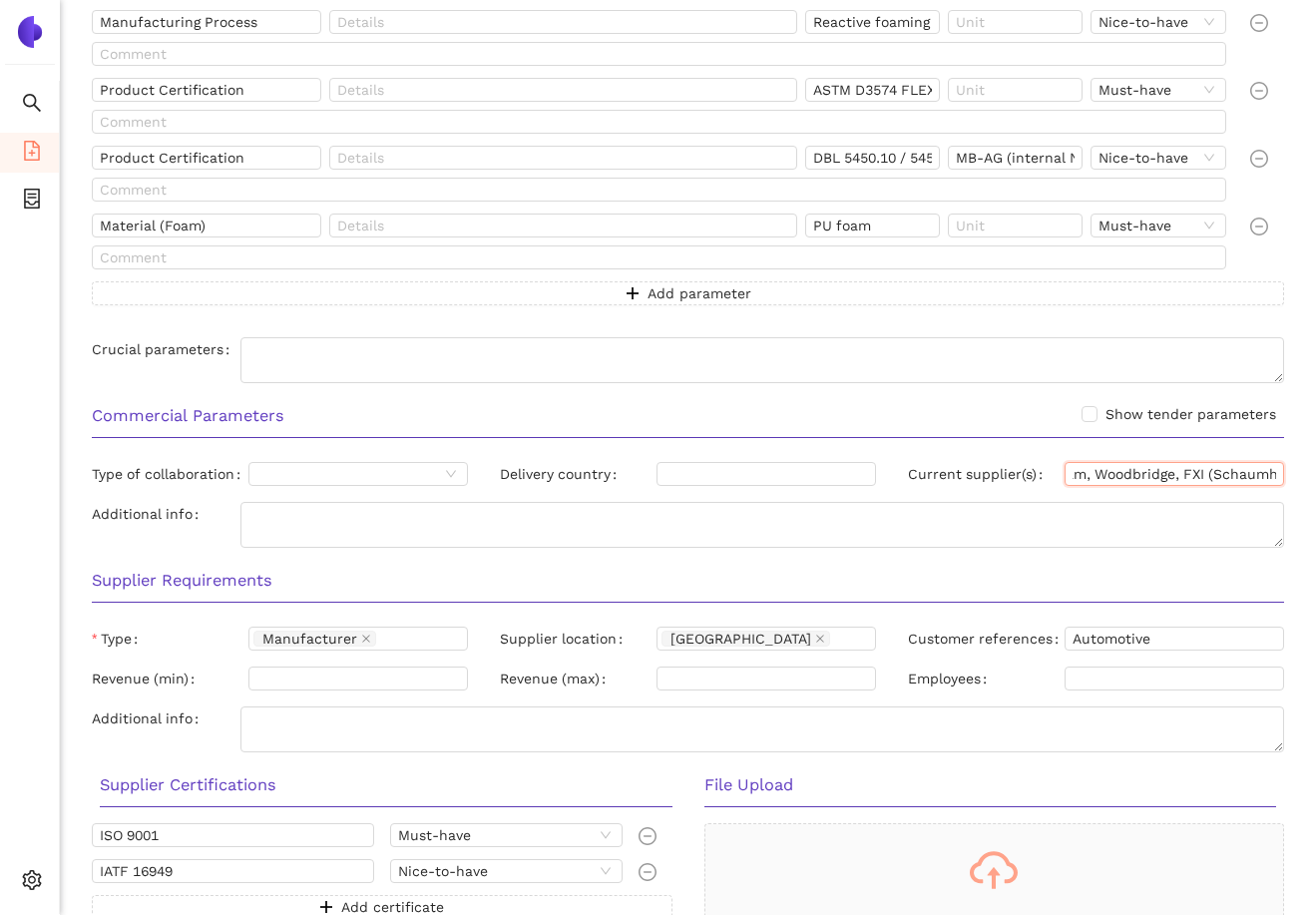 scroll, scrollTop: 0, scrollLeft: 137, axis: horizontal 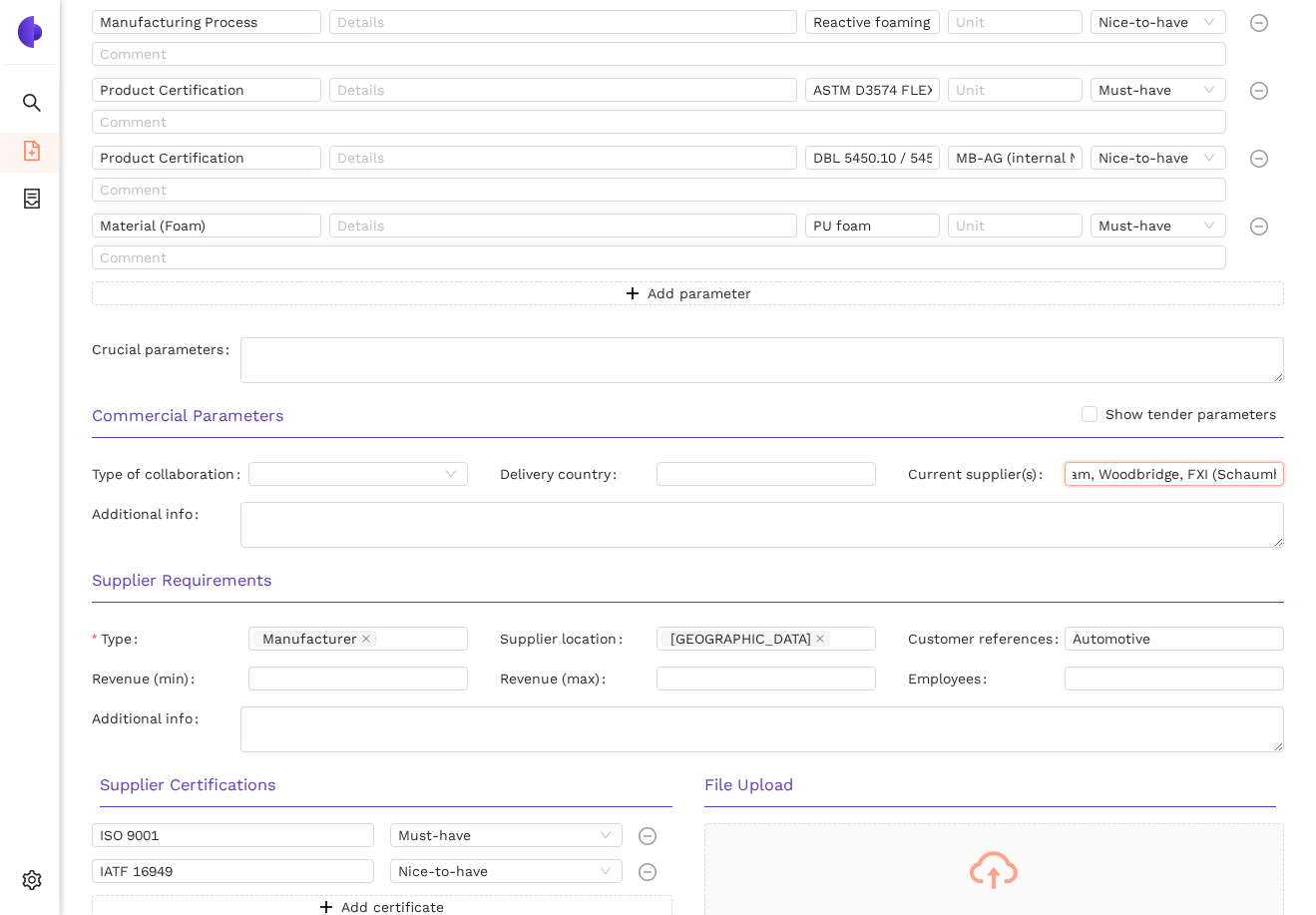 type on "[PERSON_NAME] Foam, Woodbridge, FXI (Schaumhersteller)" 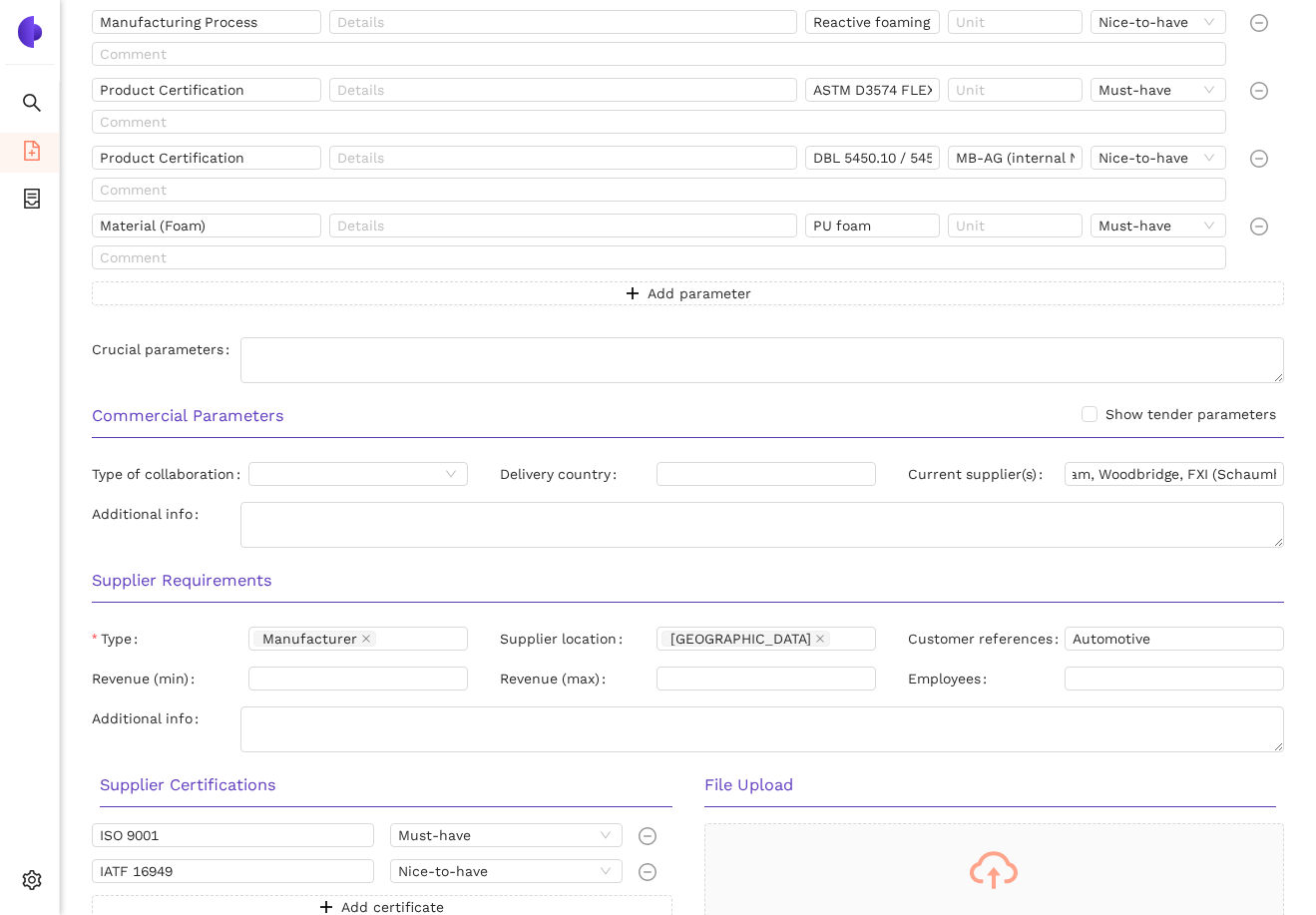 click on "Commercial Parameters Show tender parameters" at bounding box center (687, 422) 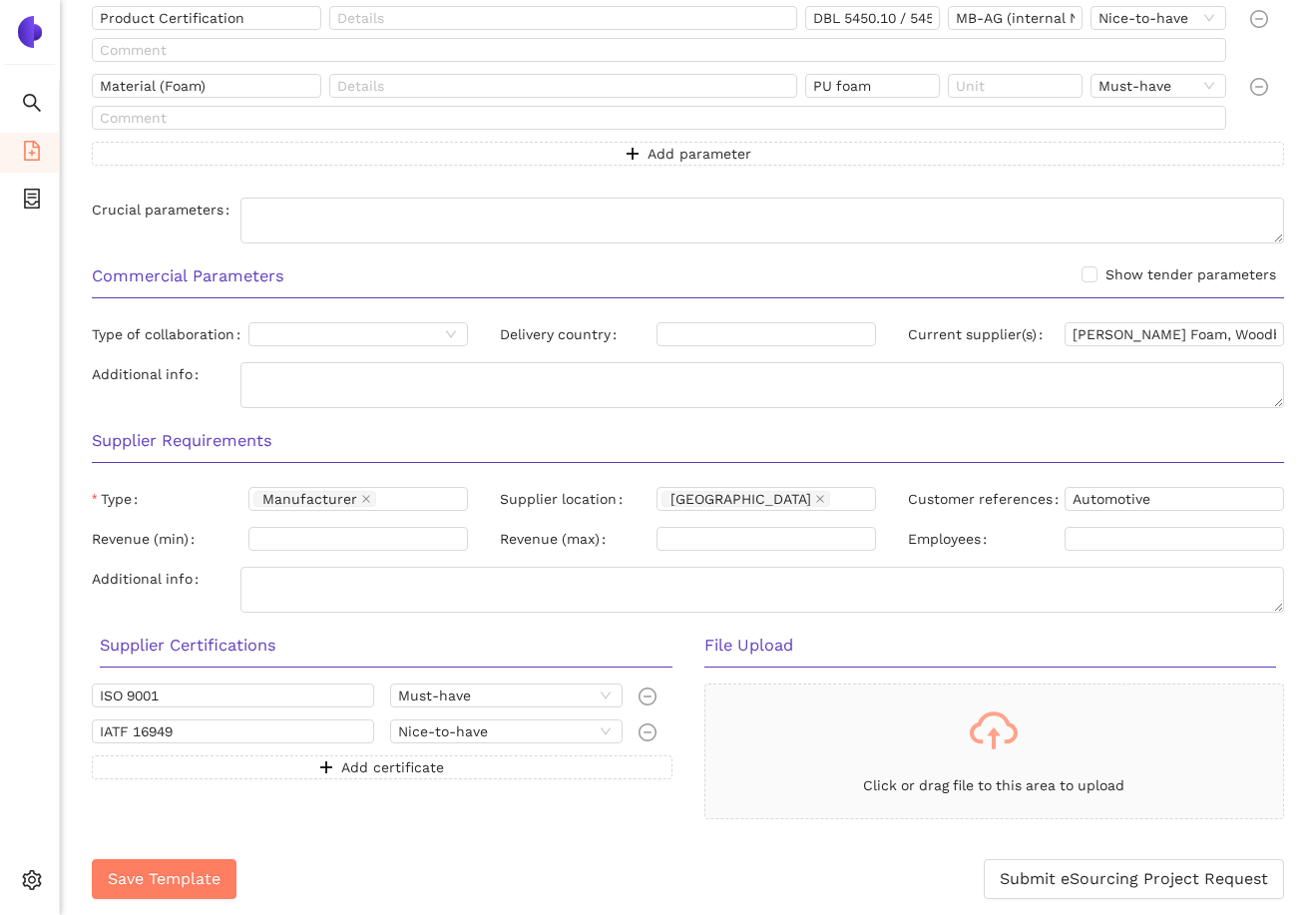 scroll, scrollTop: 1029, scrollLeft: 0, axis: vertical 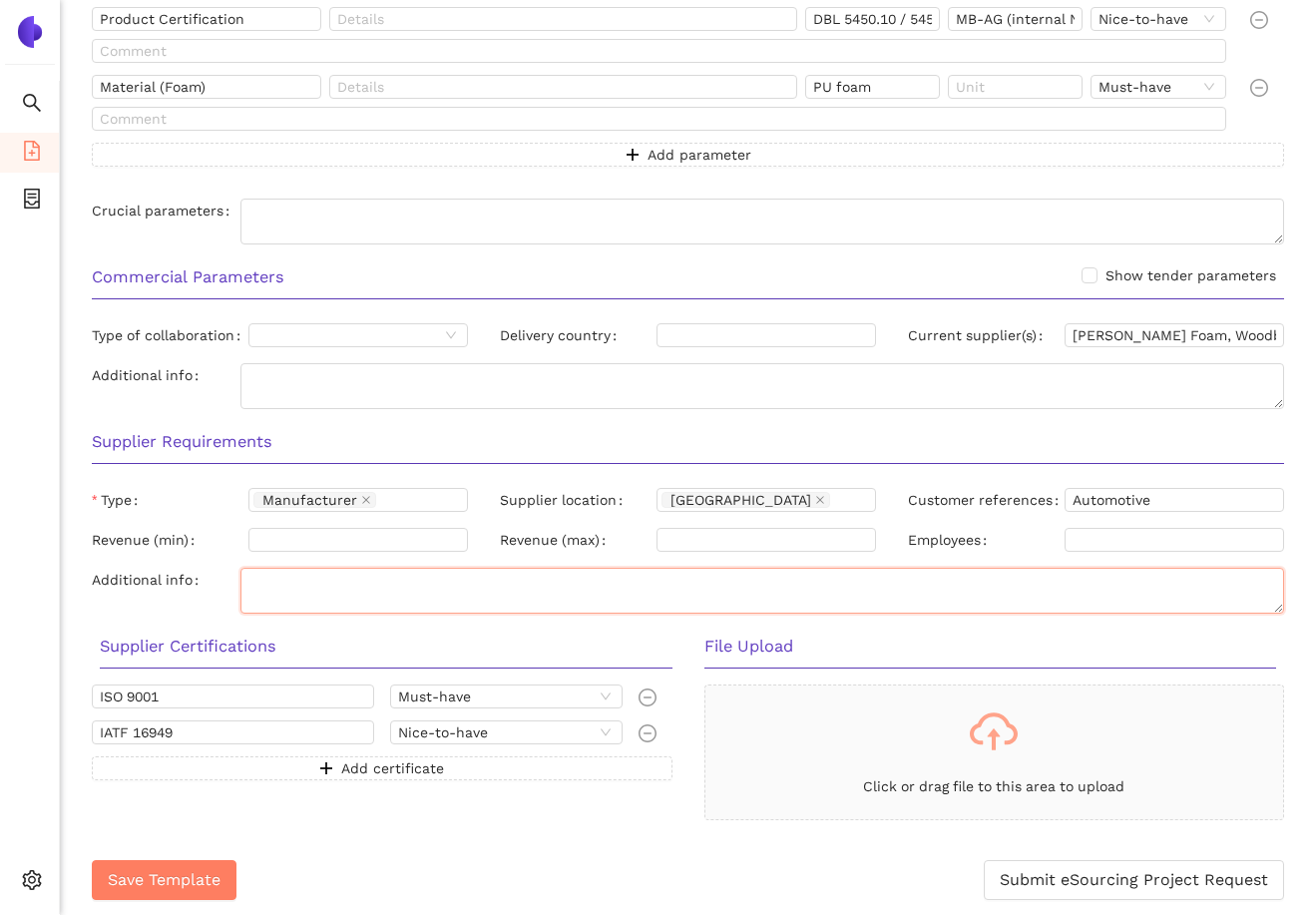 click on "Additional info" at bounding box center [762, 591] 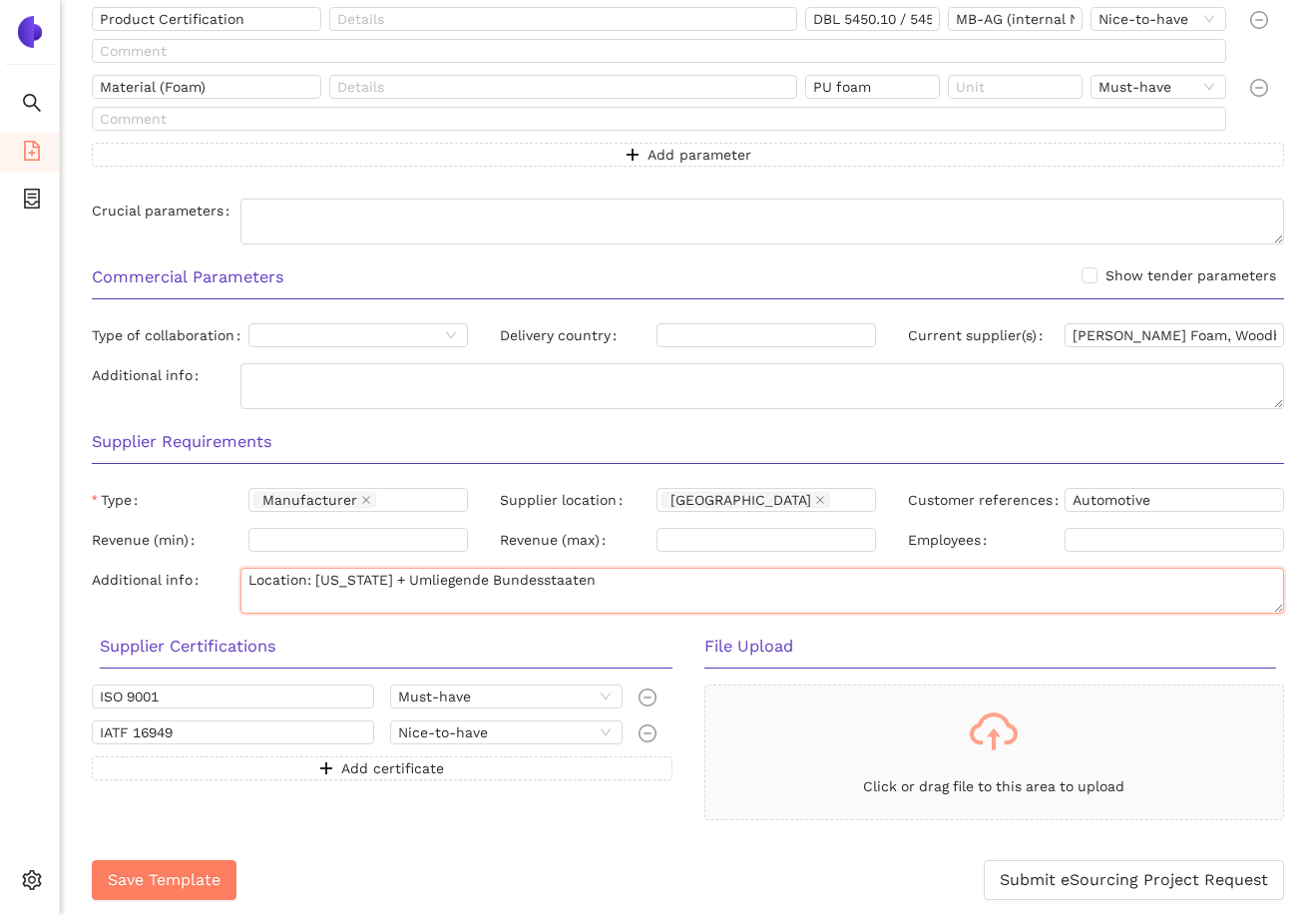 type on "Location: [US_STATE] + Umliegende Bundesstaaten" 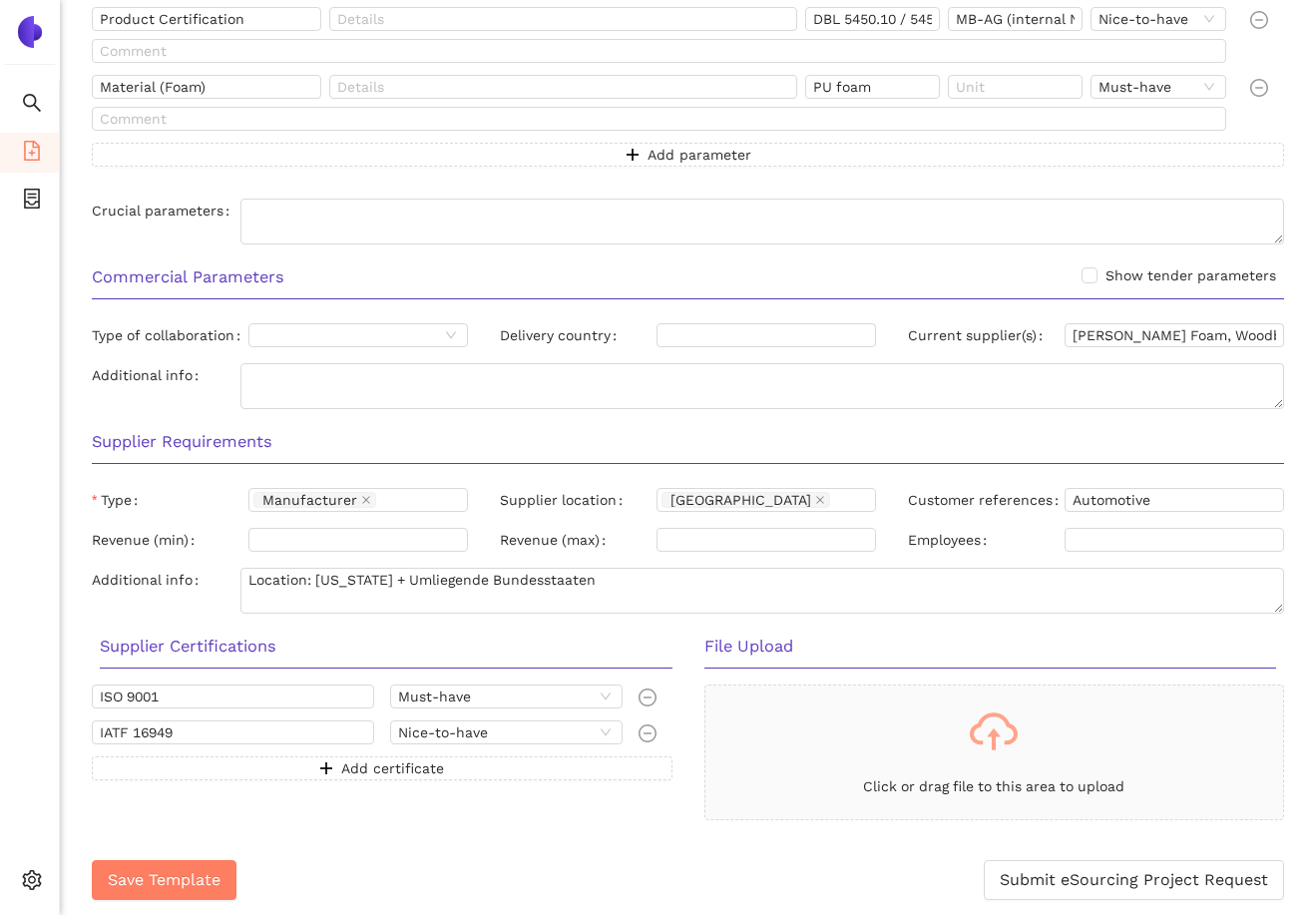 click on "Supplier Certifications" at bounding box center (386, 653) 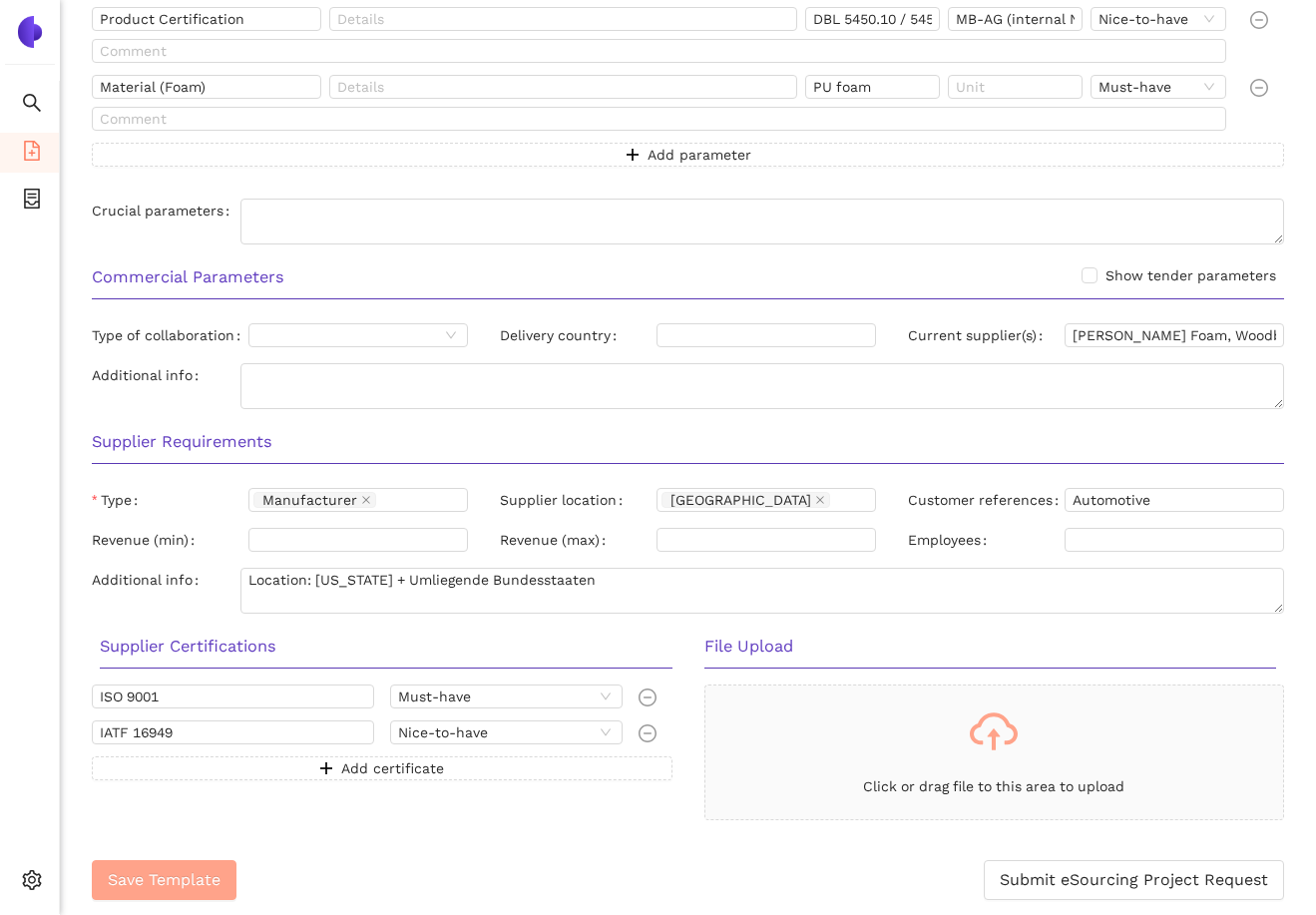 click on "Save Template" at bounding box center [164, 879] 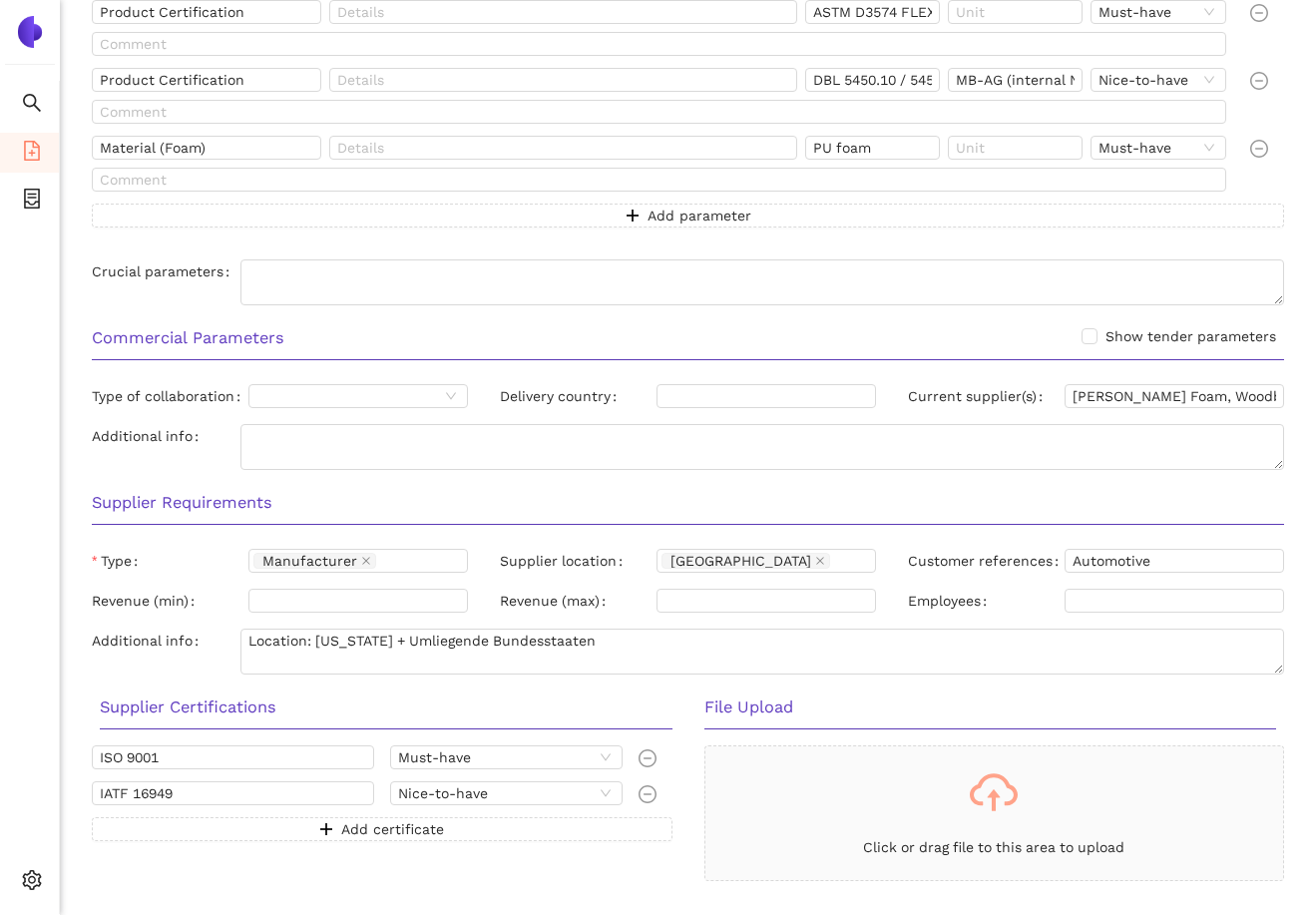 scroll, scrollTop: 967, scrollLeft: 0, axis: vertical 